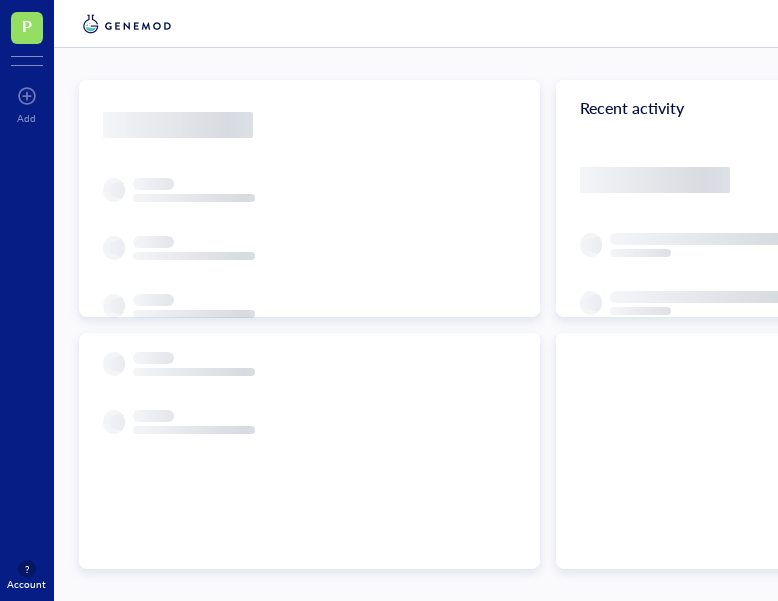 scroll, scrollTop: 0, scrollLeft: 37, axis: horizontal 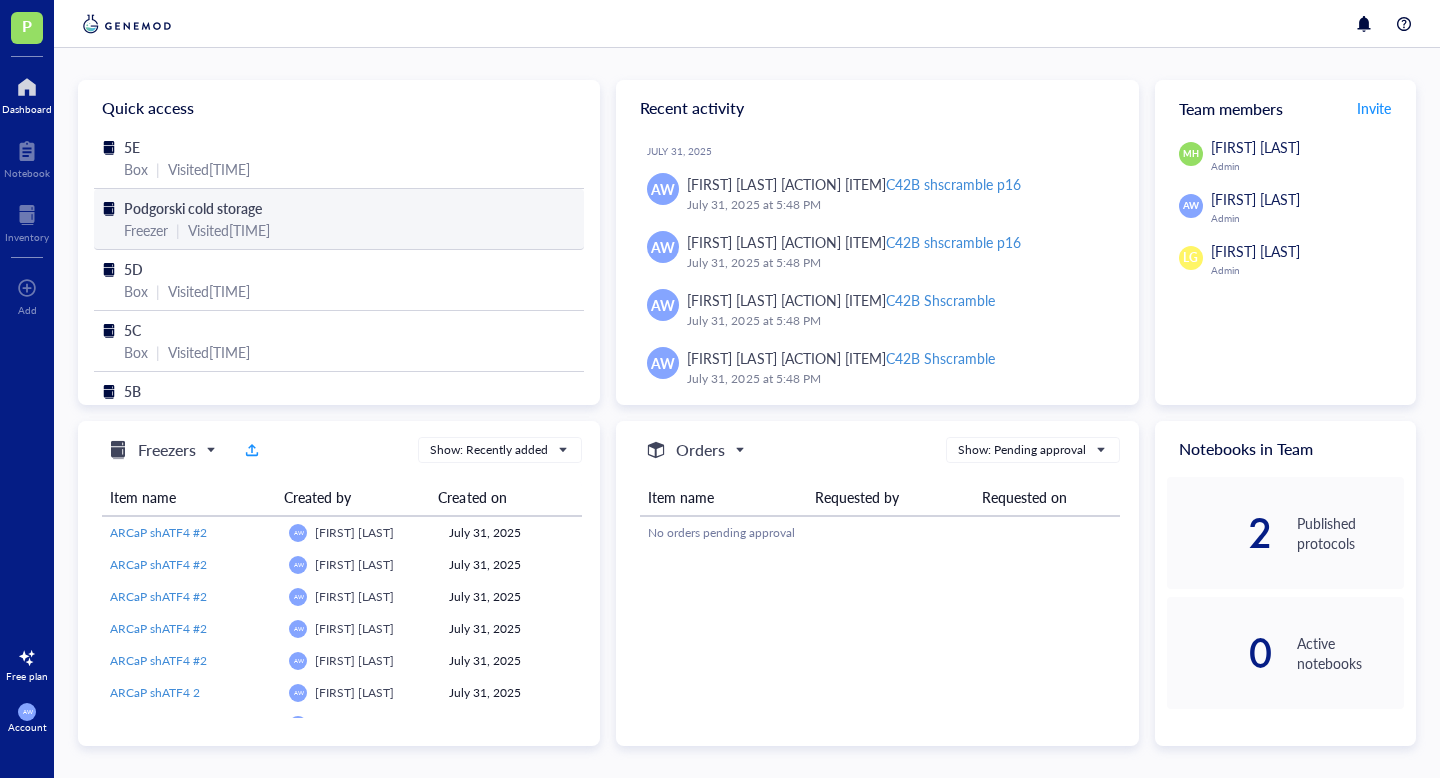 click on "Podgorski cold storage" at bounding box center (193, 208) 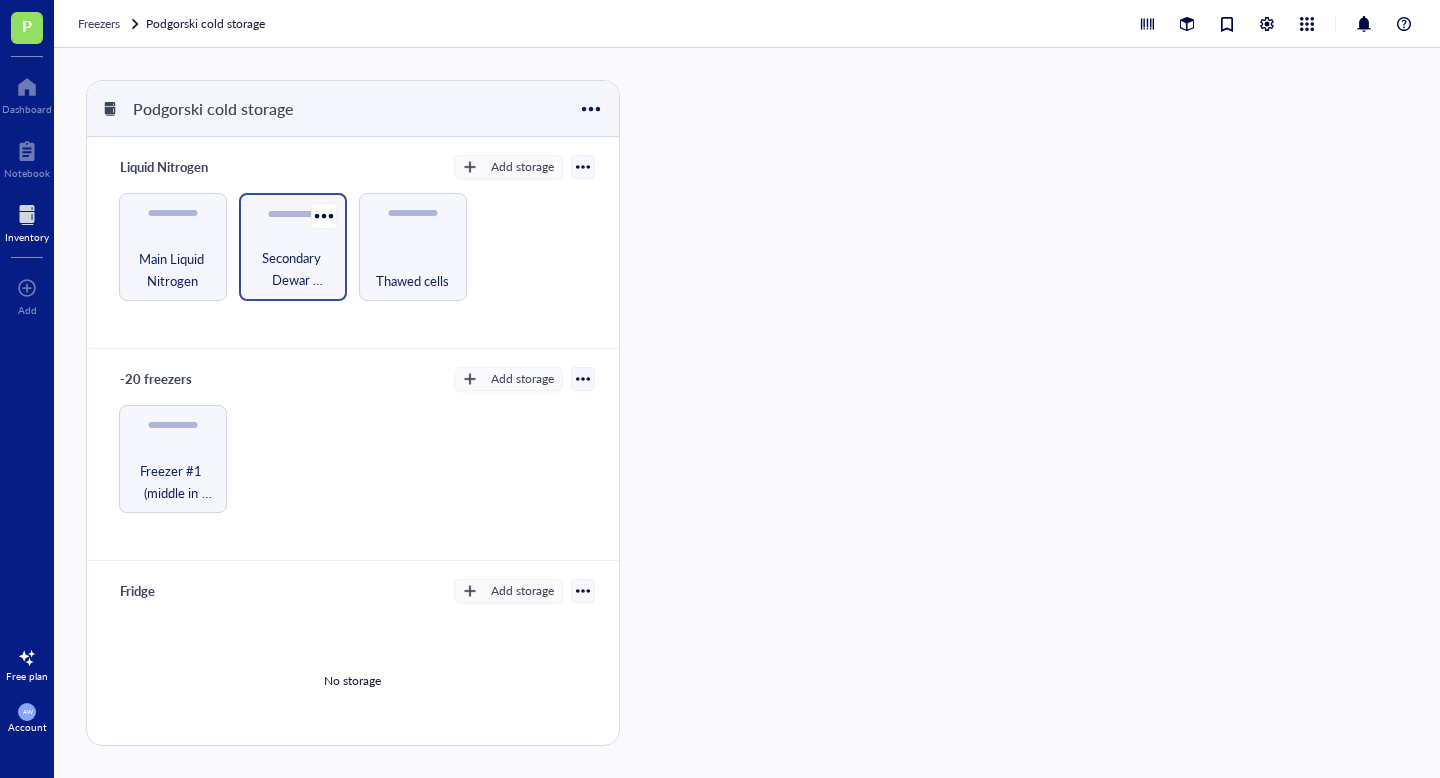 click on "Secondary Dewar (Minhong)" at bounding box center [293, 269] 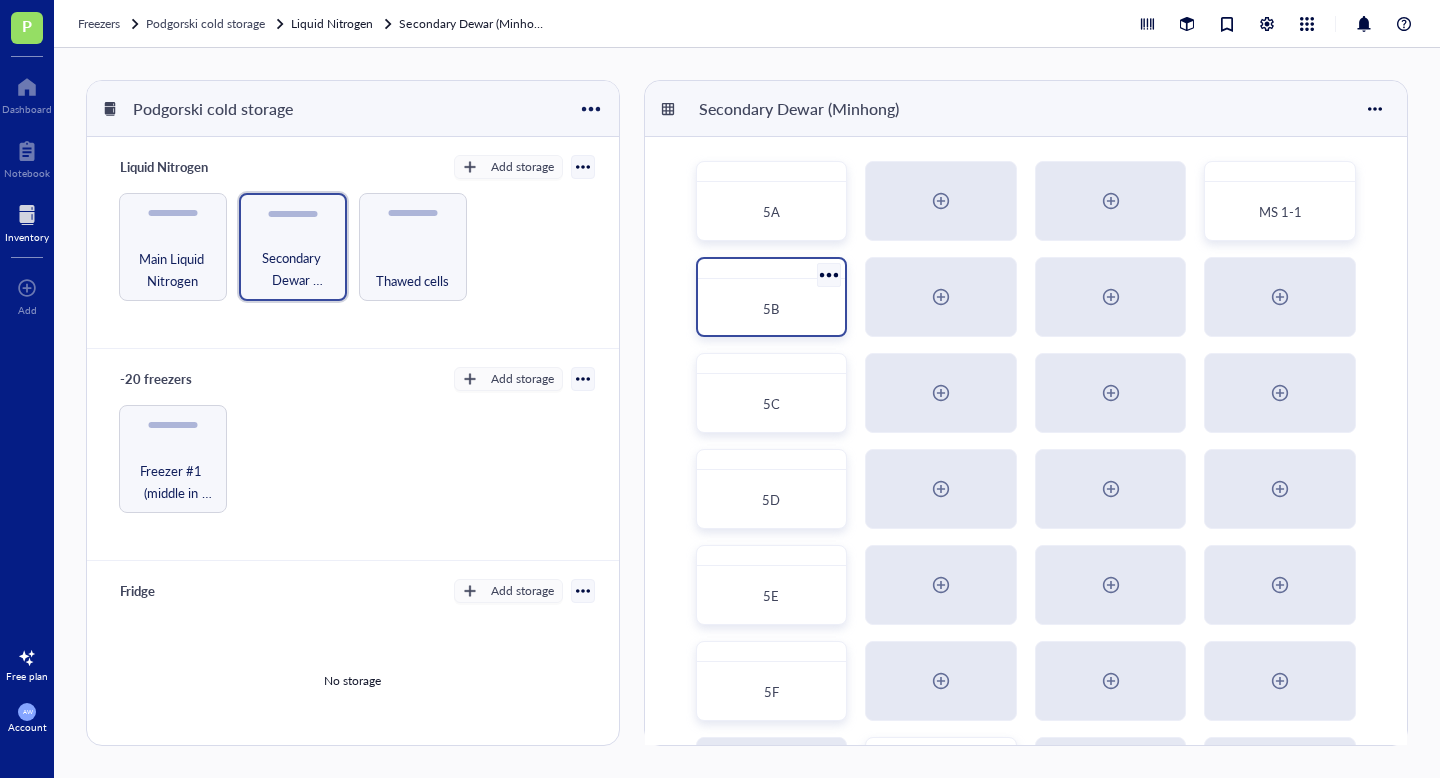 click on "5B" at bounding box center (772, 309) 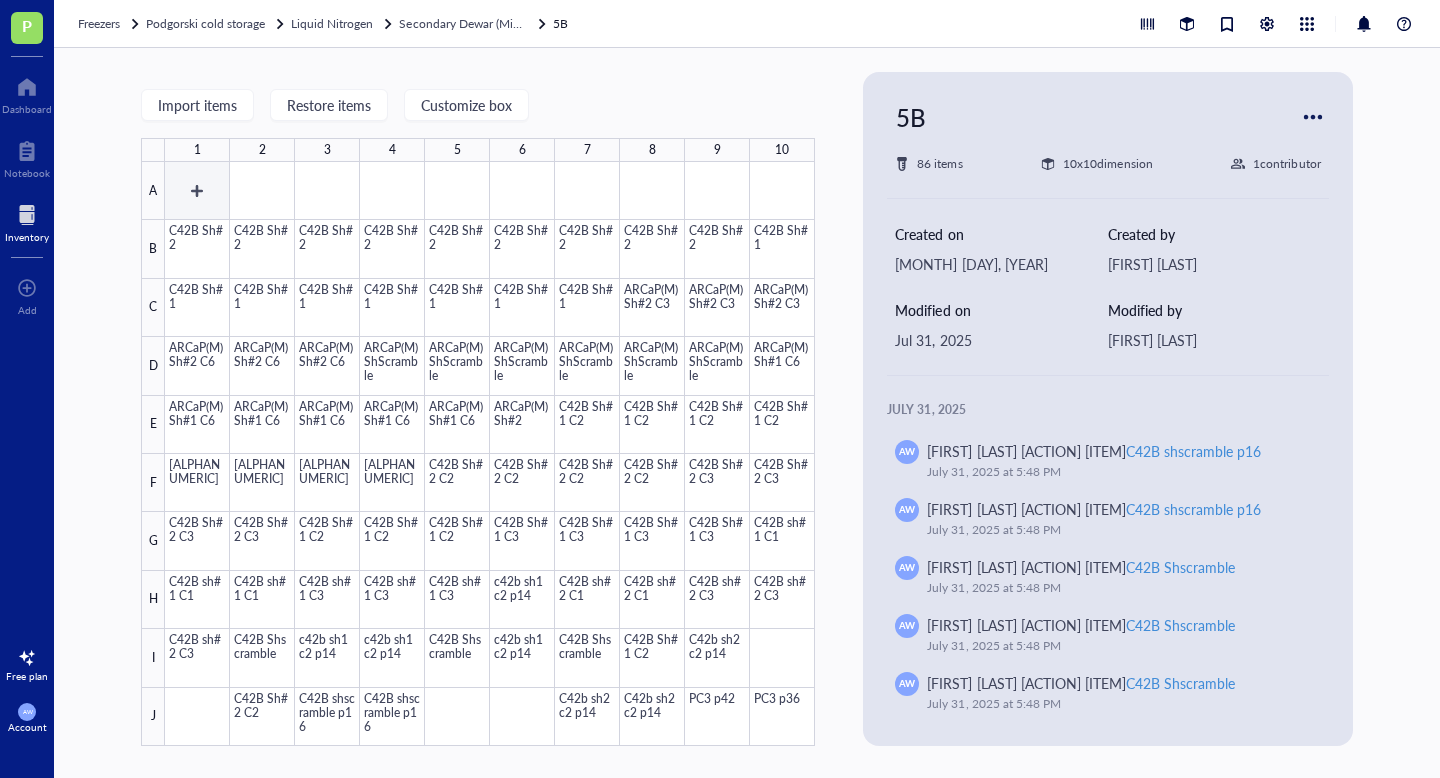 click at bounding box center [490, 454] 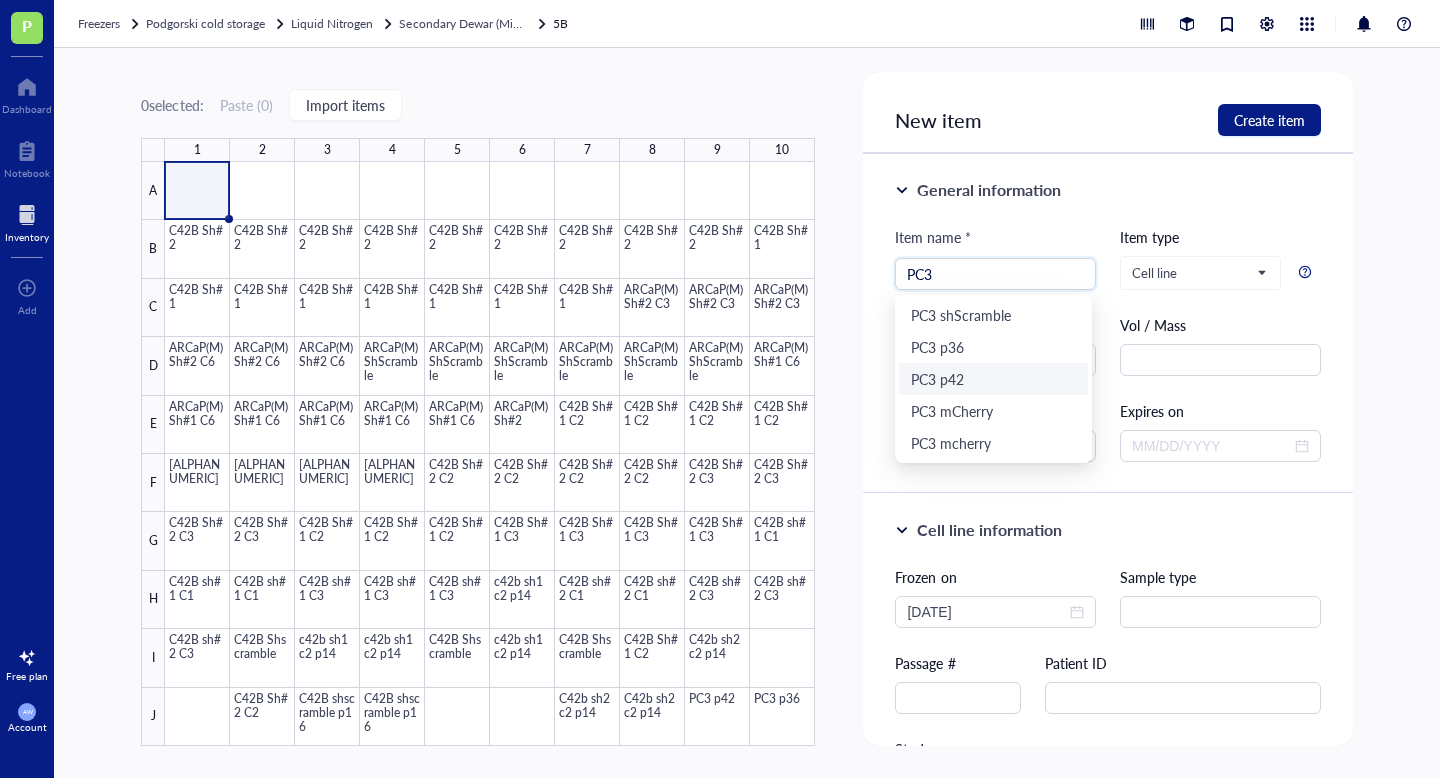 type on "PC3" 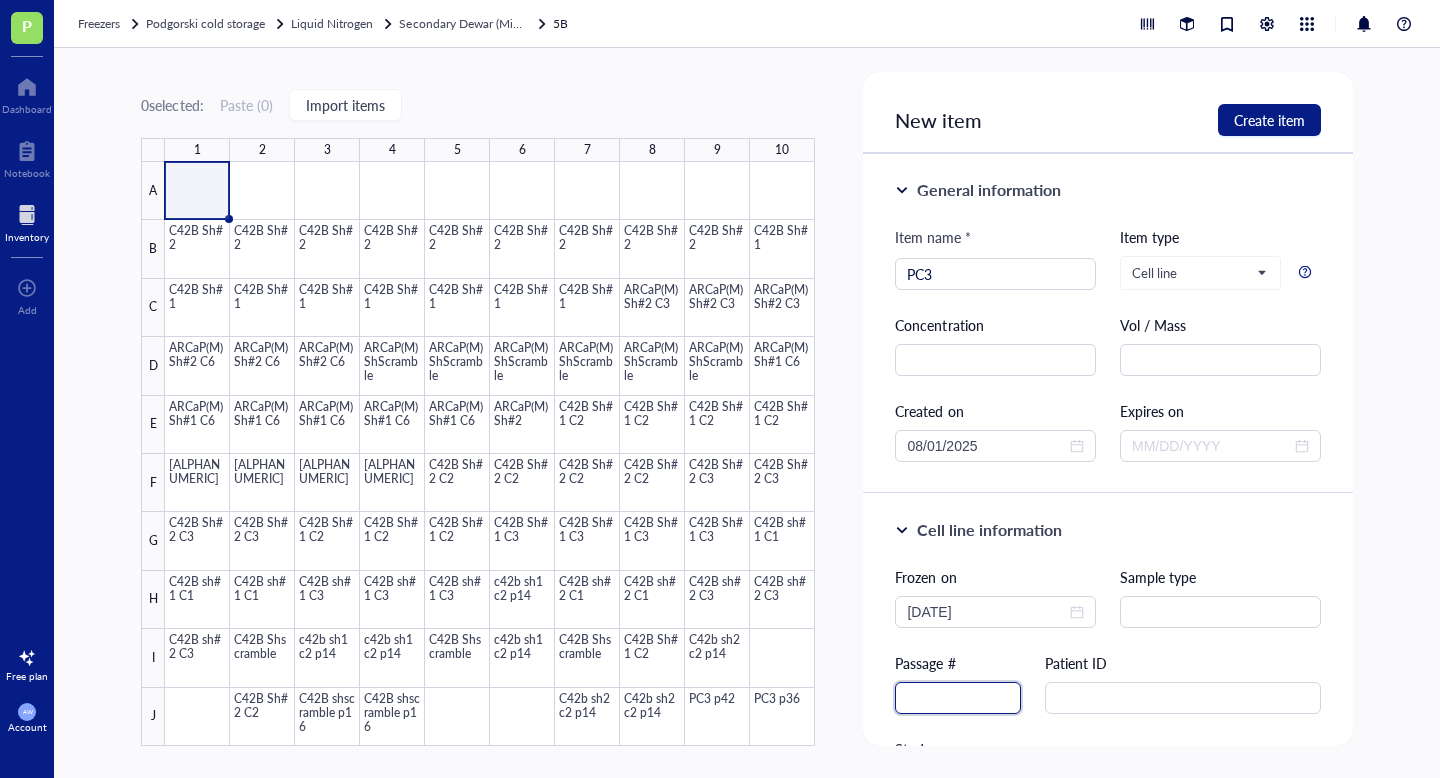 click at bounding box center [958, 698] 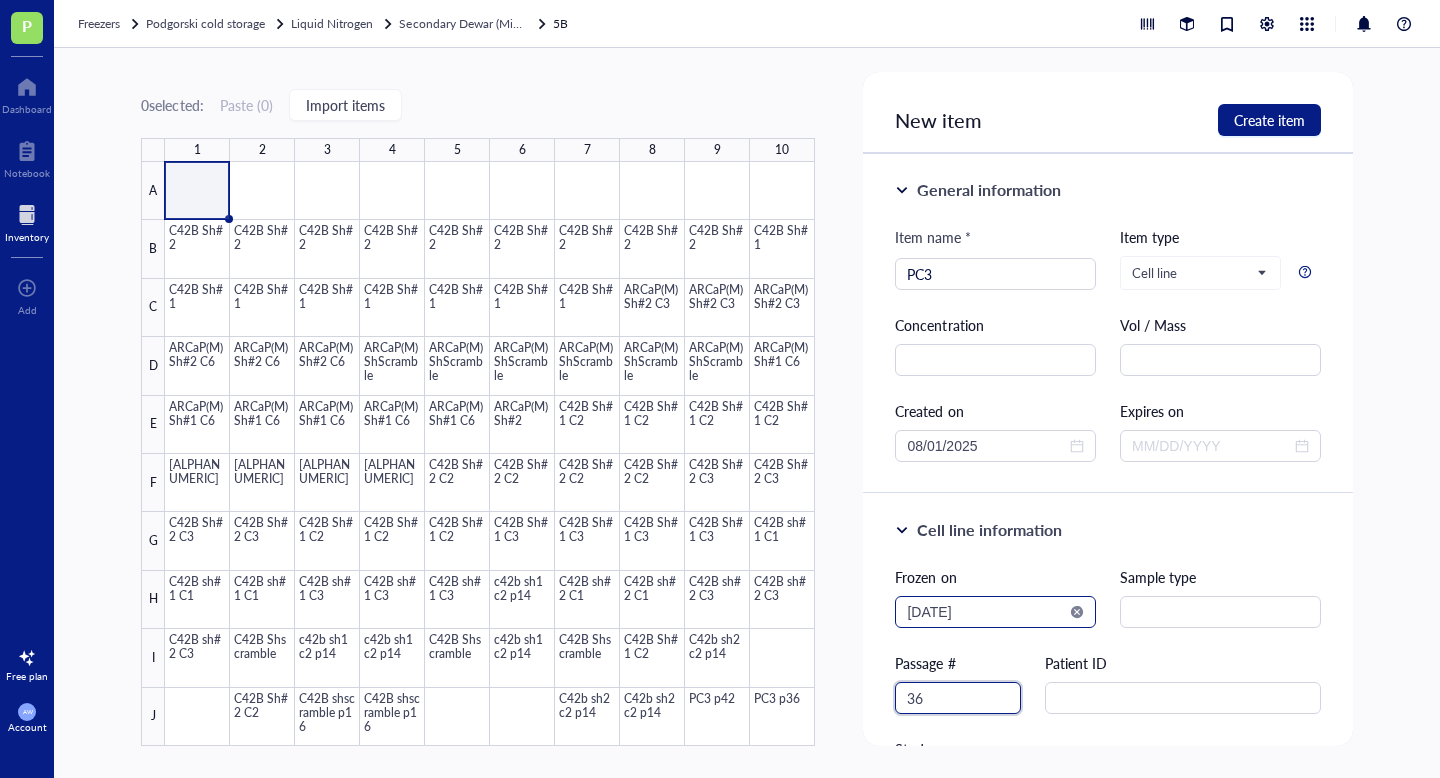 type on "36" 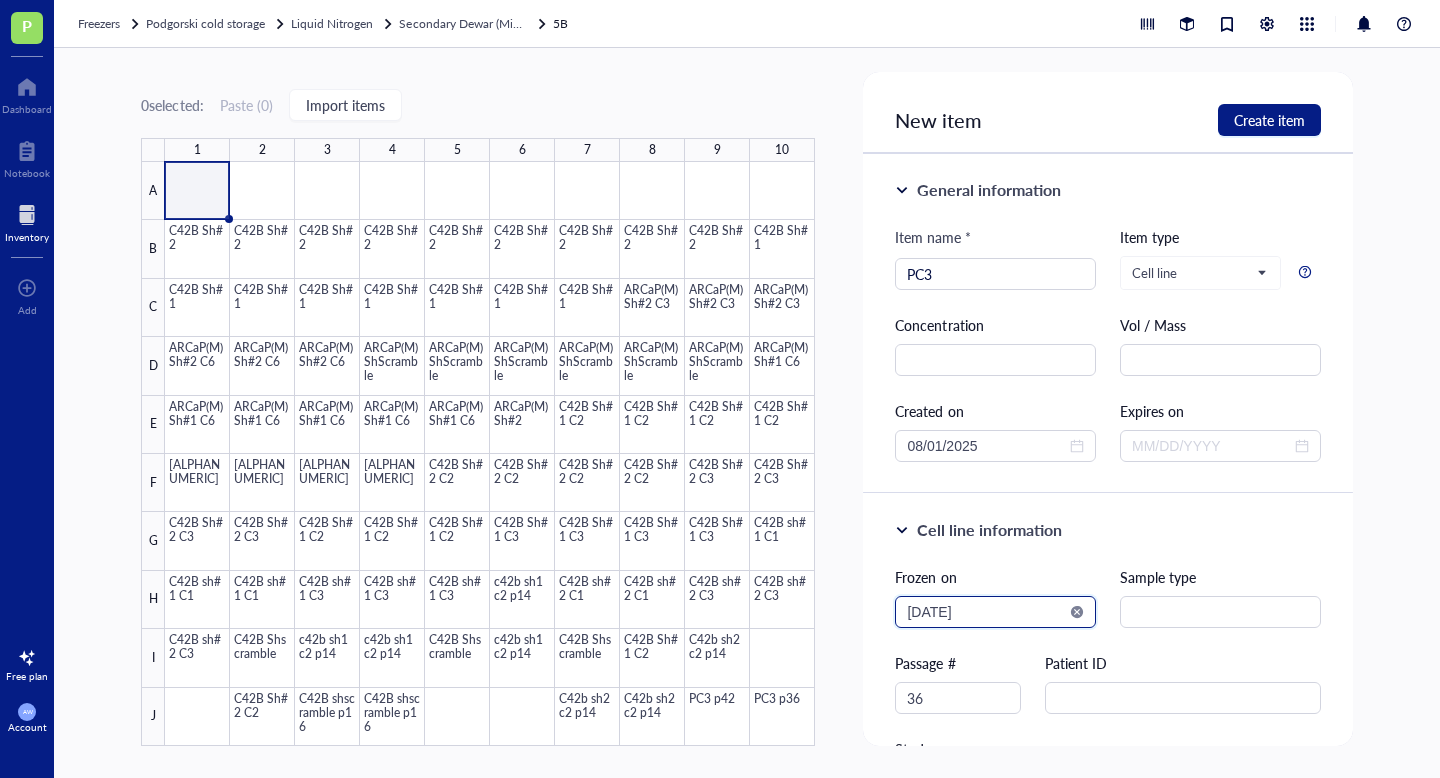 click on "[DATE]" at bounding box center [986, 612] 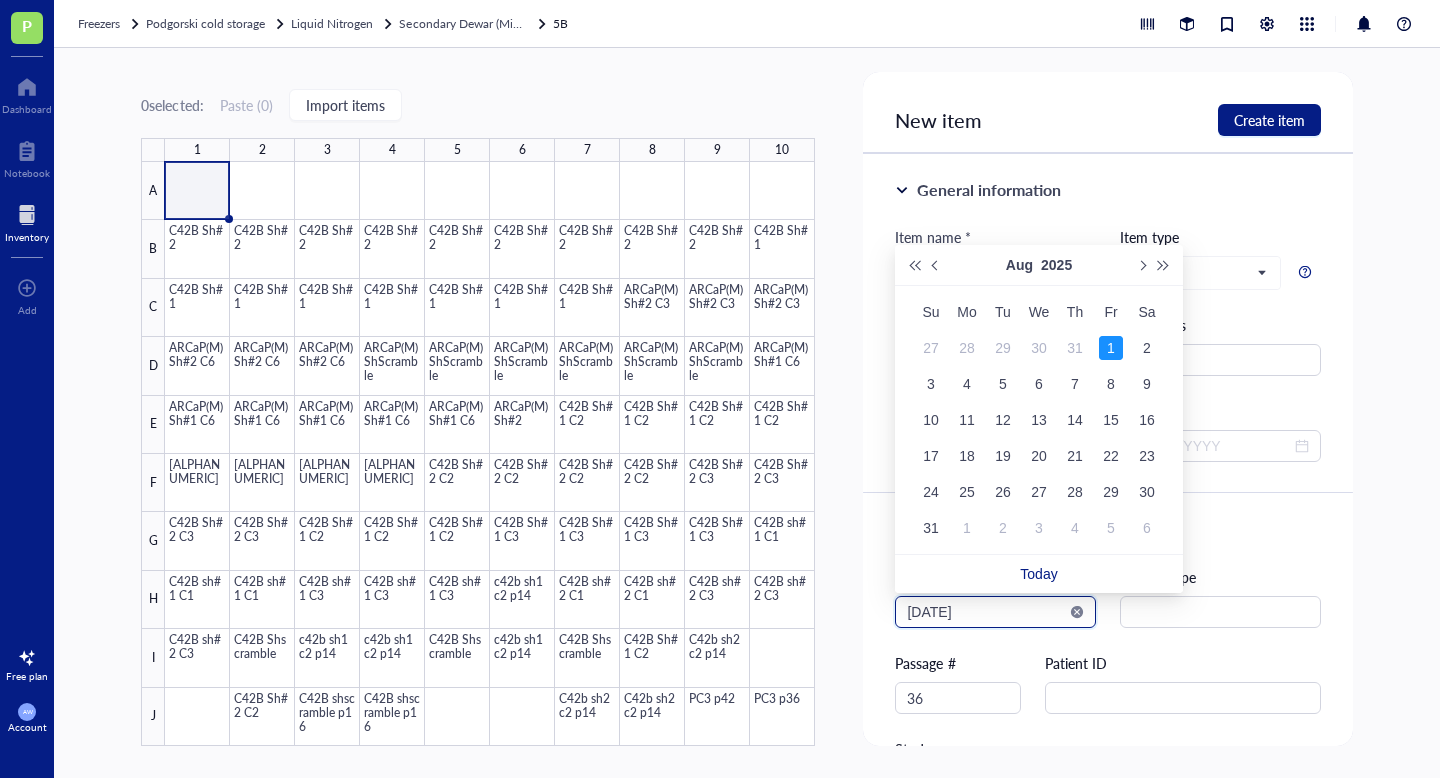 click on "[DATE]" at bounding box center (986, 612) 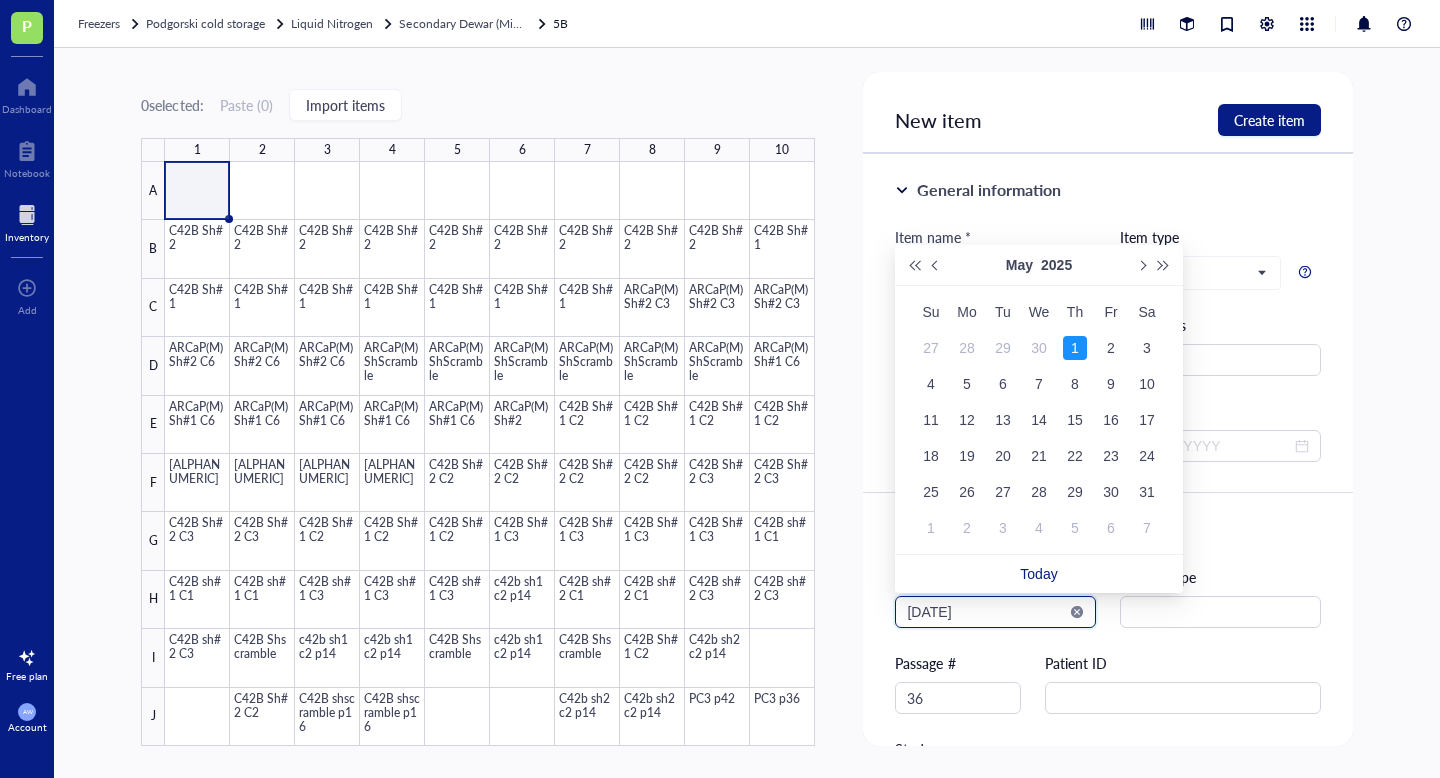 click on "[DATE]" at bounding box center (986, 612) 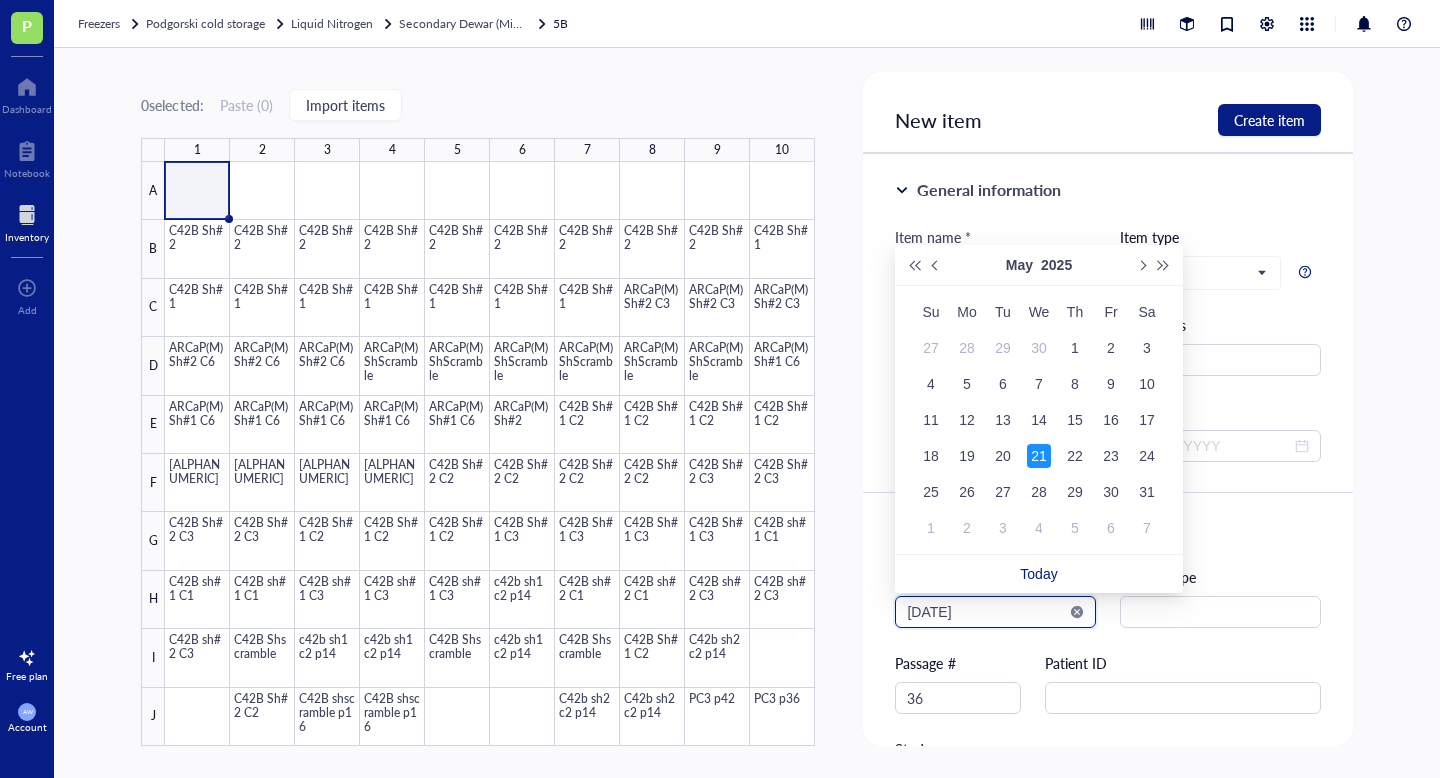 click on "[DATE]" at bounding box center (986, 612) 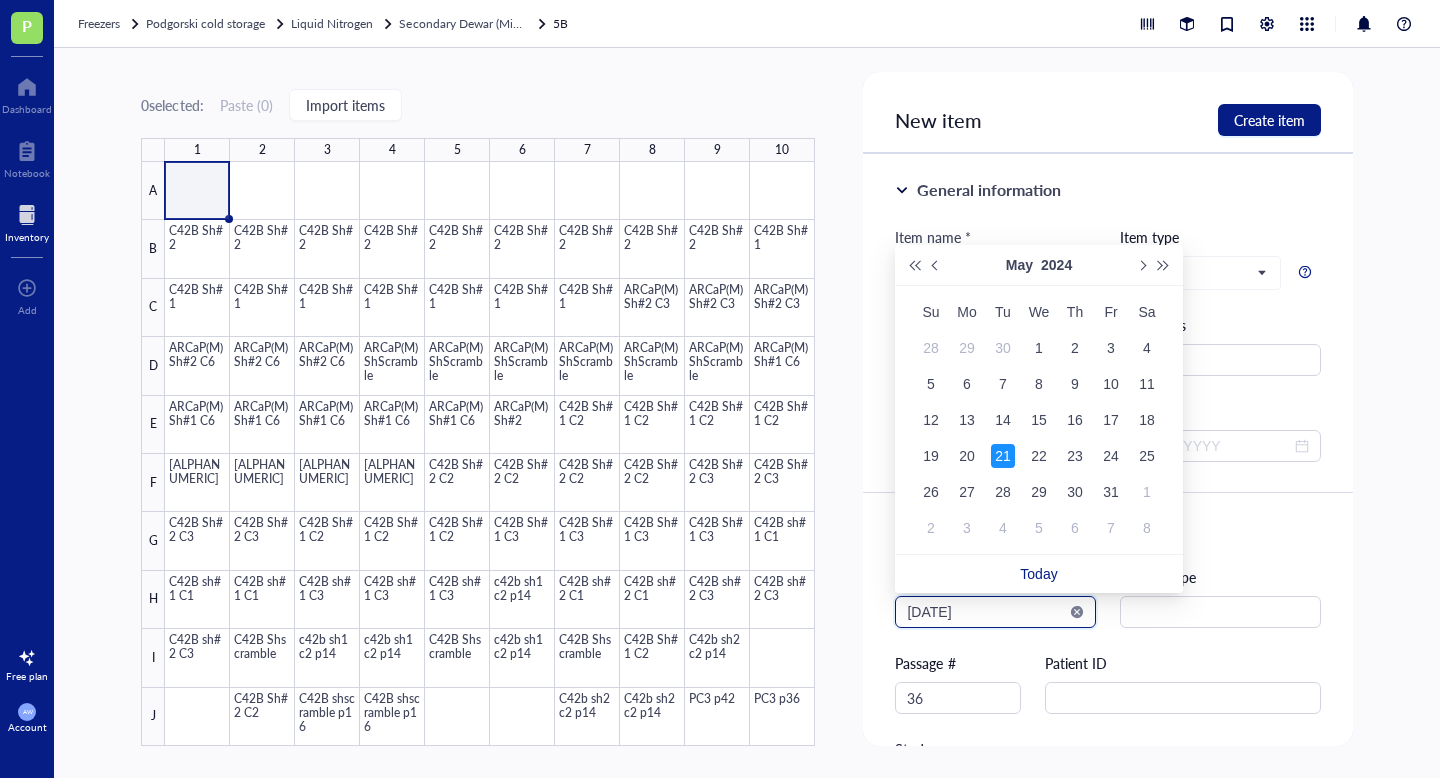 type on "1  selected: Copy Paste ( 1 ) Move to Print barcode Archive selected   1 2 3 4 5 6 7 8 9 10 A B C D E F G H I J C42B C42B 22Rv1 PC3 mCherry/mVenus PC3 mCherry/mVenus PC3 mCherry/mVenus PC3 mCherry/mVenus PC3 mCherry/mVenus PC3 mCherry/mVenus PC3 mCherry/Mvenus PC3 mCherry/Mvenus PC3 mCherry/Mvenus PC3 mCherry/Mvenus PC3 mCherry/Mvenus PC3 mCherry/Mvenus PC3 mCherry/mVenus 293T mCherry 293T mCherry 293T mCherry 293T mCherry C42B mVenus C42B mVenus C42B mVenus C42B mVenus HEK293T HEK293T HEK293T HEK293T HEK293T HEK293T HEK293T HEK293T HEK293T HEK293T HEK293T HEK293T HEK293 T HEK293 T HEK293T HEK293T HEK293T HEK293T HEK293T HEK293T 22Rv1 22Rv1 22Rv1 22Rv1 22Rv1 22Rv1 22Rv1 22Rv1 22Rv1 22Rv1 22Rv1 22Rv1 22Rv1 22Rv1 22Rv1 22Rv1 22Rv1 22Rv1 22Rv1 22Rv1 22Rv1 22Rv1 22Rv1 22Rv1 22Rv1 22Rv1 22Rv1 22Rv1 22Rv1 22Rv1 22Rv1 22Rv1 22Rv1 22Rv1 22Rv1 22Rv1 22Rv1 22Rv1 22Rv1 22Rv1 C42B C42B C42B C42B C42B C42B C42B 22Rv1 Details Activity Metadata Barcode Files ID BS00000161 Item type Cell line Concentration - Vol / Mass 1 mL AW   -" 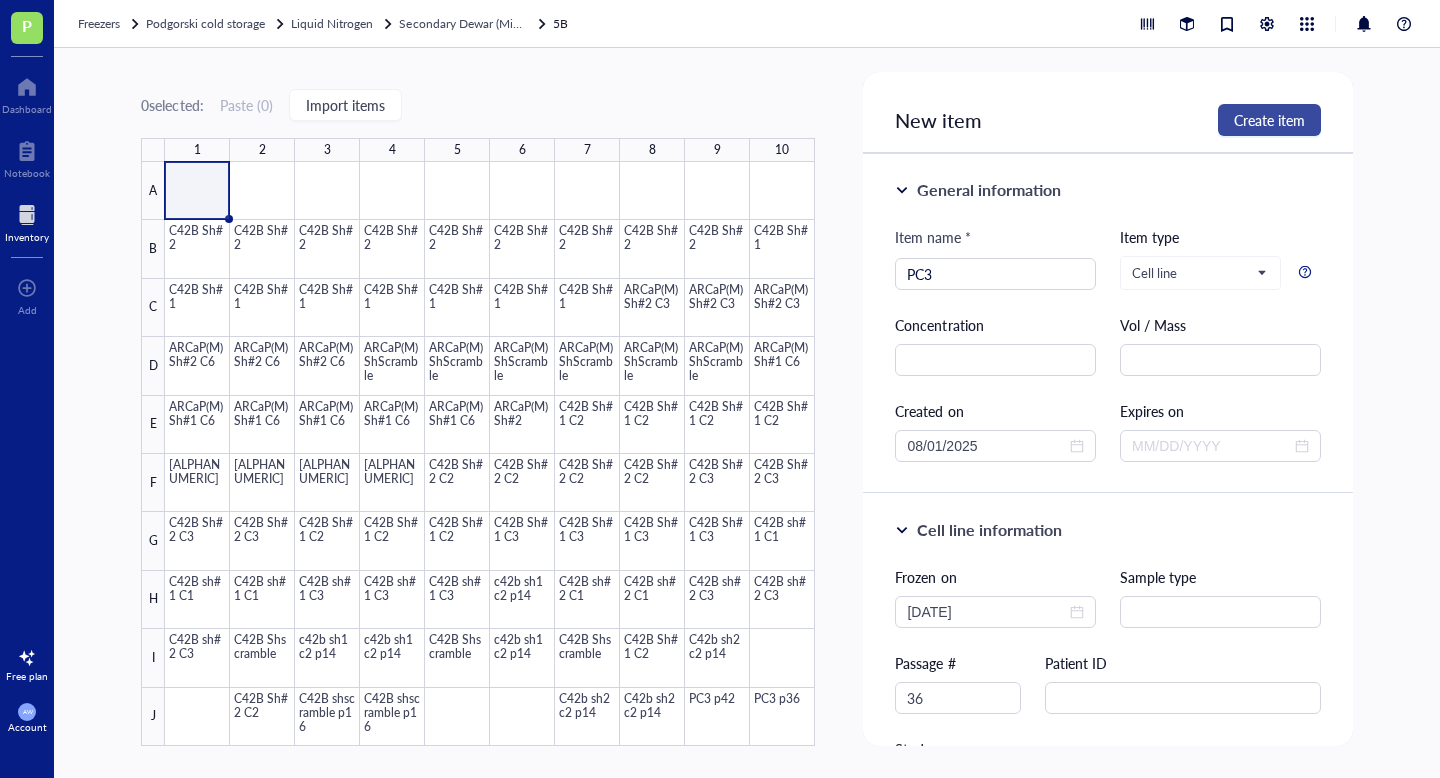 click on "Create item" at bounding box center (1269, 120) 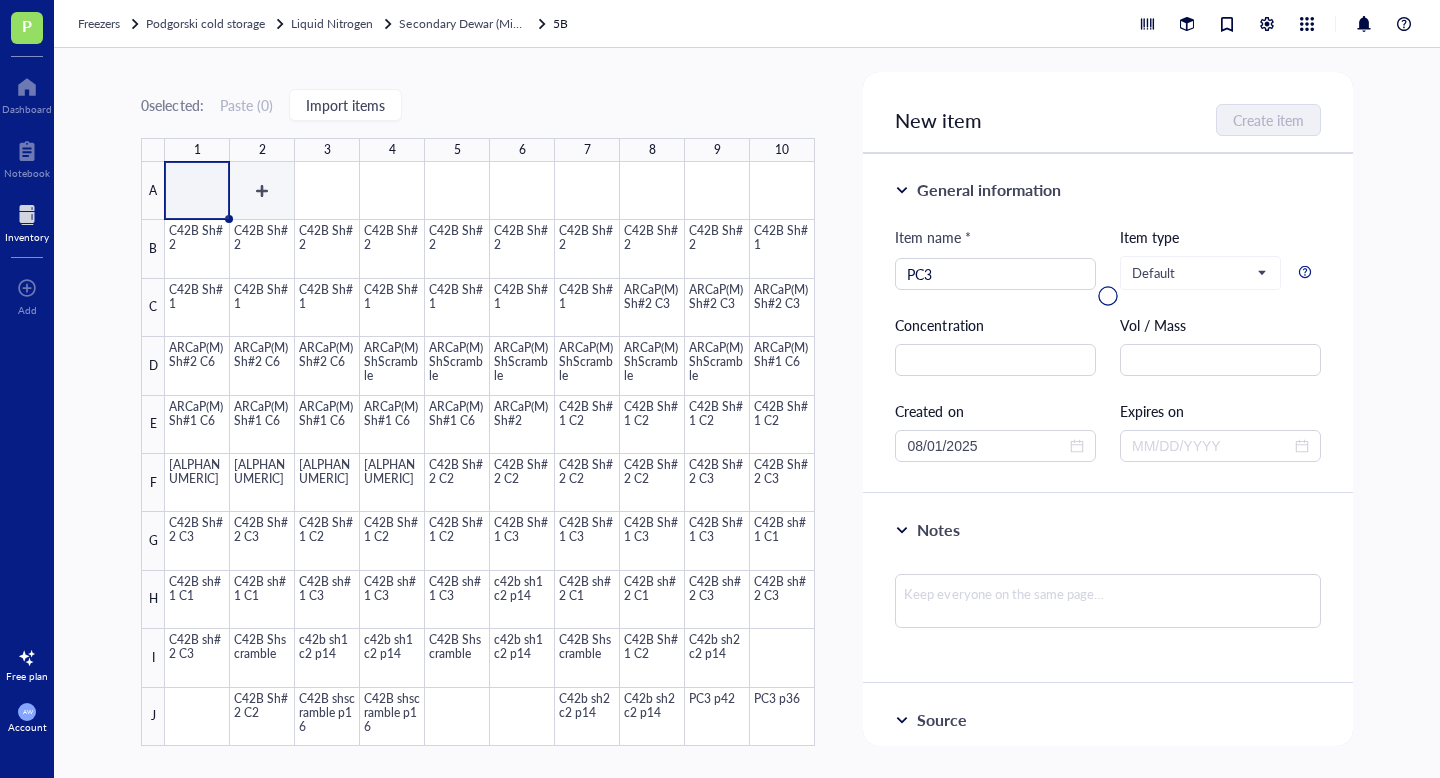 click at bounding box center [490, 454] 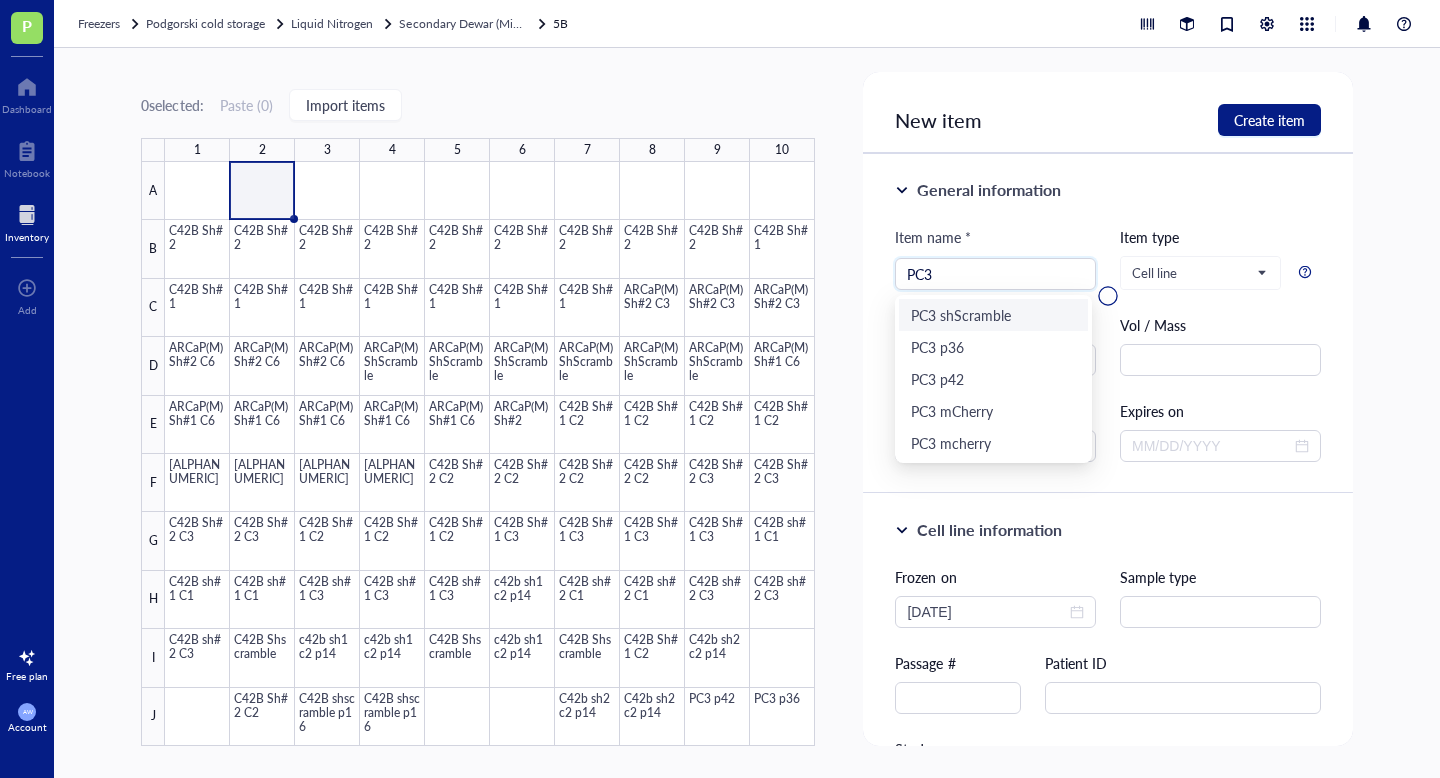 type on "PC3" 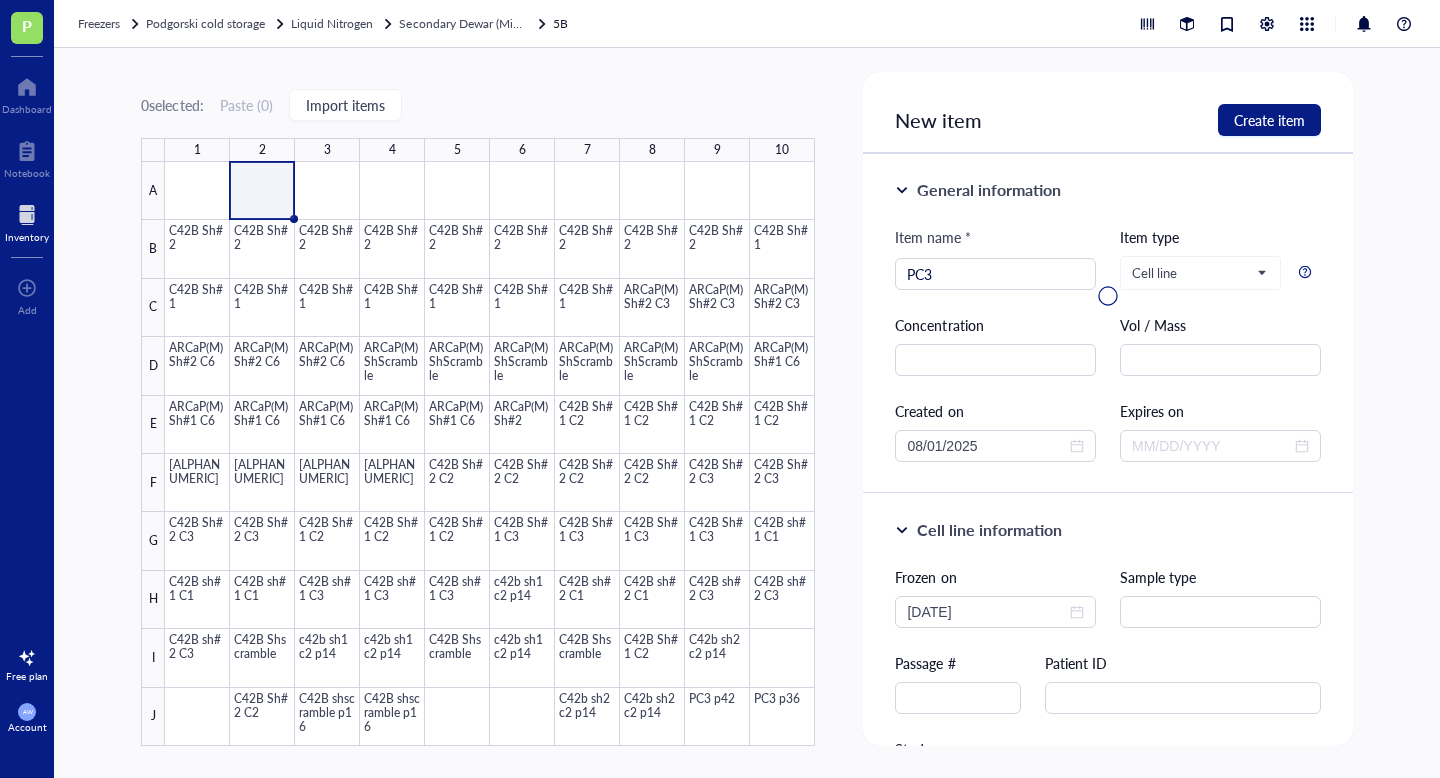 click on "0  selected: Paste ( 0 ) Import items 1 2 3 4 5 6 7 8 9 10 A B C D E F G H I J C42B Sh#2 C42B Sh#2 C42B Sh#2 C42B Sh#2 C42B Sh#2 C42B Sh#2 C42B Sh#2 C42B Sh#2 C42B Sh#2 C42B Sh#1 C42B Sh#1 C42B Sh#1 C42B Sh#1 C42B Sh#1 C42B Sh#1 C42B Sh#1 C42B Sh#1 ARCaP(M) Sh#2 C3 ARCaP(M) Sh#2 C3 ARCaP(M) Sh#2 C3 ARCaP(M) Sh#2 C6 ARCaP(M) Sh#2 C6 ARCaP(M) Sh#2 C6 ARCaP(M) ShScramble ARCaP(M) ShScramble ARCaP(M) ShScramble ARCaP(M) ShScramble ARCaP(M) ShScramble ARCaP(M) ShScramble ARCaP(M) Sh#1 C6 ARCaP(M) Sh#1 C6 ARCaP(M) Sh#1 C6 ARCaP(M) Sh#1 C6 ARCaP(M) Sh#1 C6 ARCaP(M) Sh#1 C6 ARCaP(M) Sh#2 C42B Sh#1 C2 C42B Sh#1 C2 C42B Sh#1 C2 C42B Sh#1 C2 C42B Sh#2 C1 C42B Sh#2 C1 C42B Sh#2 C1 C42B Sh#2 C1 C42B Sh#2 C2 C42B Sh#2 C2 C42B Sh#2 C2 C42B Sh#2 C2 C42B Sh#2 C3 C42B Sh#2 C3 C42B Sh#2 C3 C42B Sh#2 C3 C42B Sh#1 C2 C42B Sh#1 C2 C42B Sh#1 C2 C42B Sh#1 C3 C42B Sh#1 C3 C42B Sh#1 C3 C42B Sh#1 C3 C42B sh#1 C1 C42B sh#1 C1 C42B sh#1 C1 C42B sh#1 C3 C42B sh#1 C3 C42B sh#1 C3 c42b sh1 c2 p14 C42B sh#2 C1 C42B sh#2 C1 C42B sh#2 C3 5B 10" at bounding box center [747, 413] 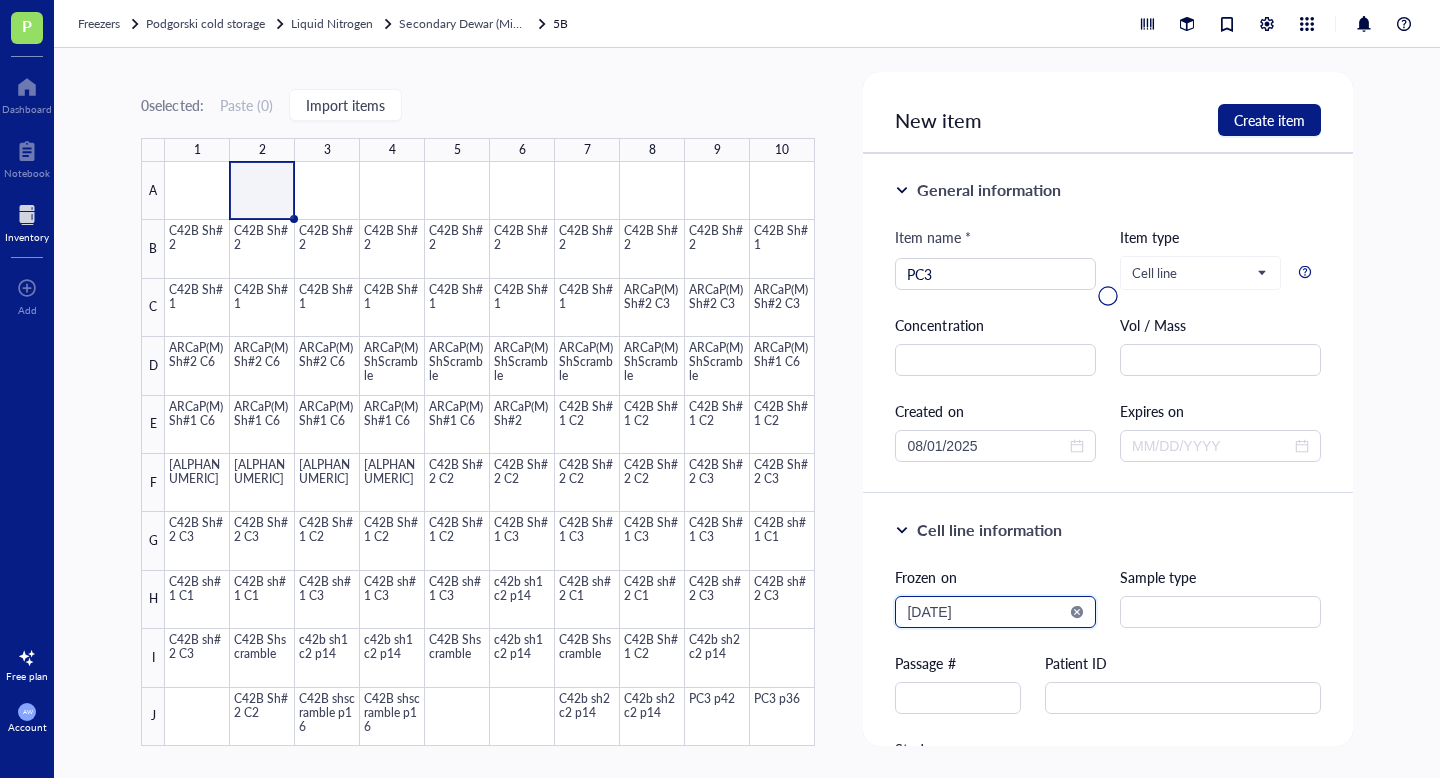 click on "[DATE]" at bounding box center (986, 612) 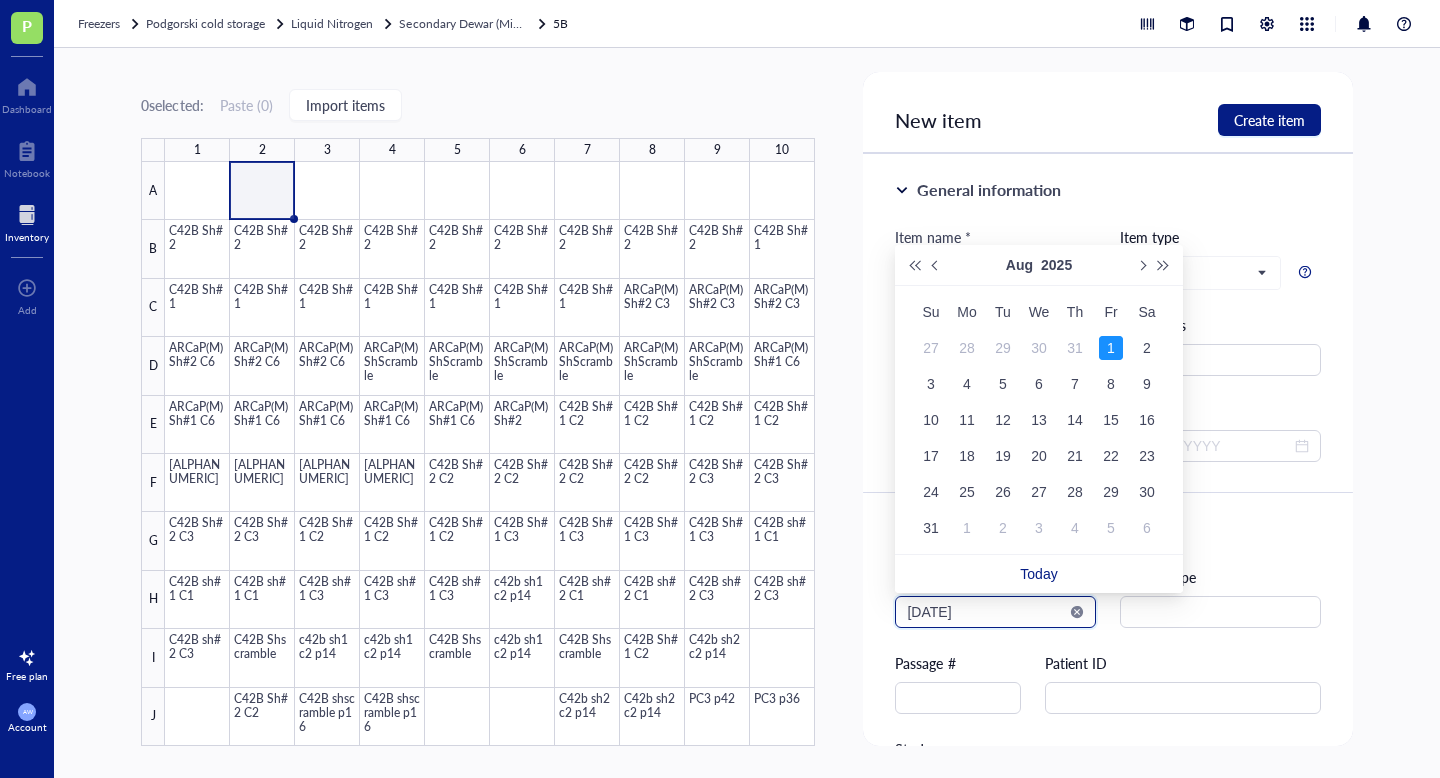 click on "[DATE]" at bounding box center [986, 612] 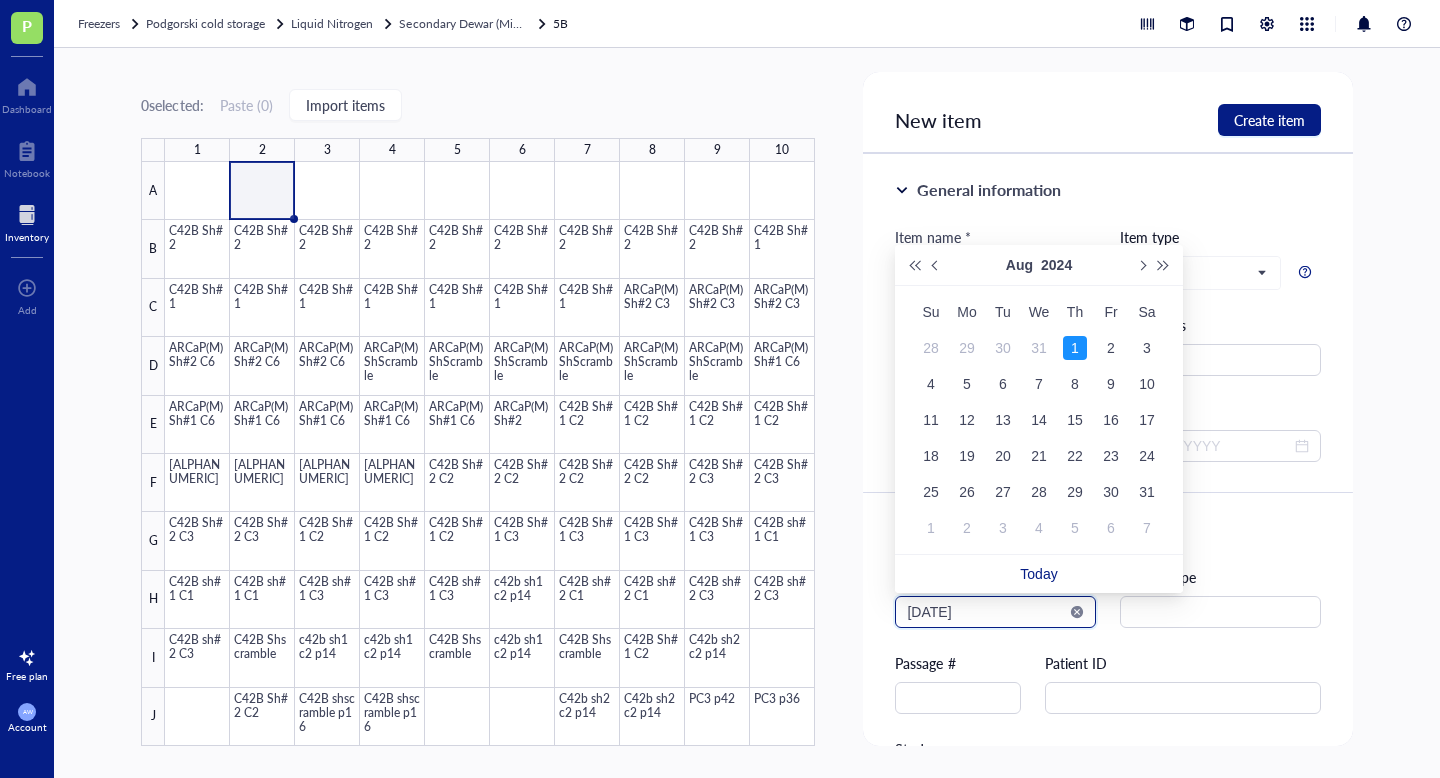 click on "2024-08-01" at bounding box center [986, 612] 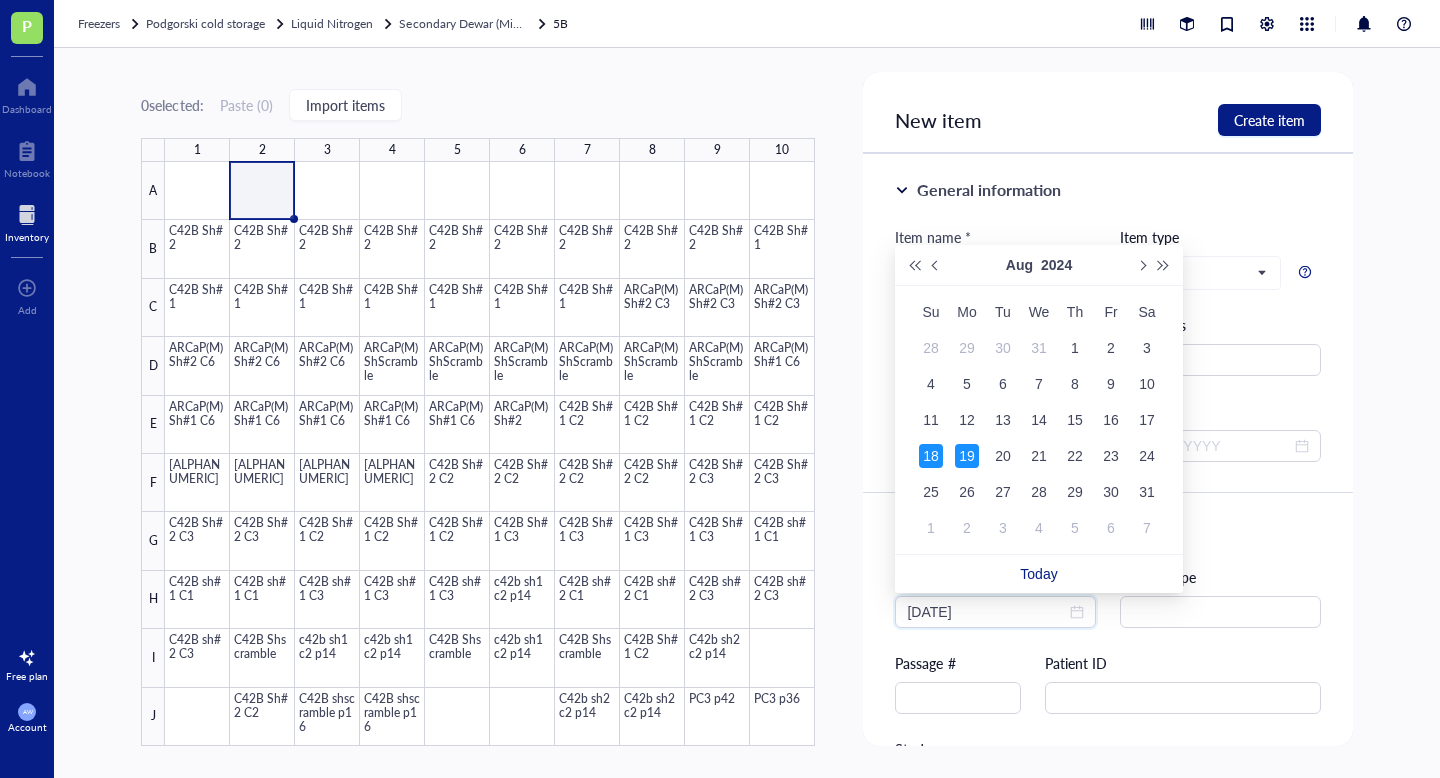 type on "2024-08-19" 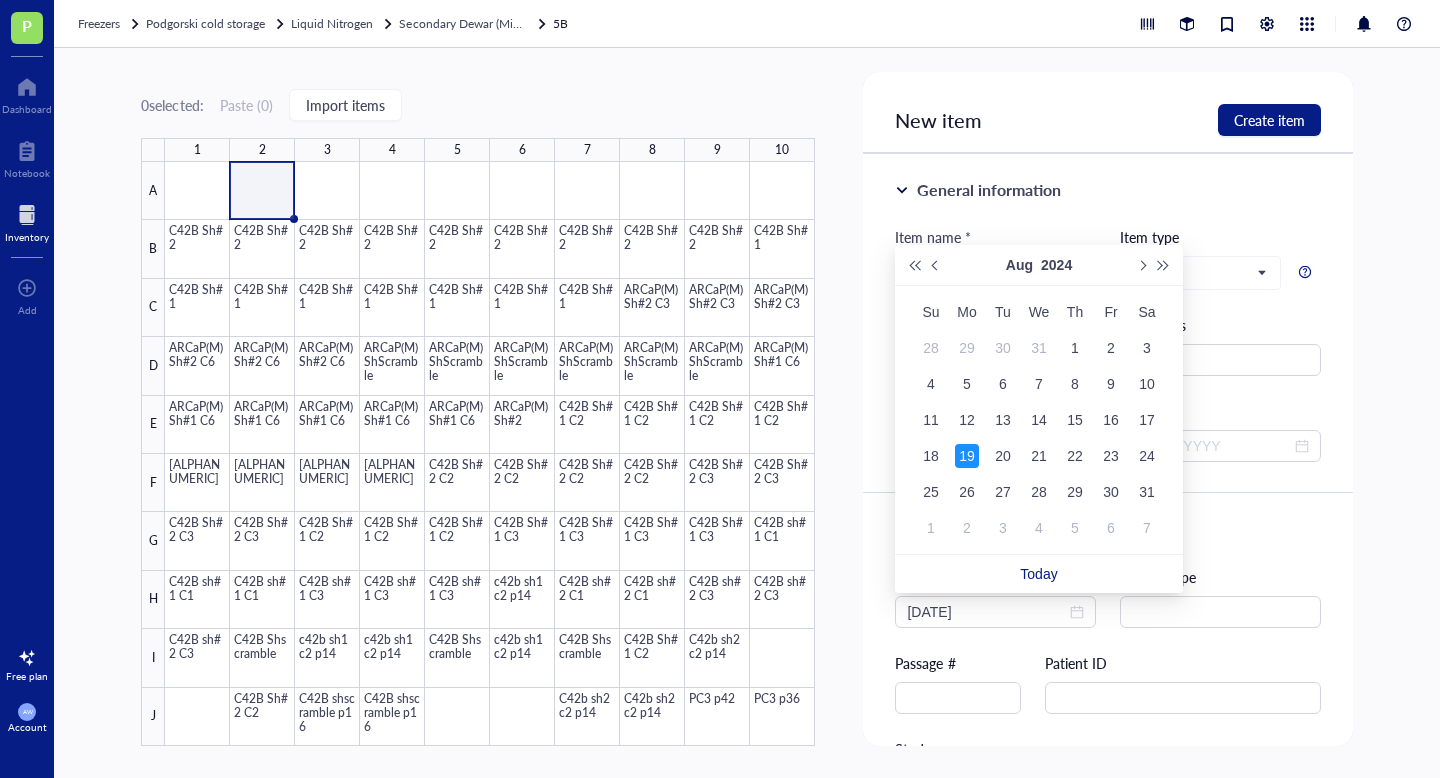 click on "19" at bounding box center (967, 456) 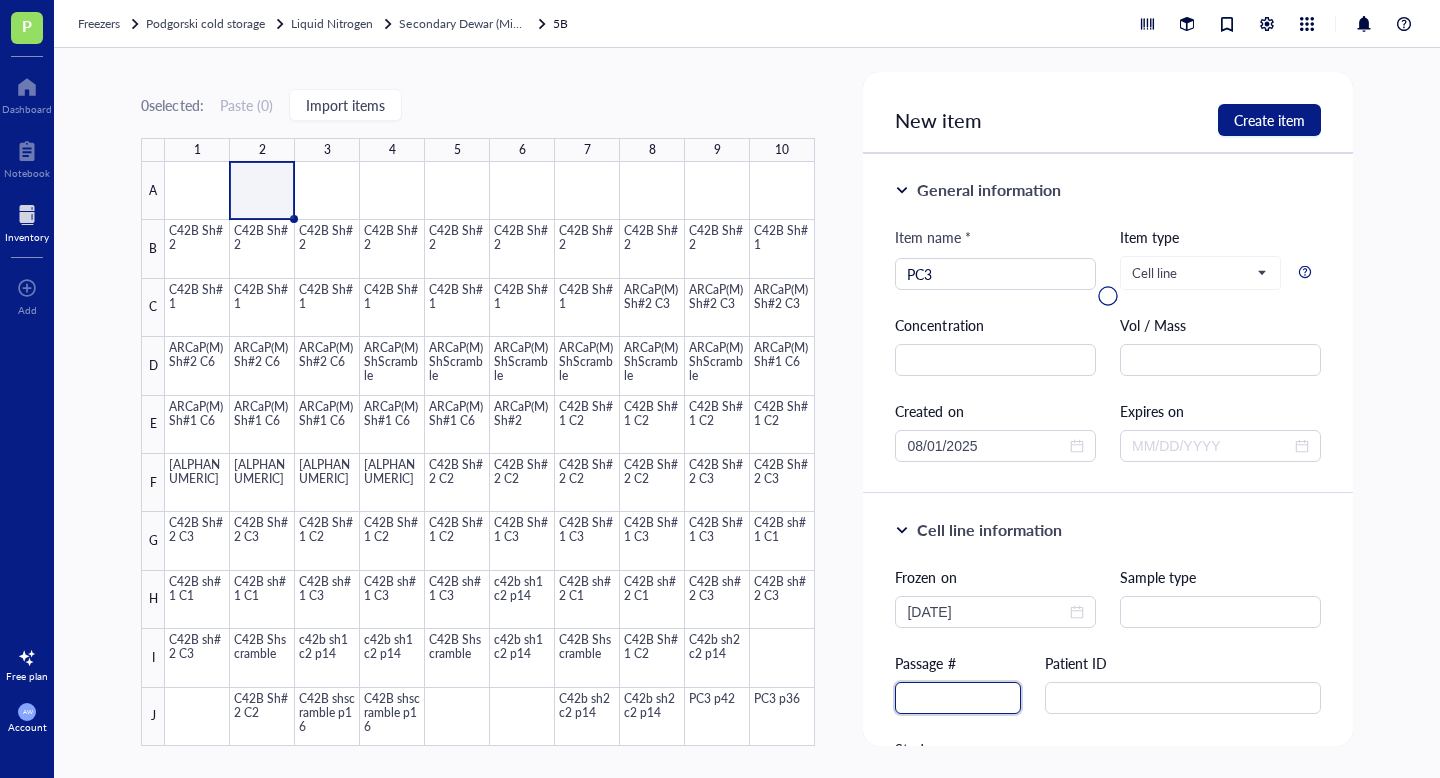 click at bounding box center (958, 698) 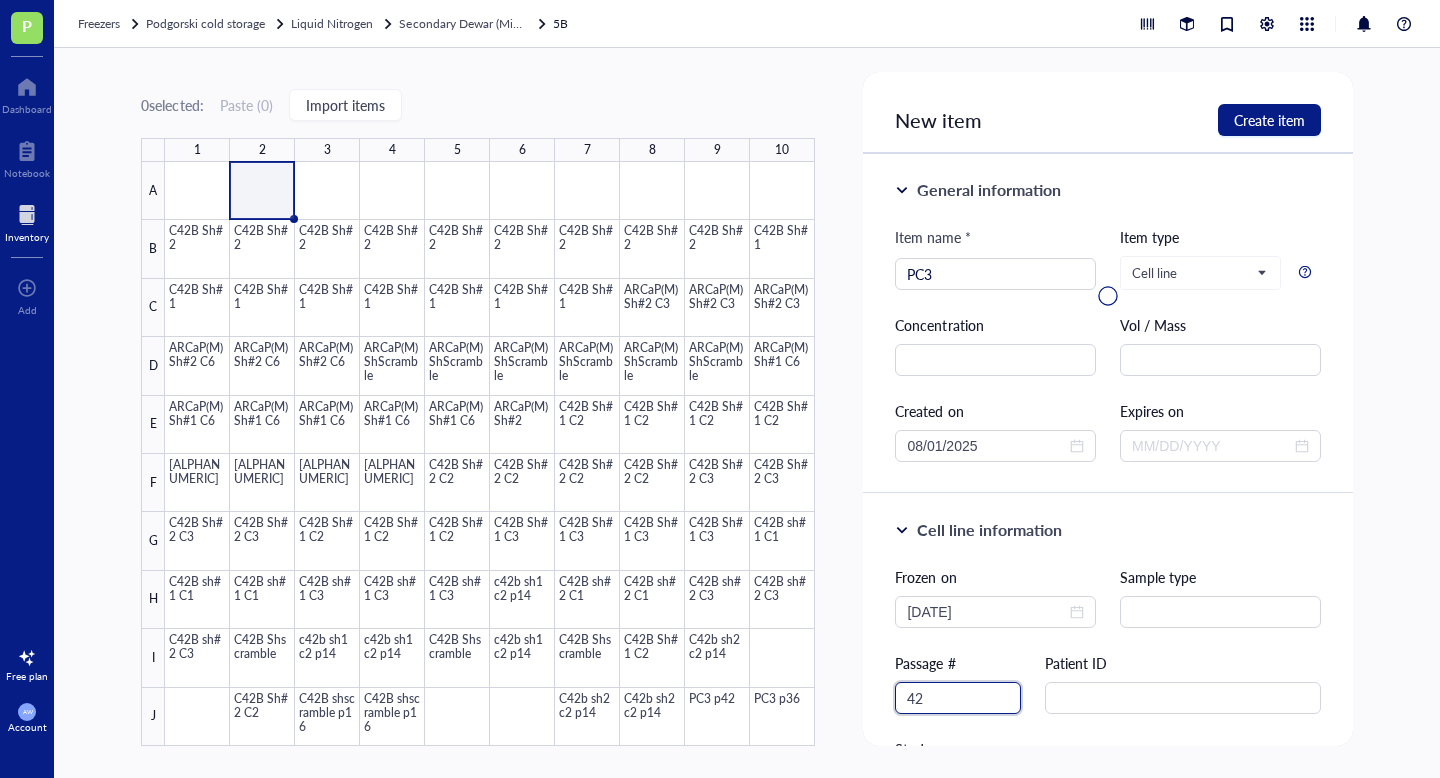 type on "42" 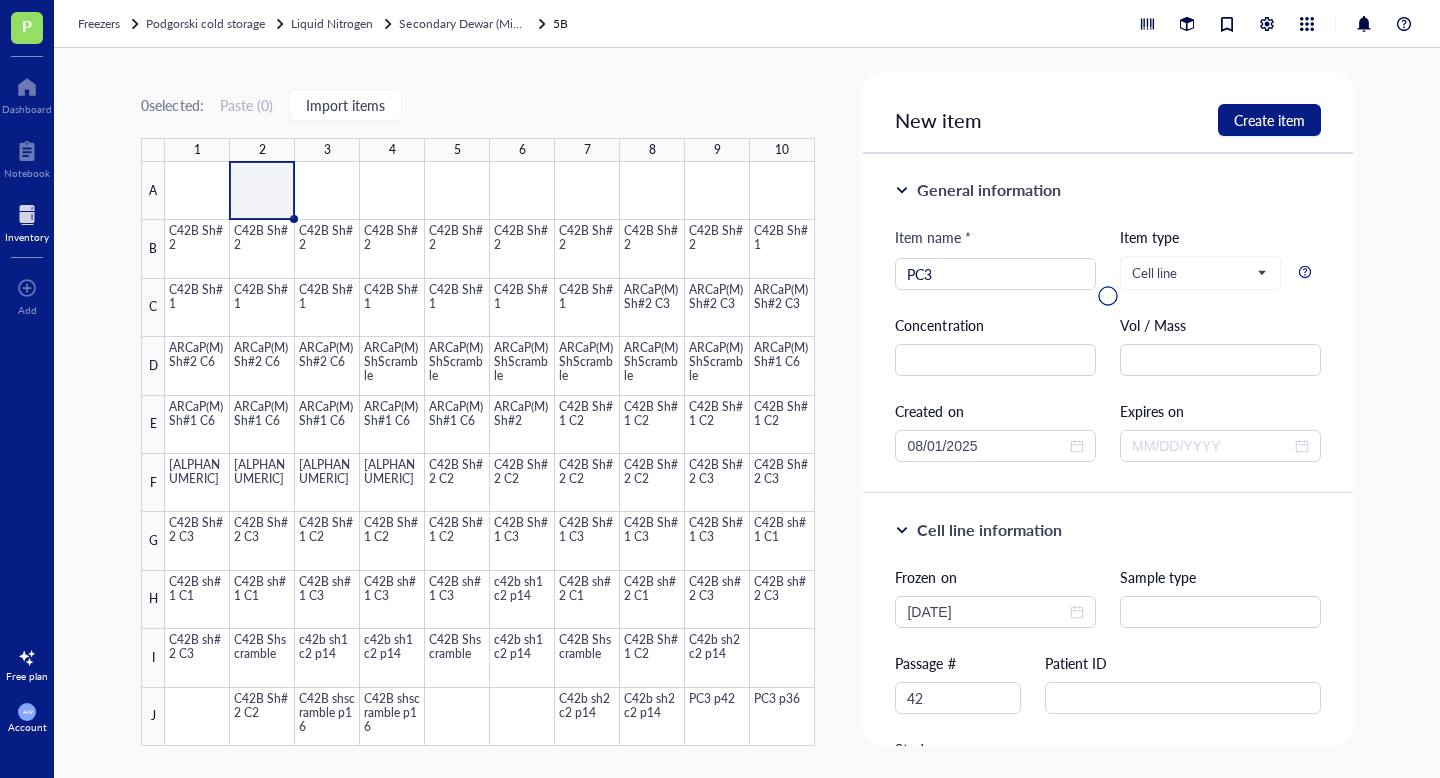 click at bounding box center [1107, 296] 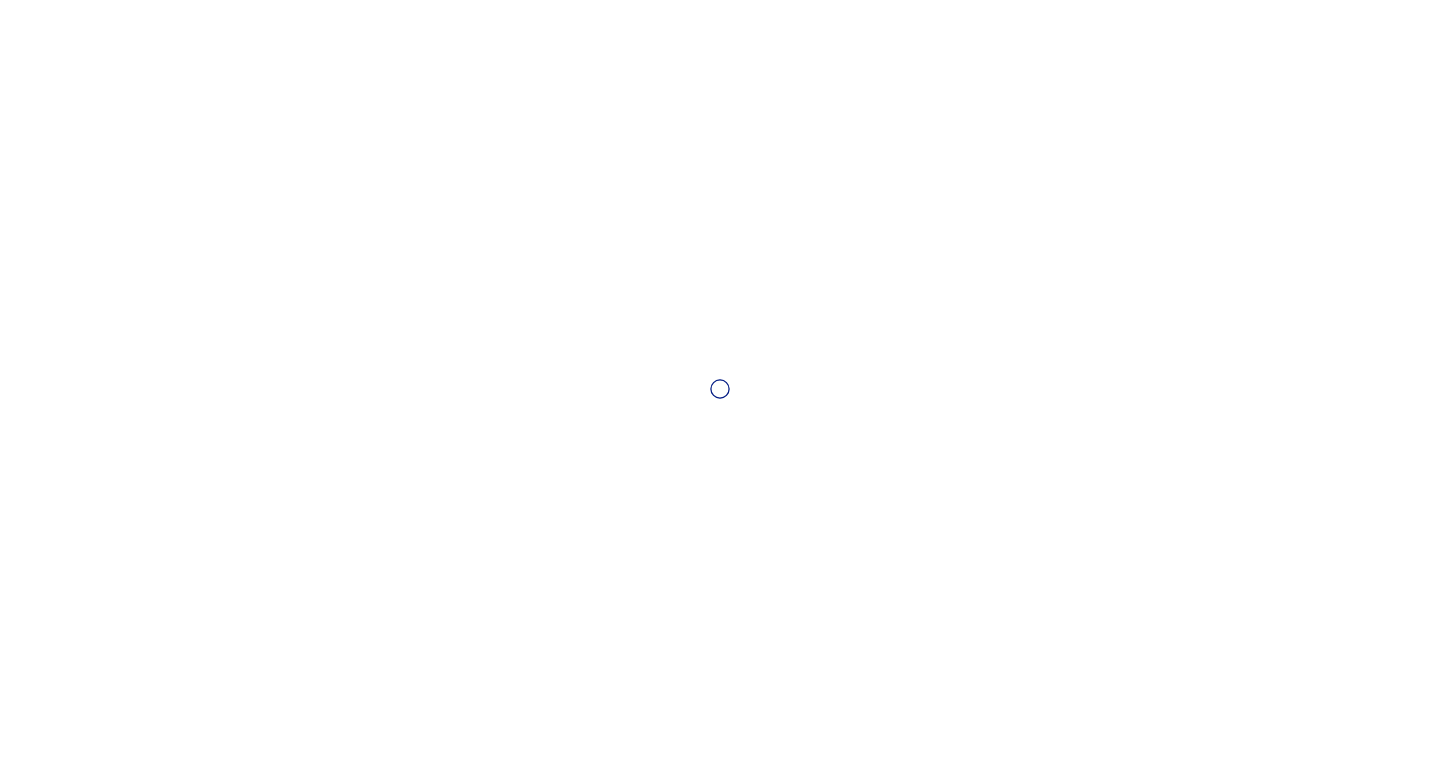 scroll, scrollTop: 0, scrollLeft: 0, axis: both 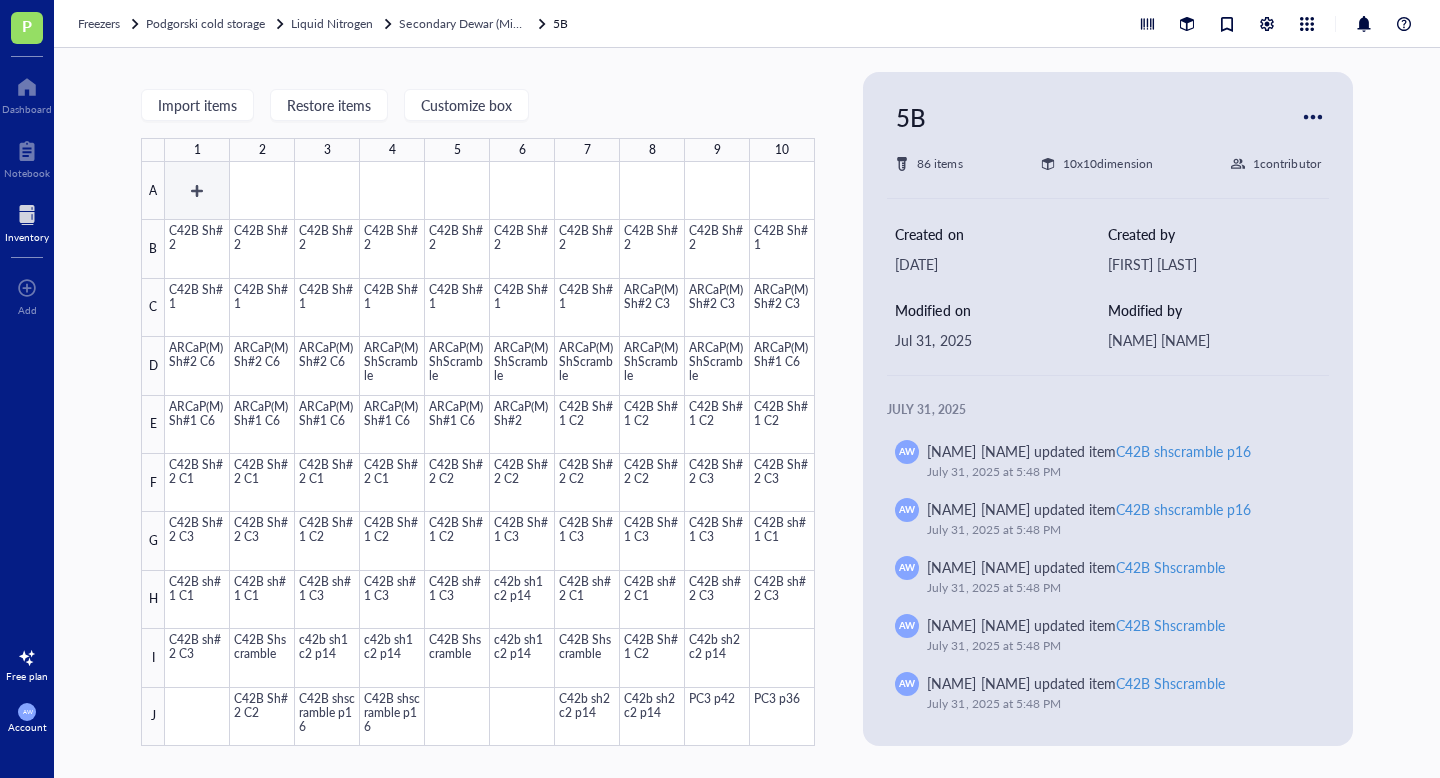 click at bounding box center [490, 454] 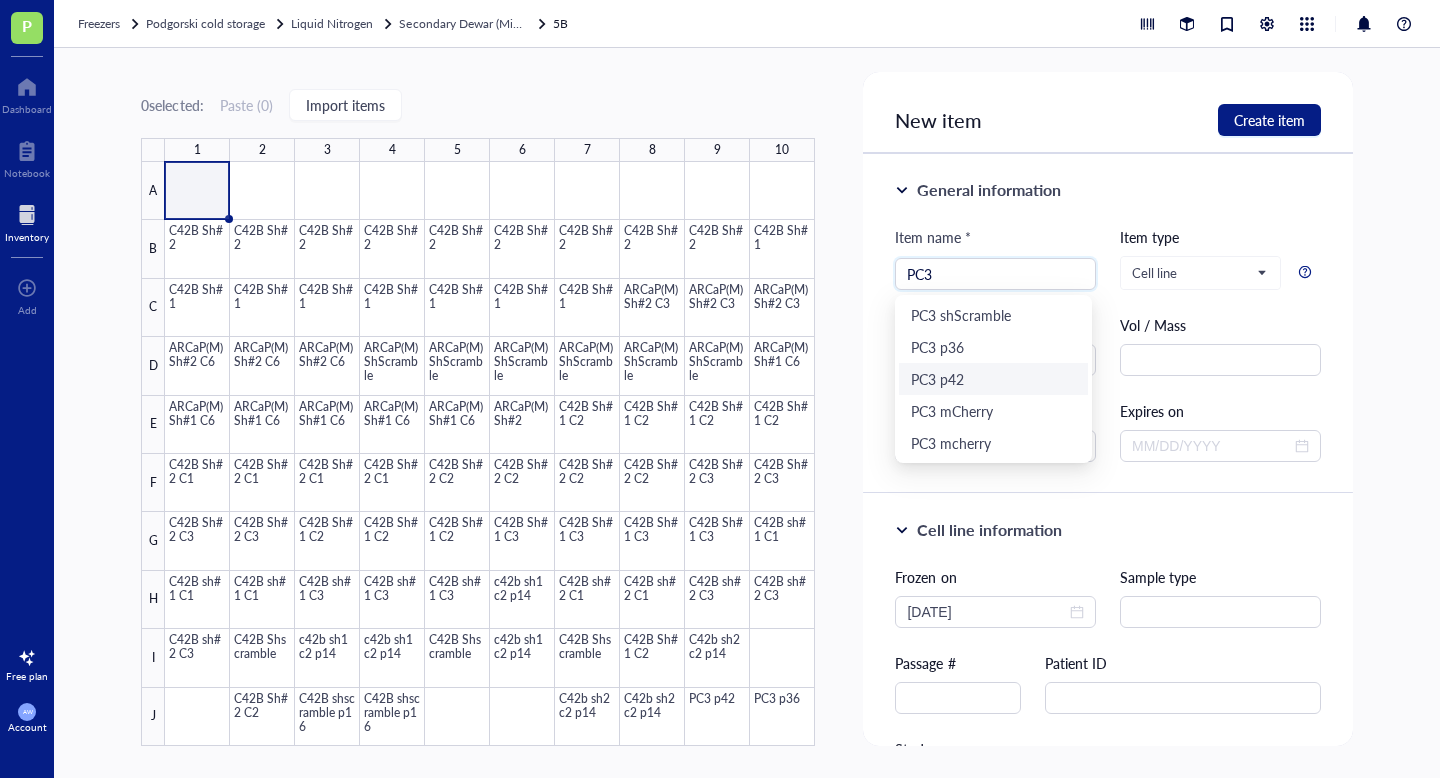 type on "PC3" 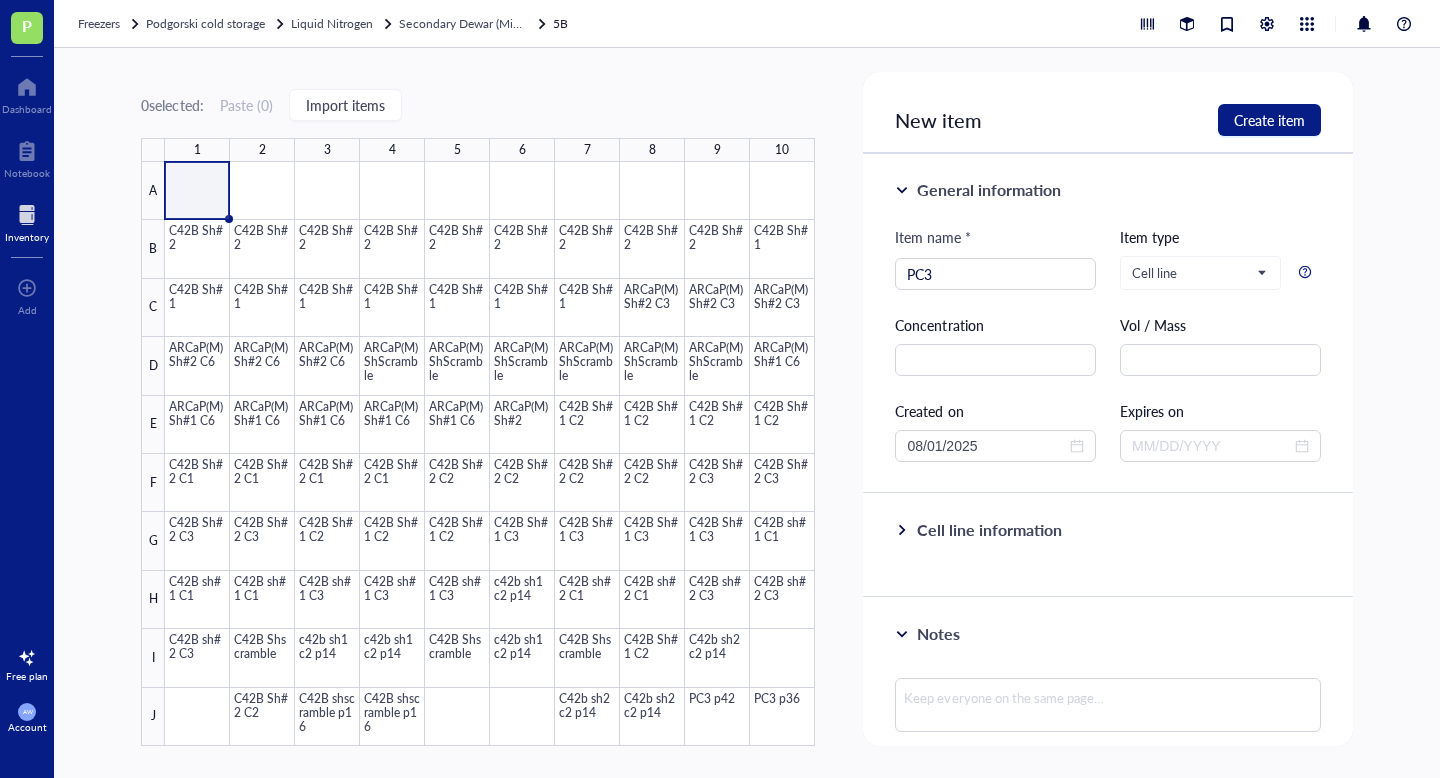 click at bounding box center (902, 530) 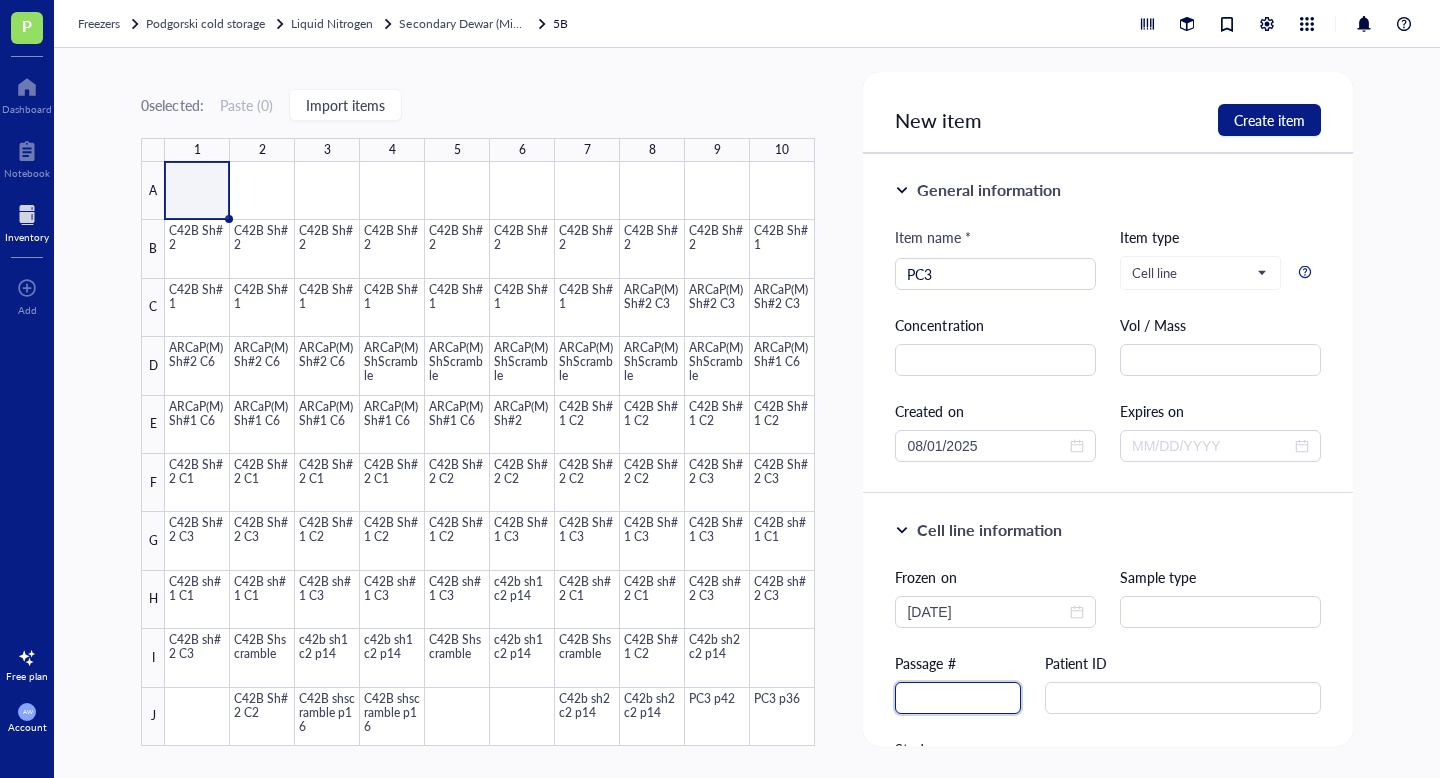 click at bounding box center (958, 698) 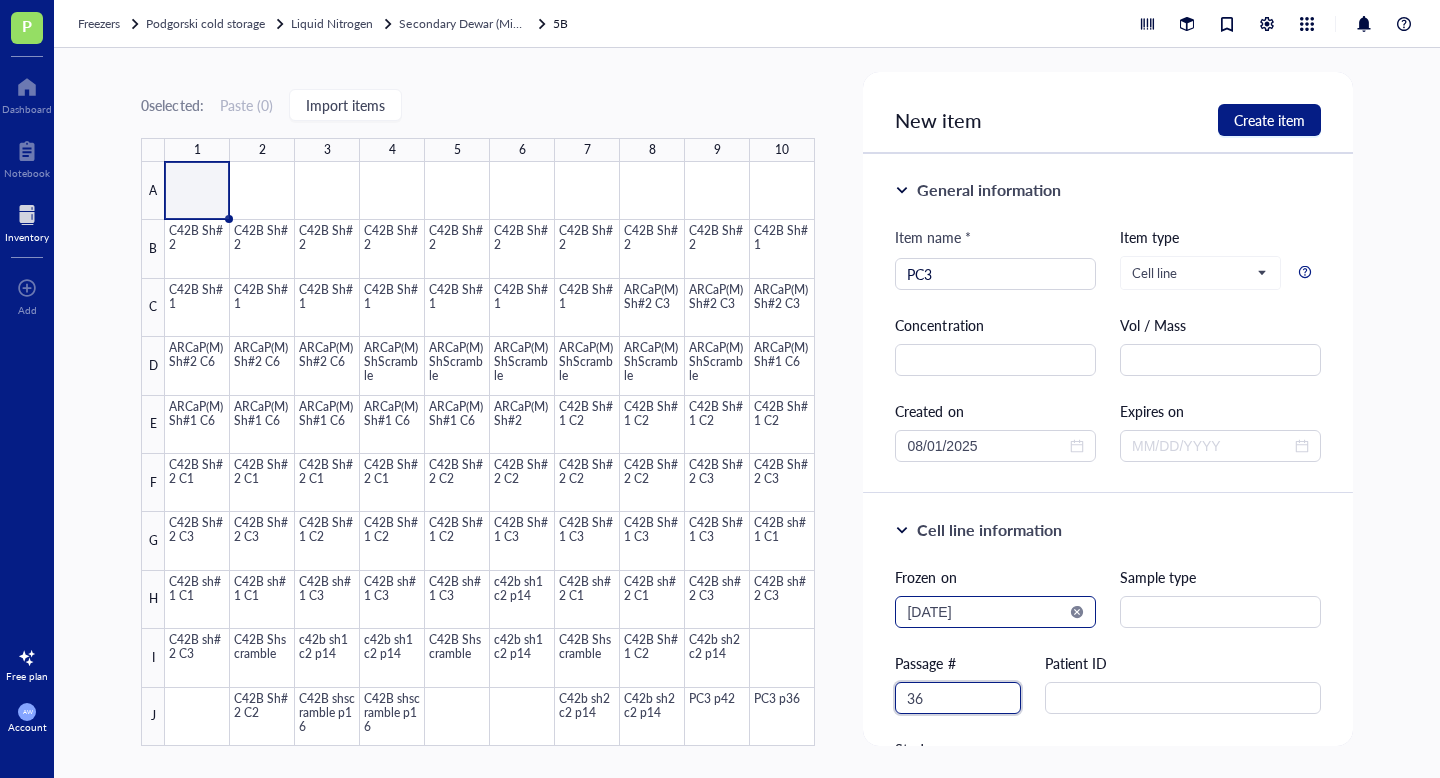 type on "36" 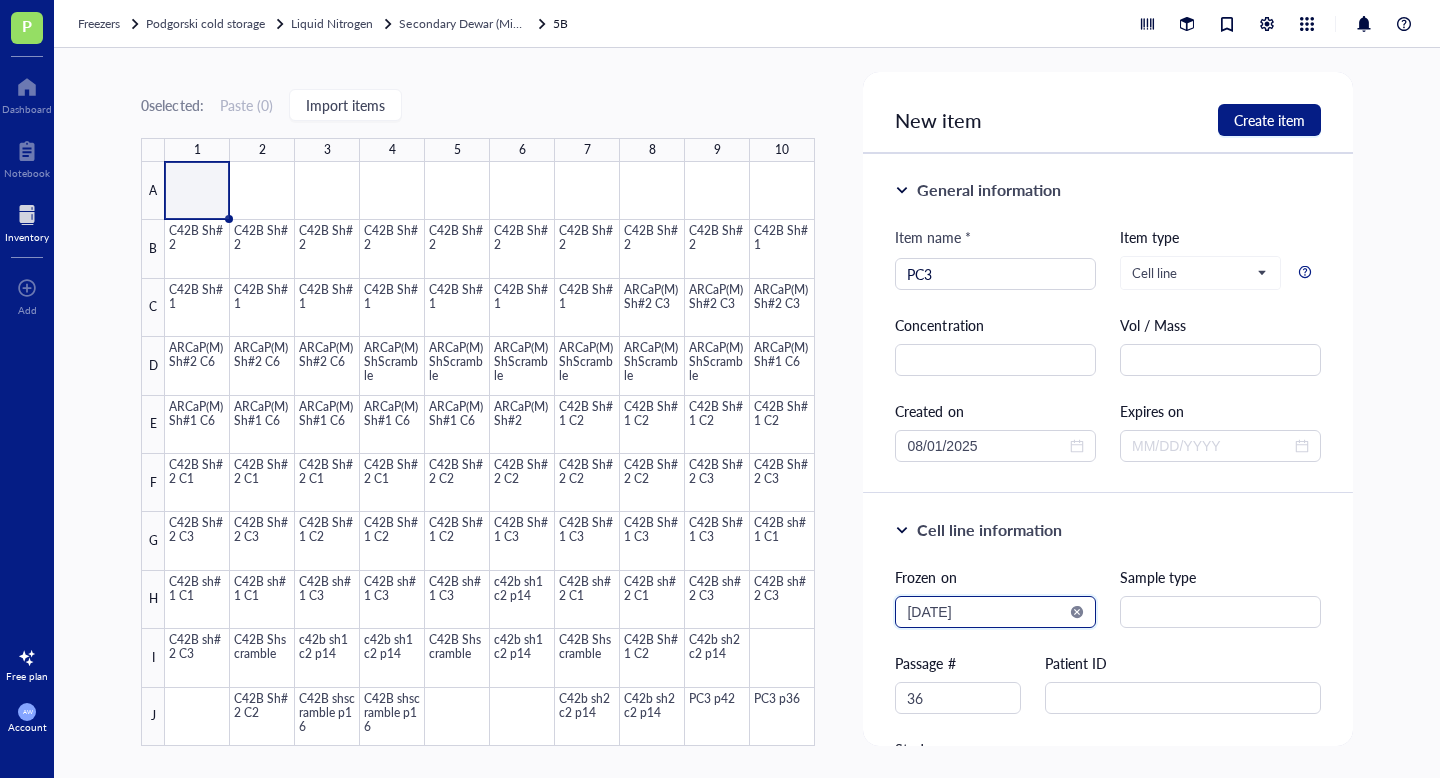 click on "[DATE]" at bounding box center [986, 612] 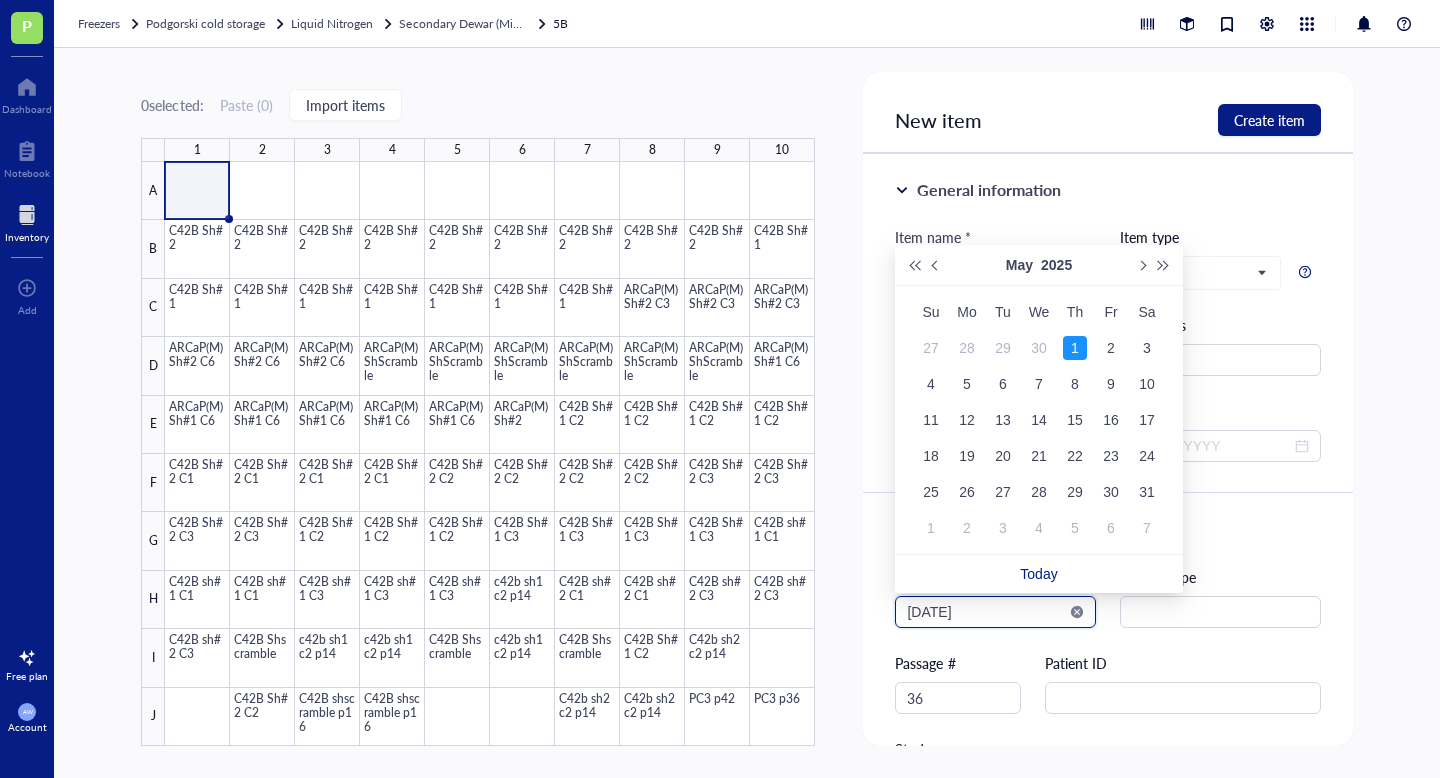 click on "[DATE]" at bounding box center [986, 612] 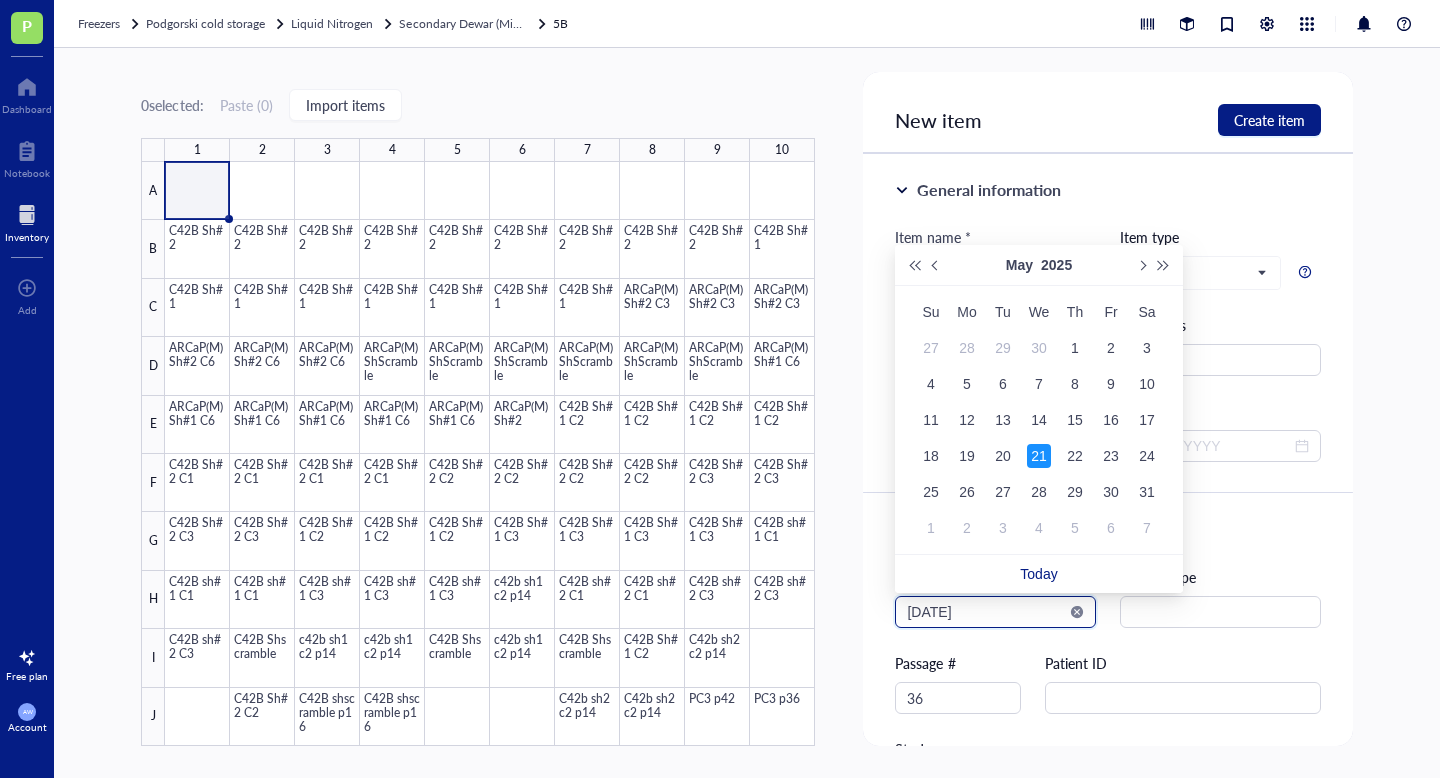 click on "[DATE]" at bounding box center [986, 612] 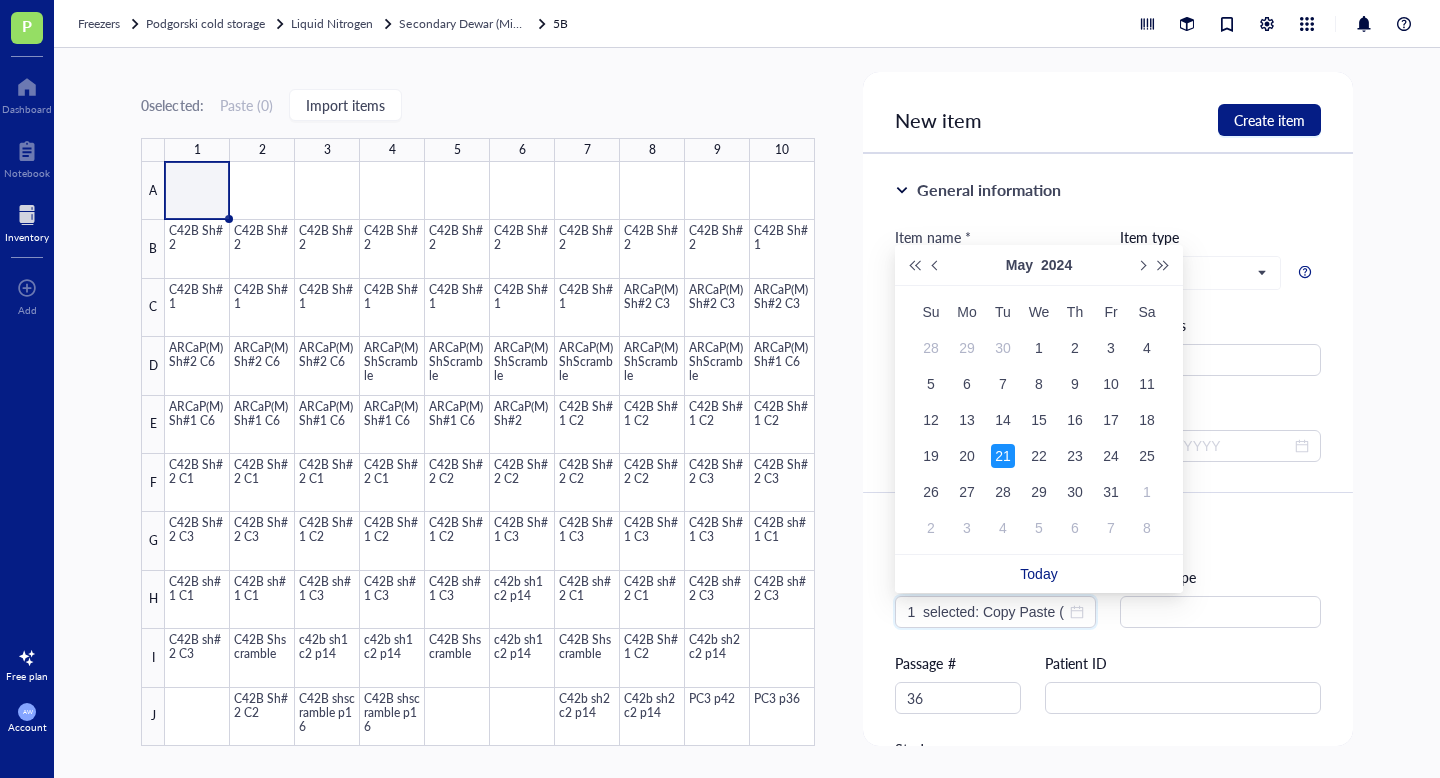 type on "1  selected: Copy Paste ( 1 ) Move to Print barcode Archive selected   1 2 3 4 5 6 7 8 9 10 A B C D E F G H I J C42B C42B 22Rv1 PC3 mCherry/mVenus PC3 mCherry/mVenus PC3 mCherry/mVenus PC3 mCherry/mVenus PC3 mCherry/mVenus PC3 mCherry/mVenus PC3 mCherry/Mvenus PC3 mCherry/Mvenus PC3 mCherry/Mvenus PC3 mCherry/Mvenus PC3 mCherry/Mvenus PC3 mCherry/Mvenus PC3 mCherry/mVenus 293T mCherry 293T mCherry 293T mCherry 293T mCherry C42B mVenus C42B mVenus C42B mVenus C42B mVenus HEK293T HEK293T HEK293T HEK293T HEK293T HEK293T HEK293T HEK293T HEK293T HEK293T HEK293T HEK293T HEK293 T HEK293 T HEK293T HEK293T HEK293T HEK293T HEK293T HEK293T 22Rv1 22Rv1 22Rv1 22Rv1 22Rv1 22Rv1 22Rv1 22Rv1 22Rv1 22Rv1 22Rv1 22Rv1 22Rv1 22Rv1 22Rv1 22Rv1 22Rv1 22Rv1 22Rv1 22Rv1 22Rv1 22Rv1 22Rv1 22Rv1 22Rv1 22Rv1 22Rv1 22Rv1 22Rv1 22Rv1 22Rv1 22Rv1 22Rv1 22Rv1 22Rv1 22Rv1 22Rv1 22Rv1 22Rv1 22Rv1 C42B C42B C42B C42B C42B C42B C42B 22Rv1 Details Activity Metadata Barcode Files ID BS00000161 Item type Cell line Concentration - Vol / Mass 1 mL AW   -" 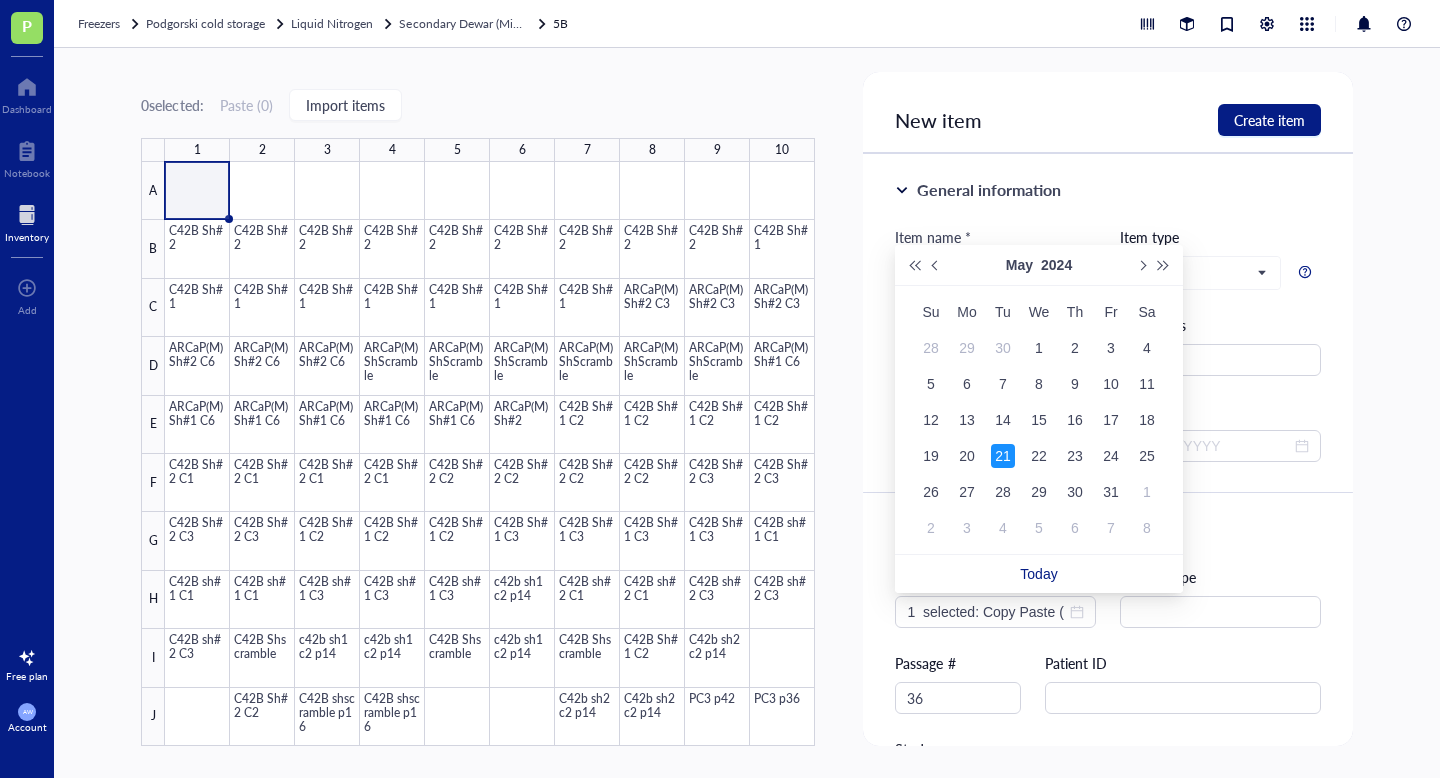 click on "21" at bounding box center (1003, 456) 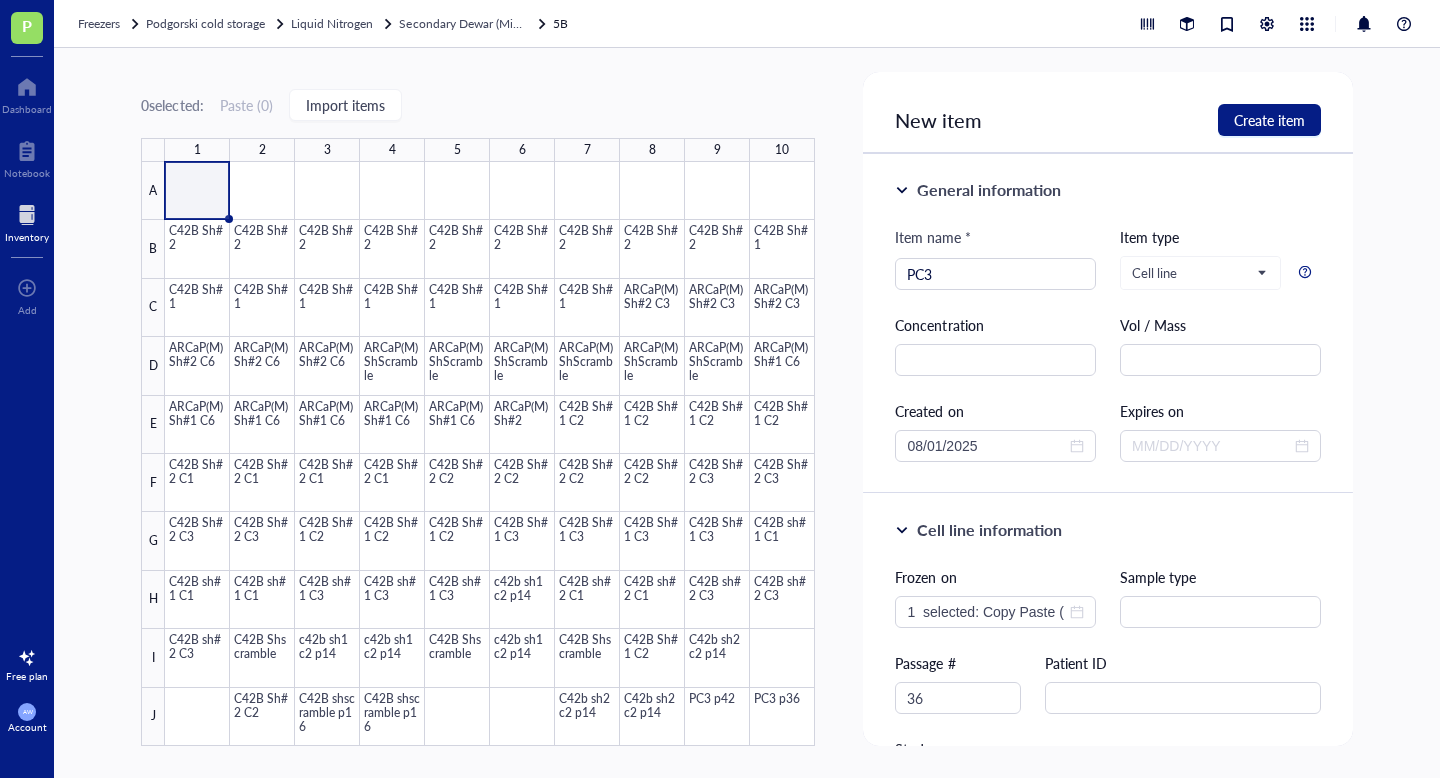 click on "New item Create item" at bounding box center (1107, 113) 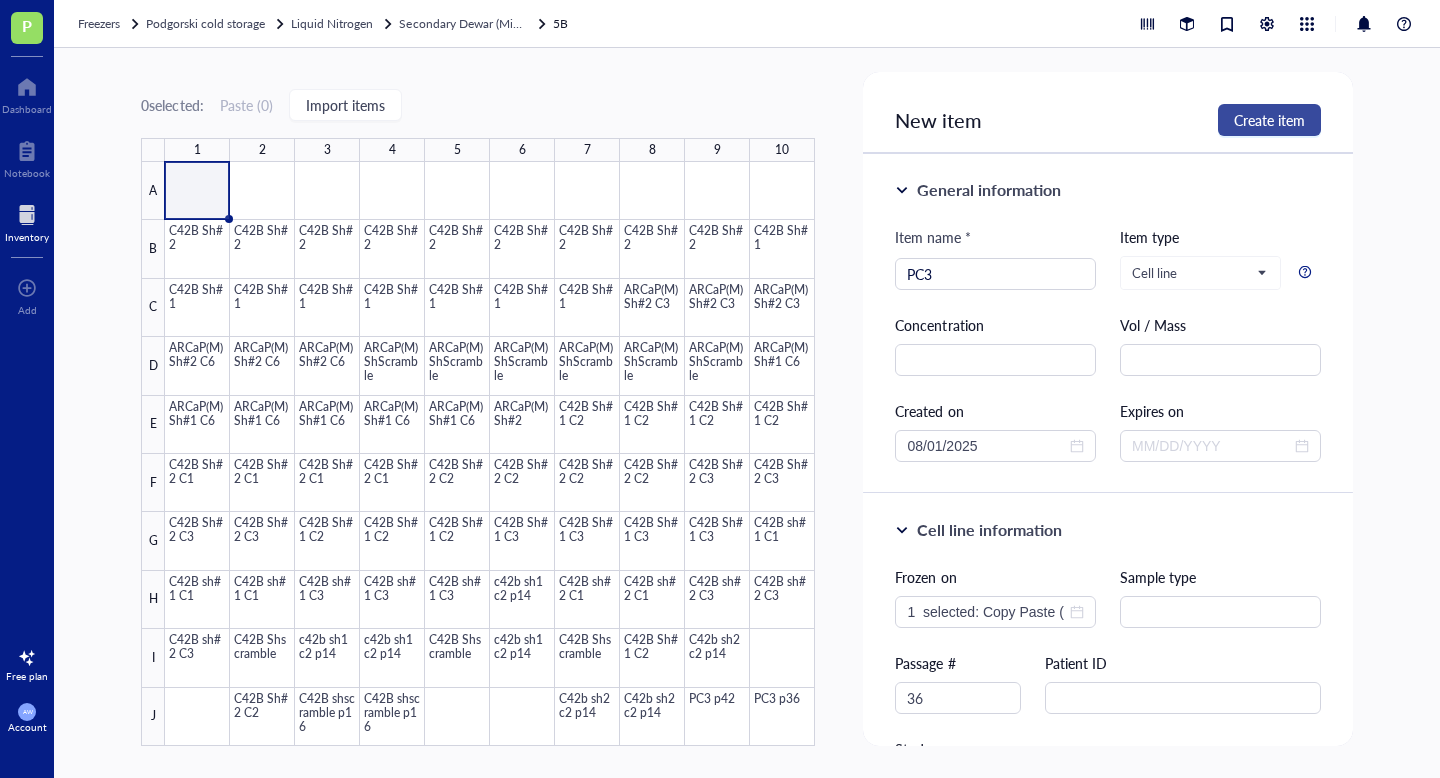 click on "Create item" at bounding box center [1269, 120] 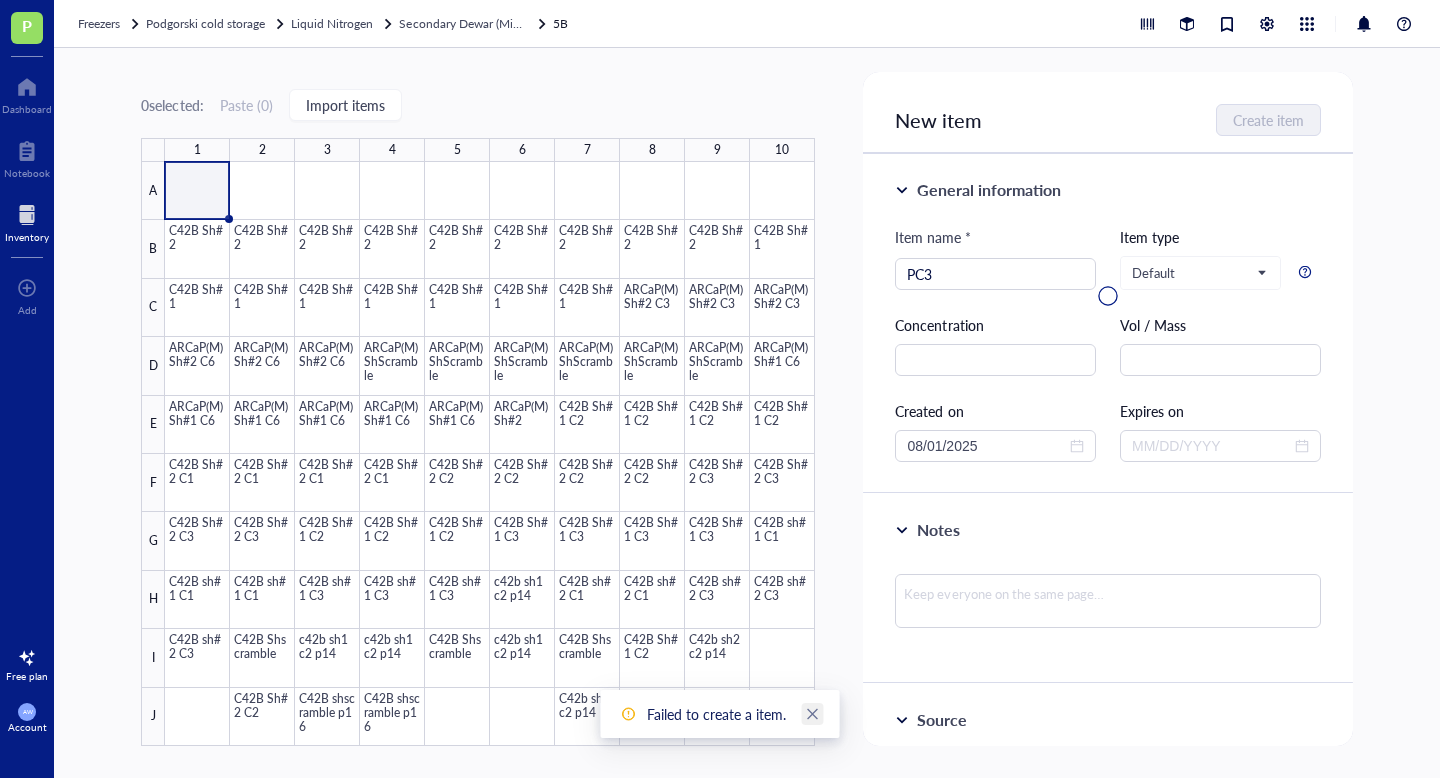 click 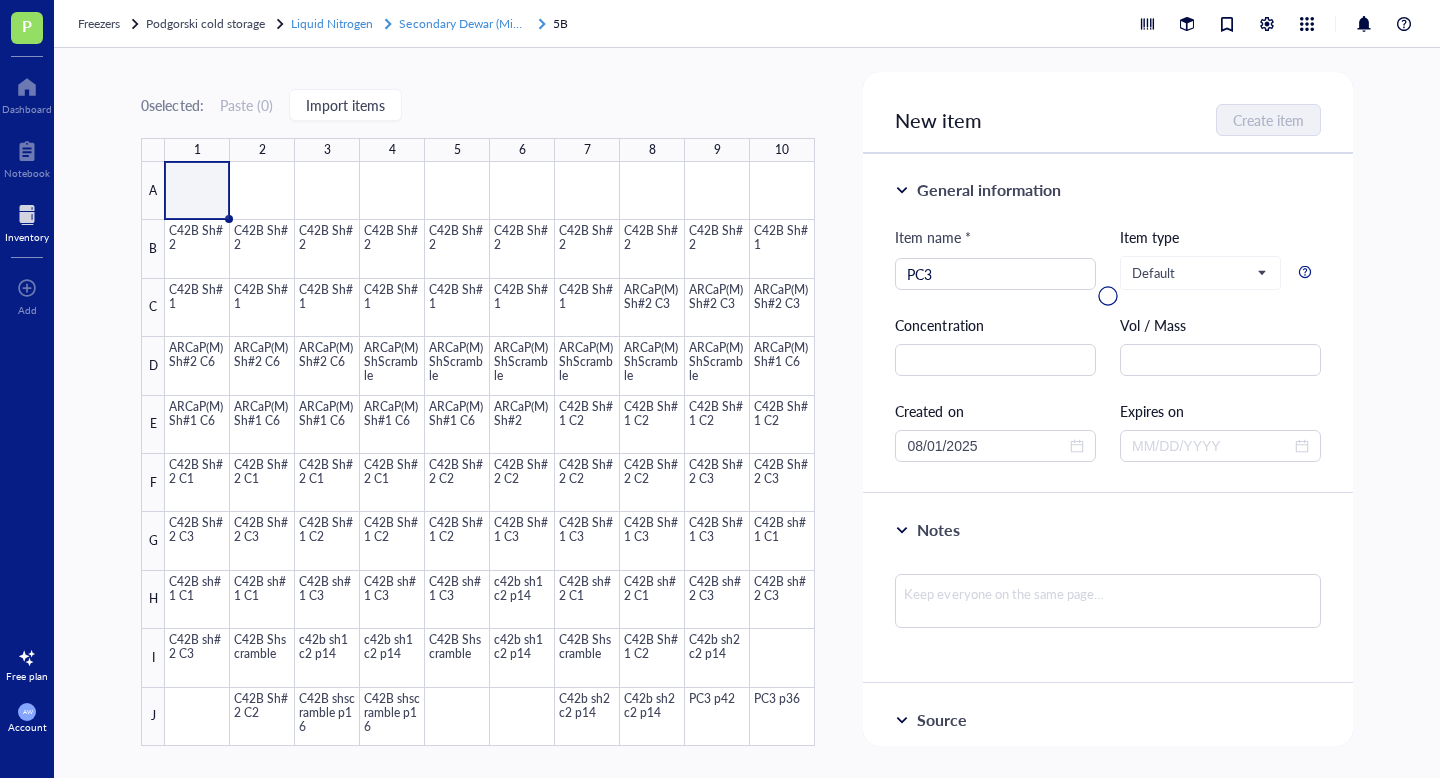 click on "Secondary Dewar (Minhong)" at bounding box center [474, 23] 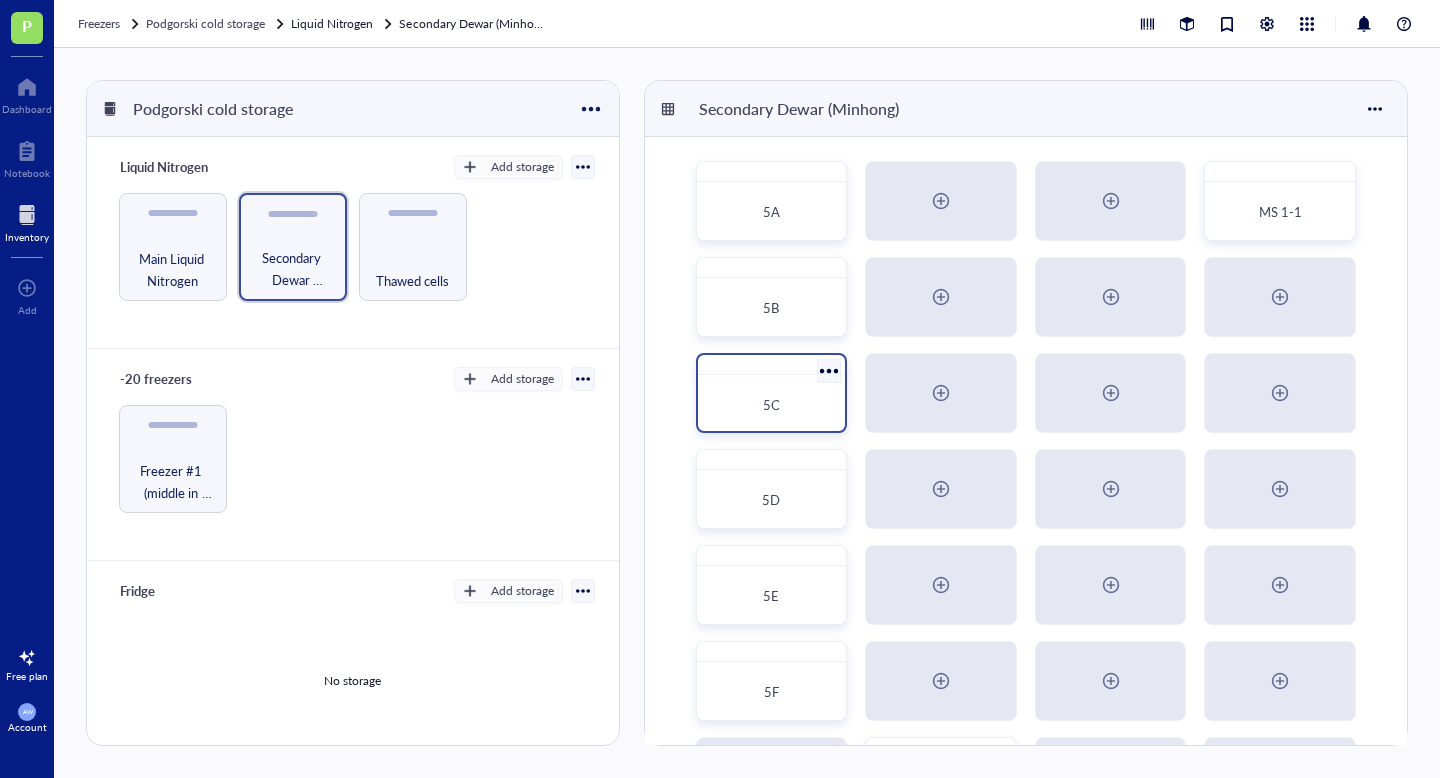 click on "5C" at bounding box center [772, 405] 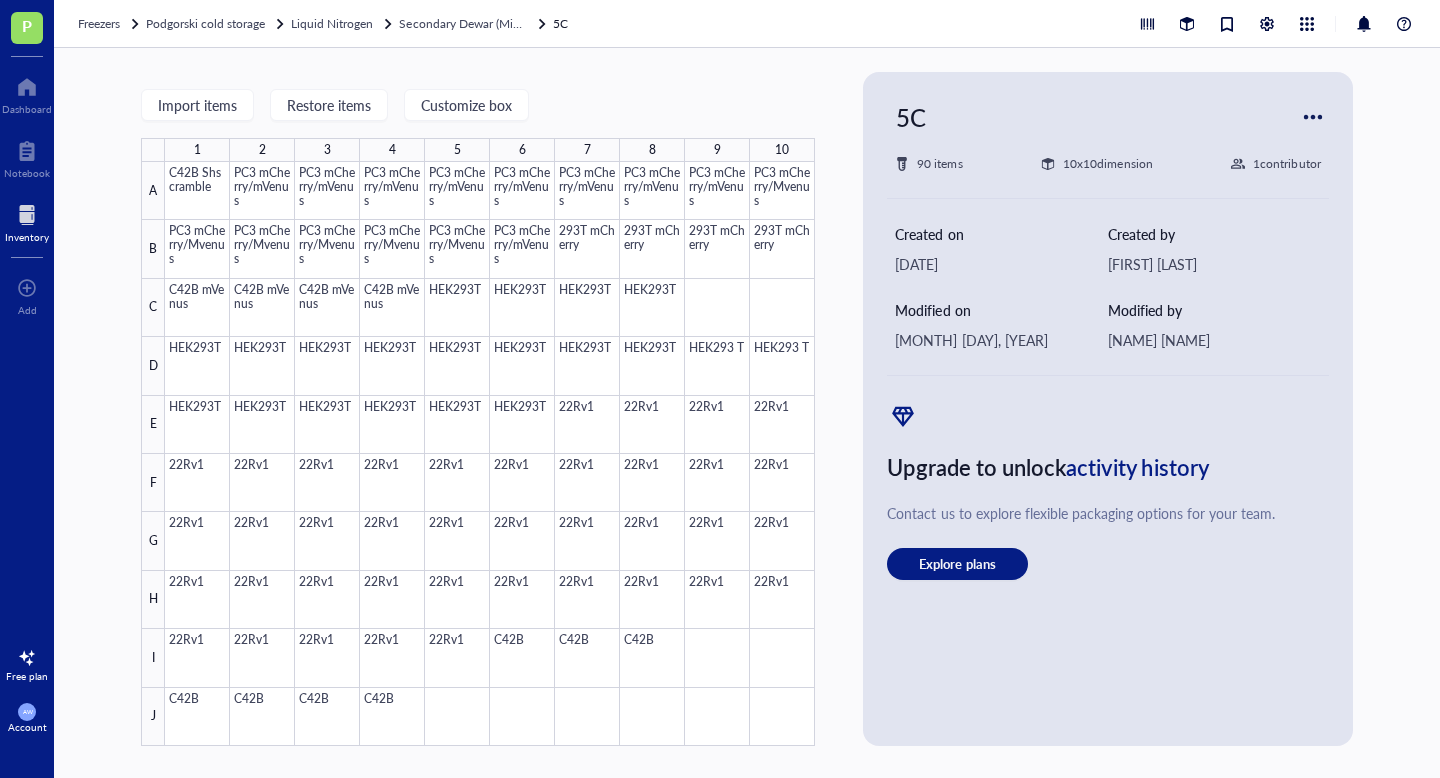 drag, startPoint x: 102, startPoint y: 118, endPoint x: 112, endPoint y: 132, distance: 17.20465 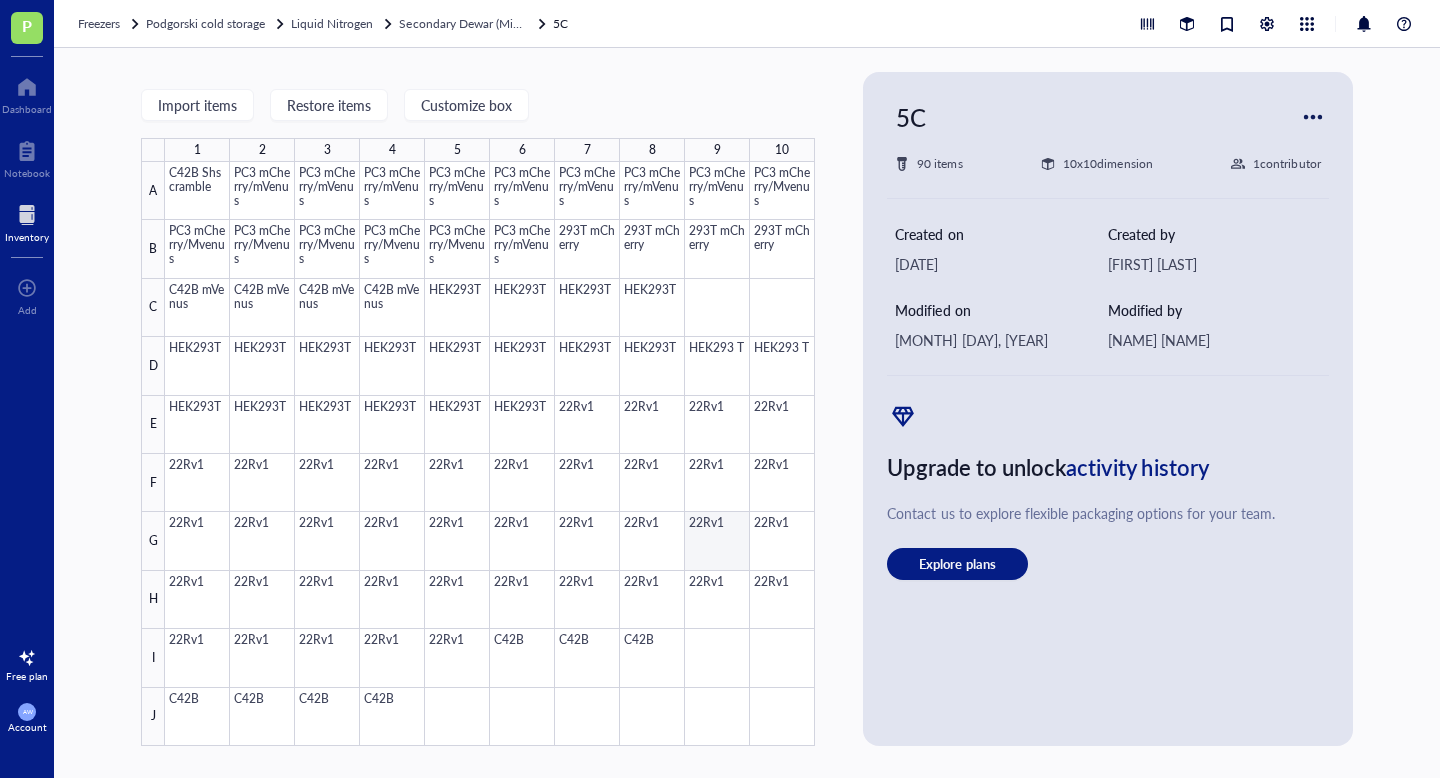 drag, startPoint x: 87, startPoint y: 129, endPoint x: 736, endPoint y: 567, distance: 782.9719 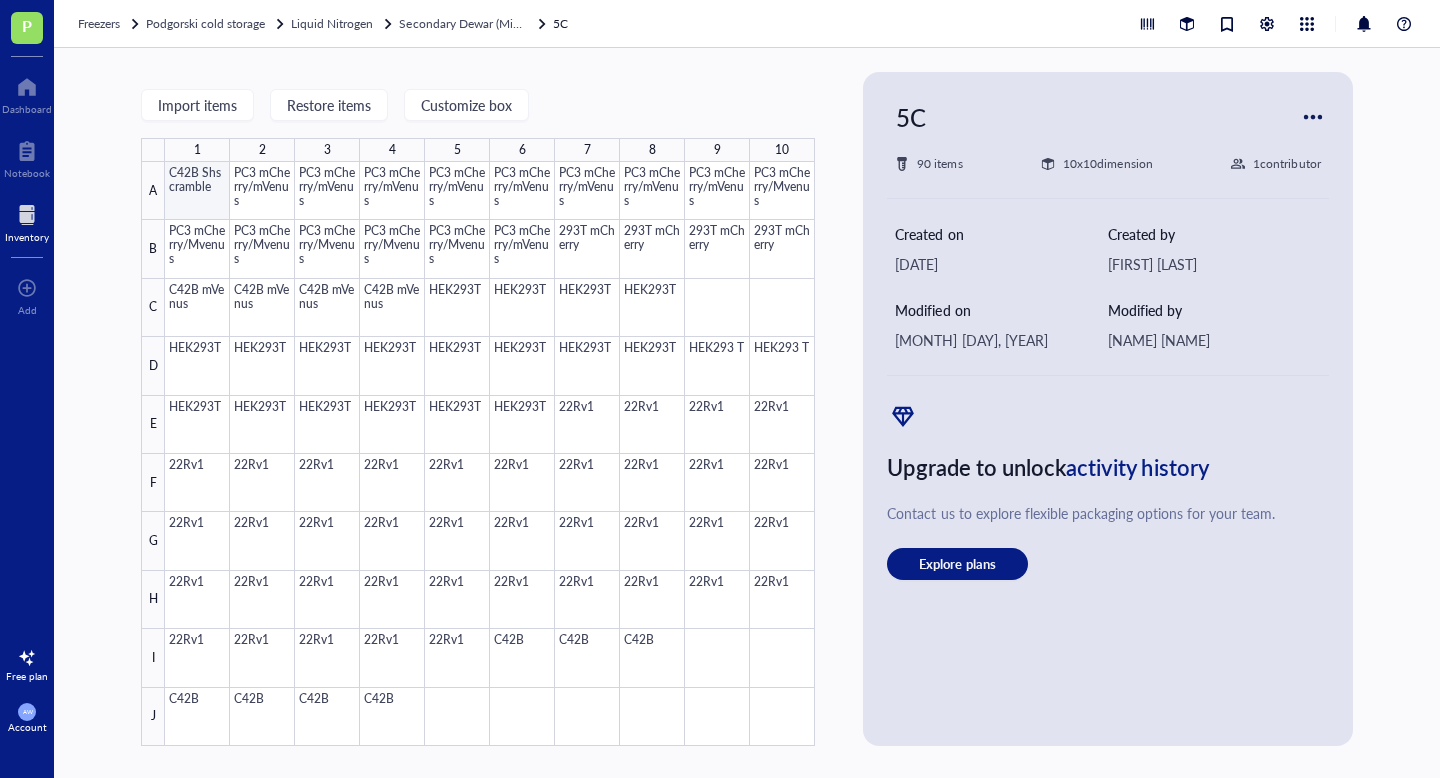 click at bounding box center (490, 454) 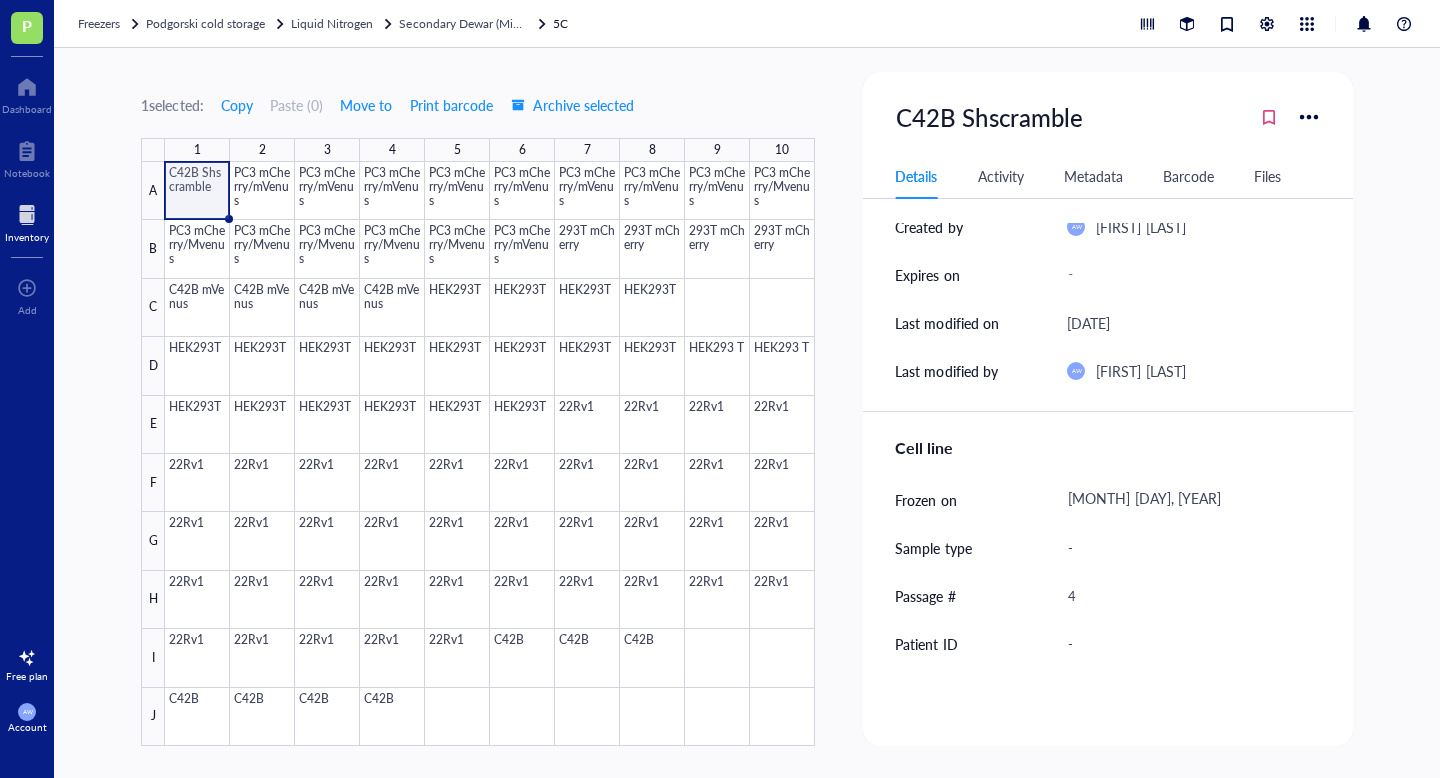 scroll, scrollTop: 243, scrollLeft: 0, axis: vertical 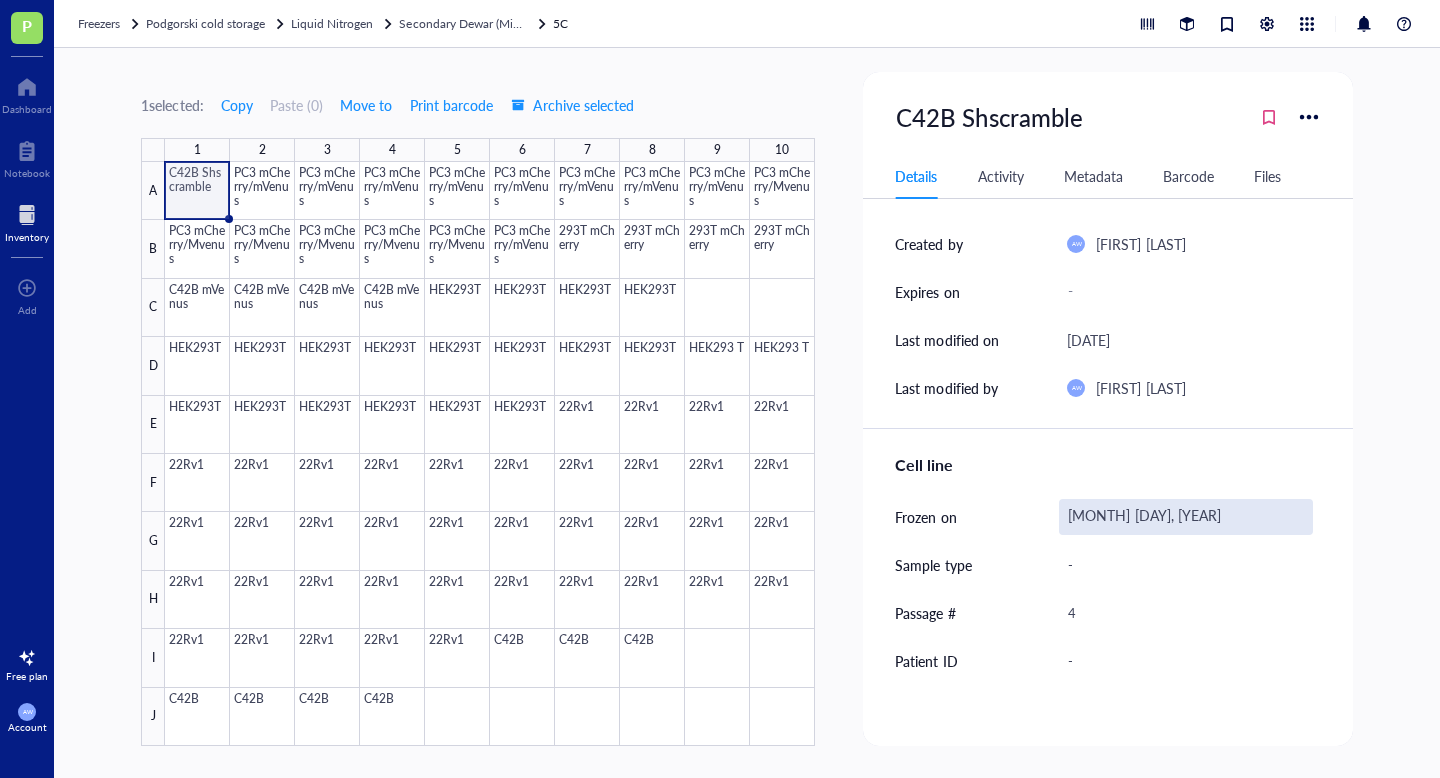 click on "[MONTH] [DAY], [YEAR]" at bounding box center (1185, 517) 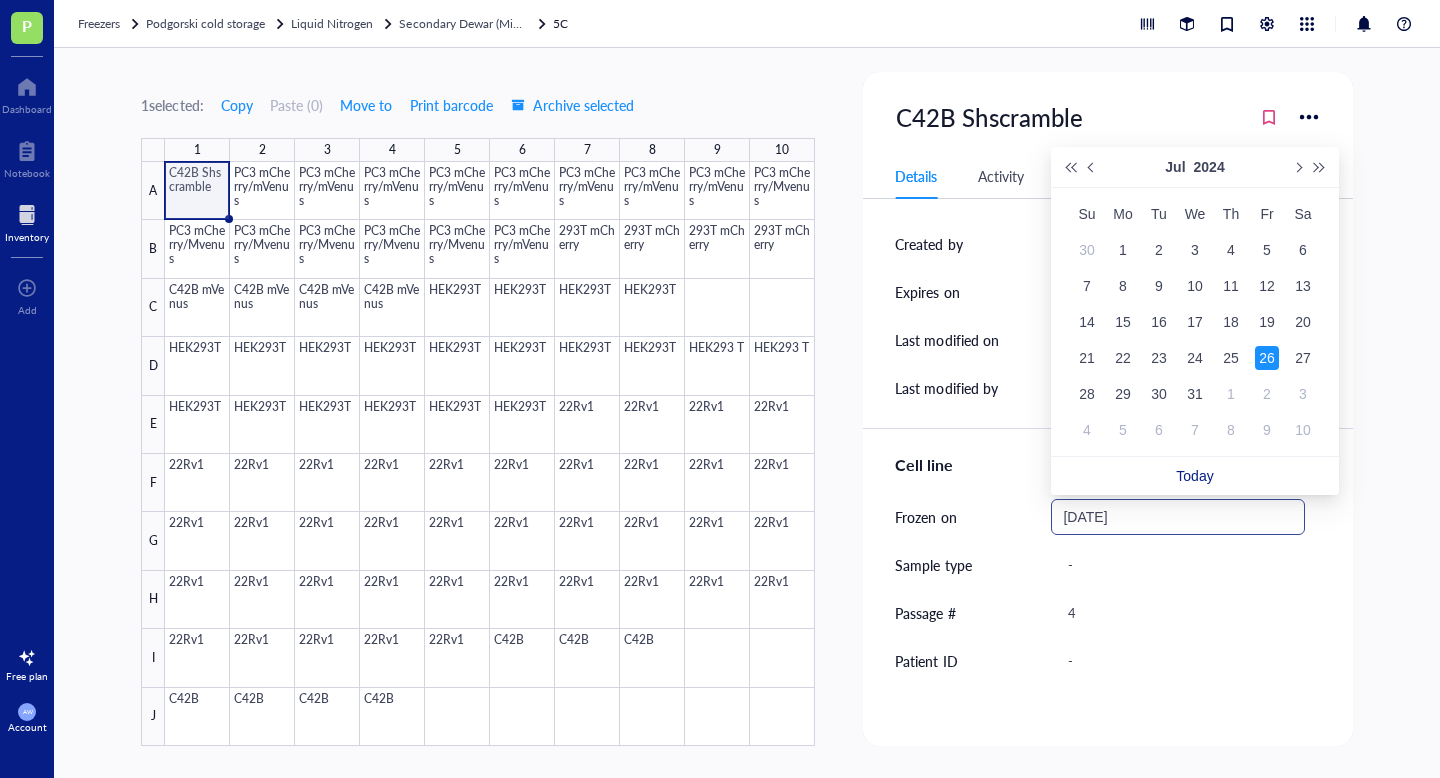 click on "[DATE]" at bounding box center (1168, 517) 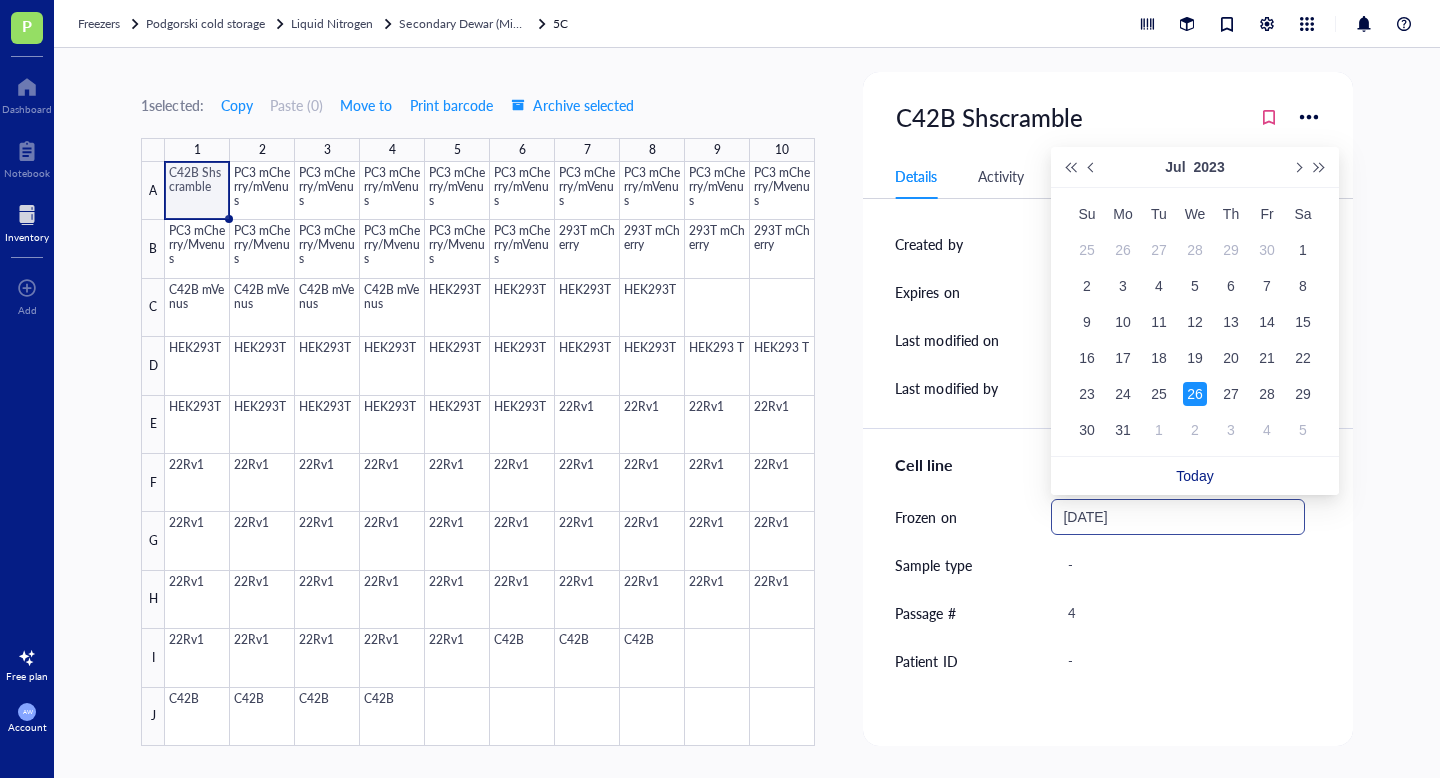 click on "[DATE]" at bounding box center (1168, 517) 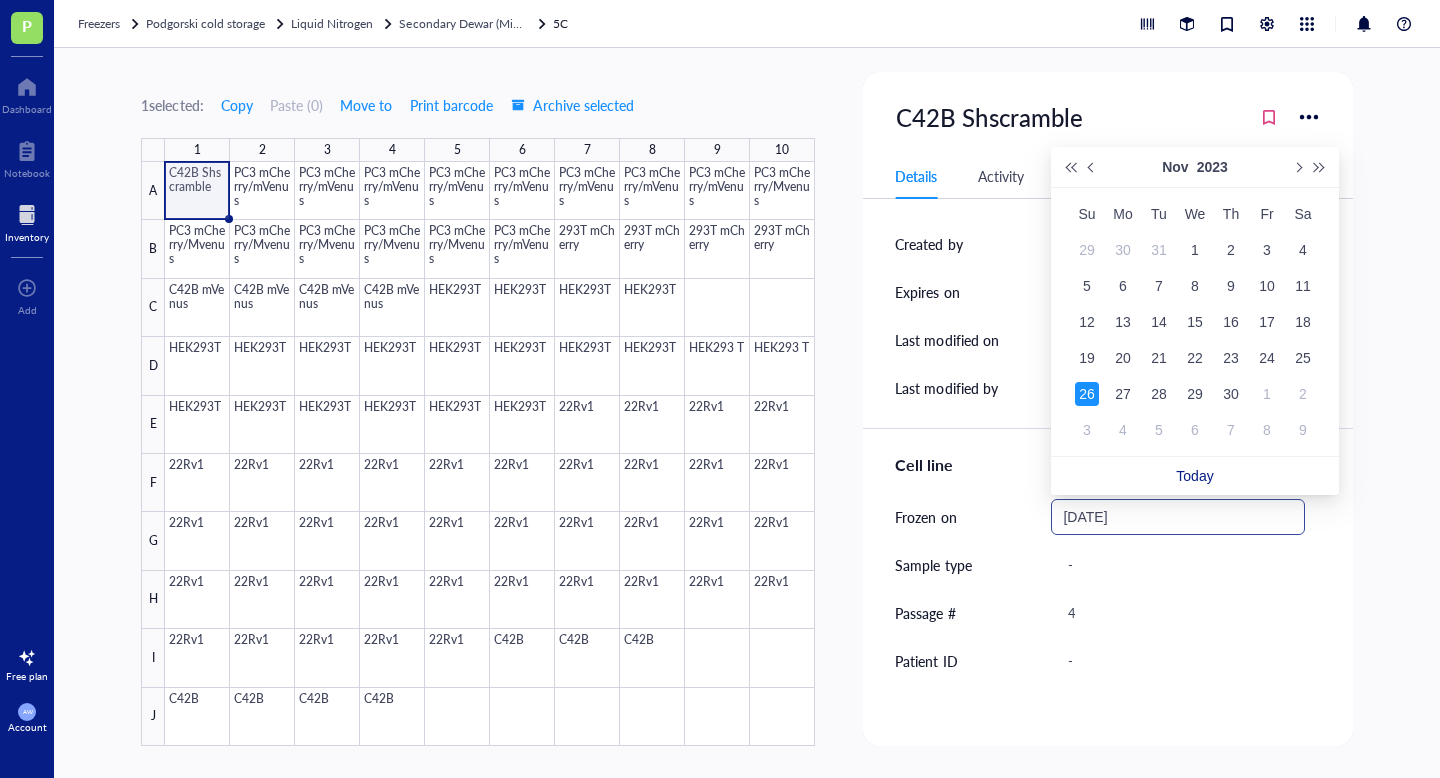 click on "[DATE]" at bounding box center [1168, 517] 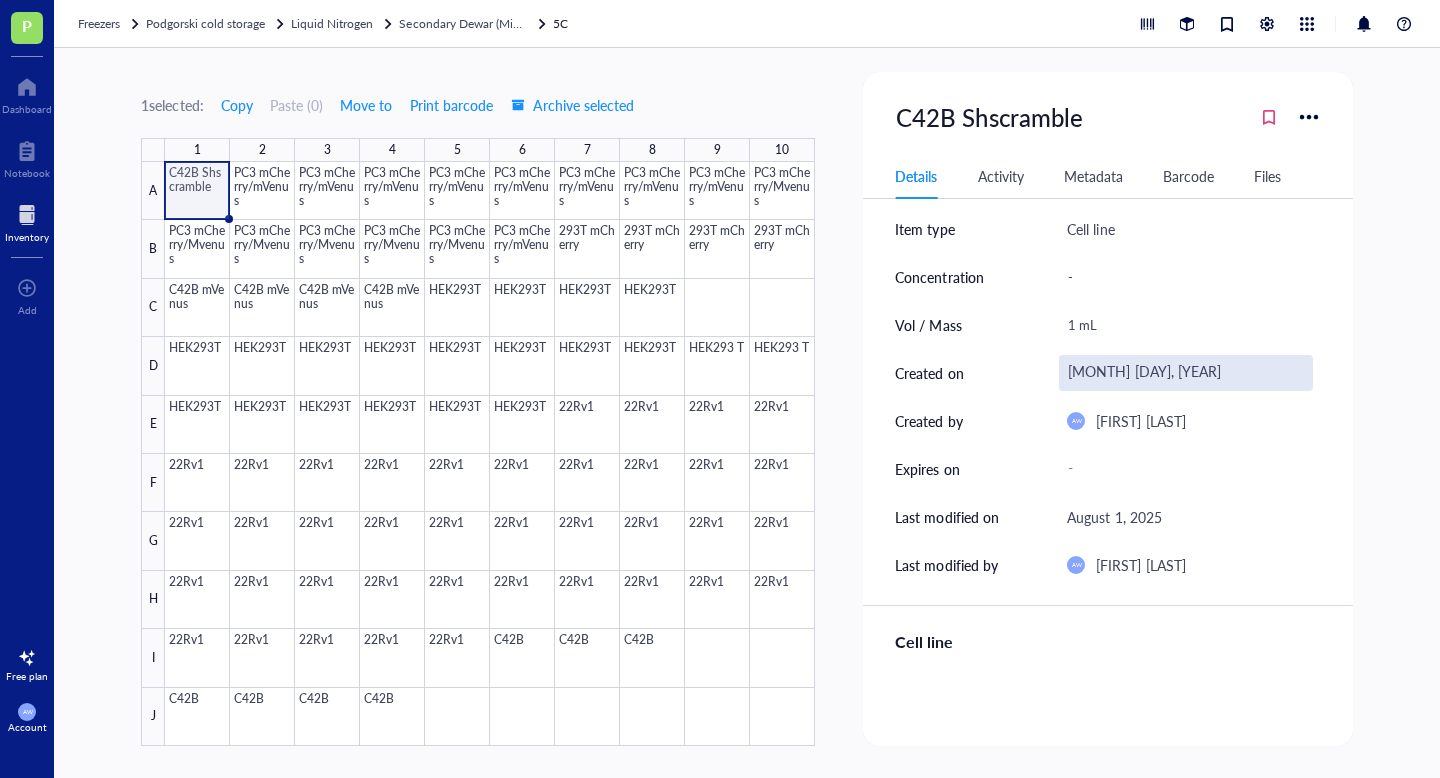 scroll, scrollTop: 0, scrollLeft: 0, axis: both 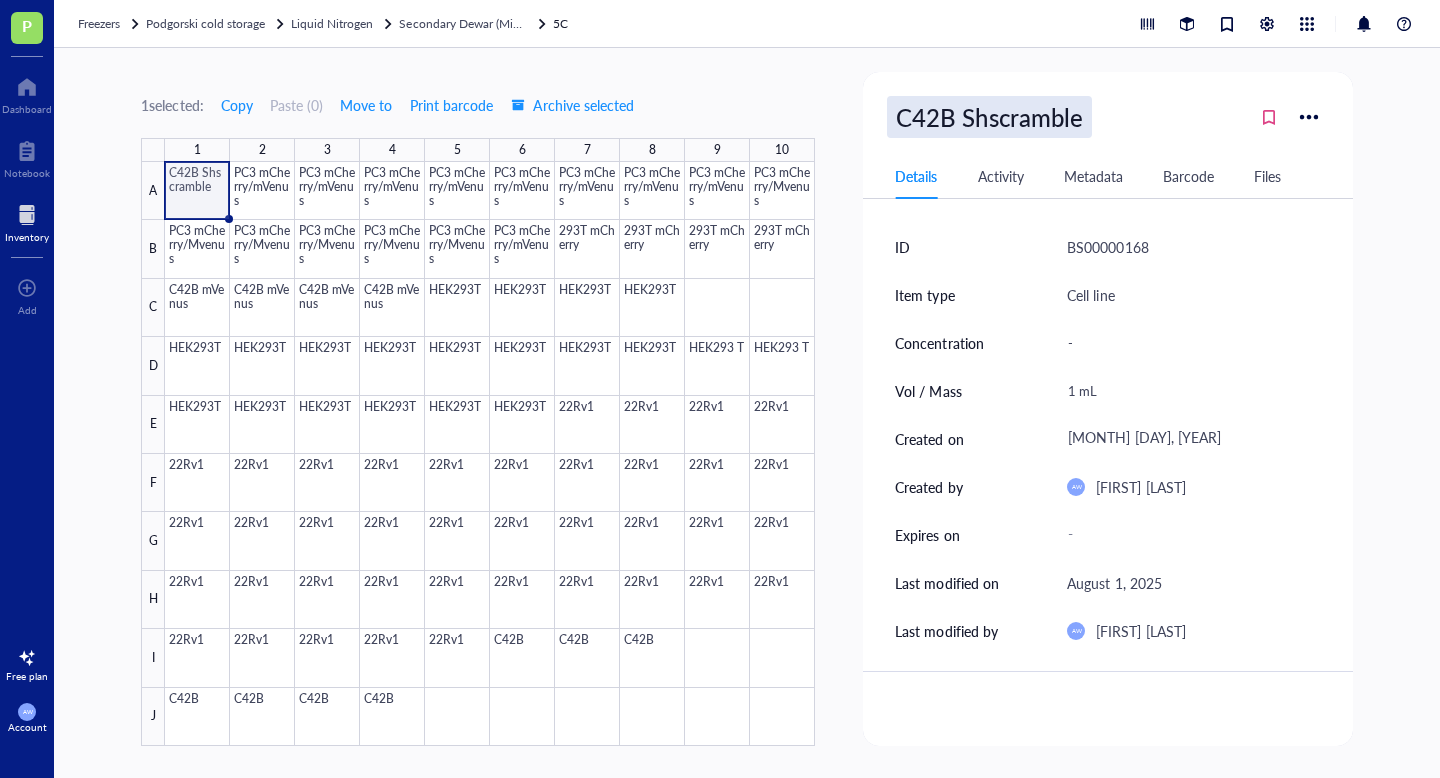 click on "C42B Shscramble" at bounding box center [989, 117] 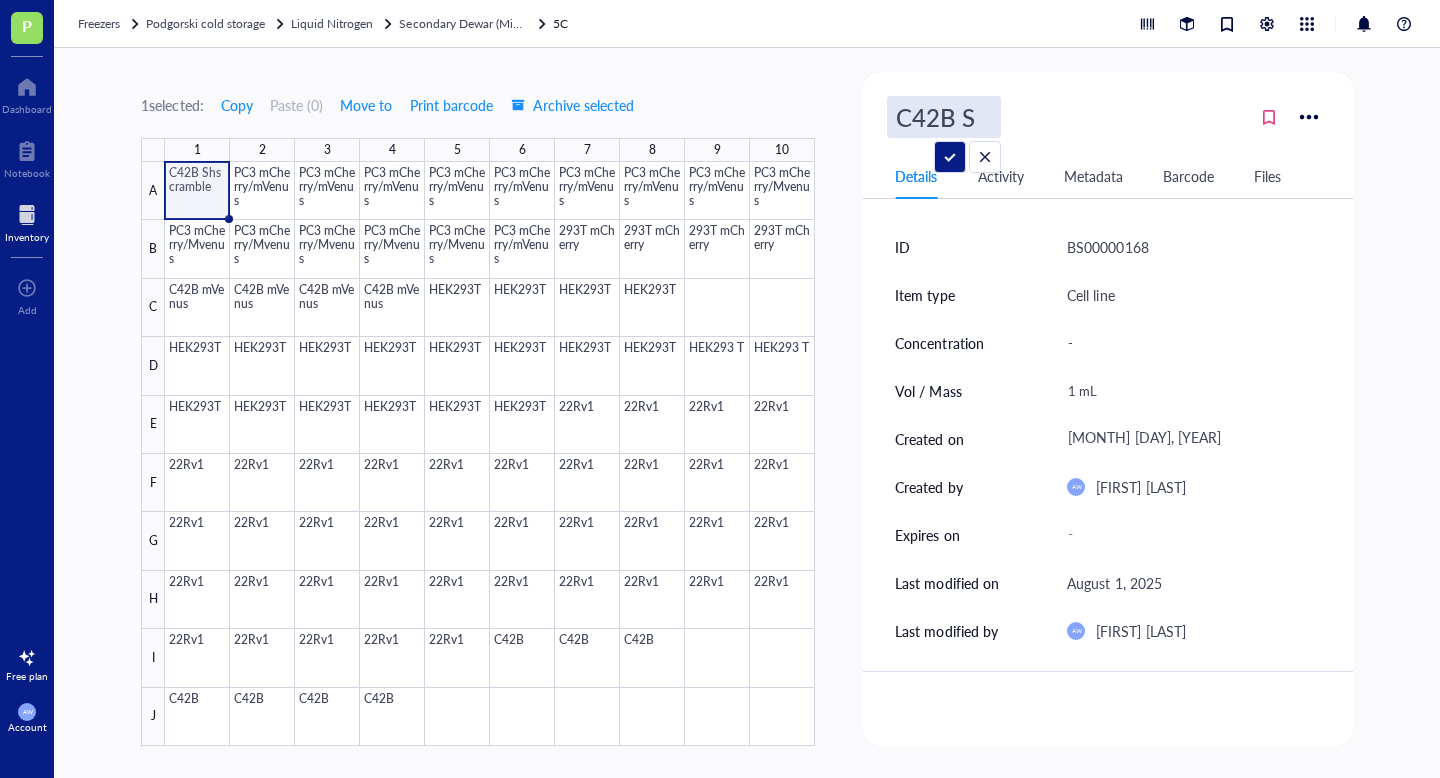 type on "C42B" 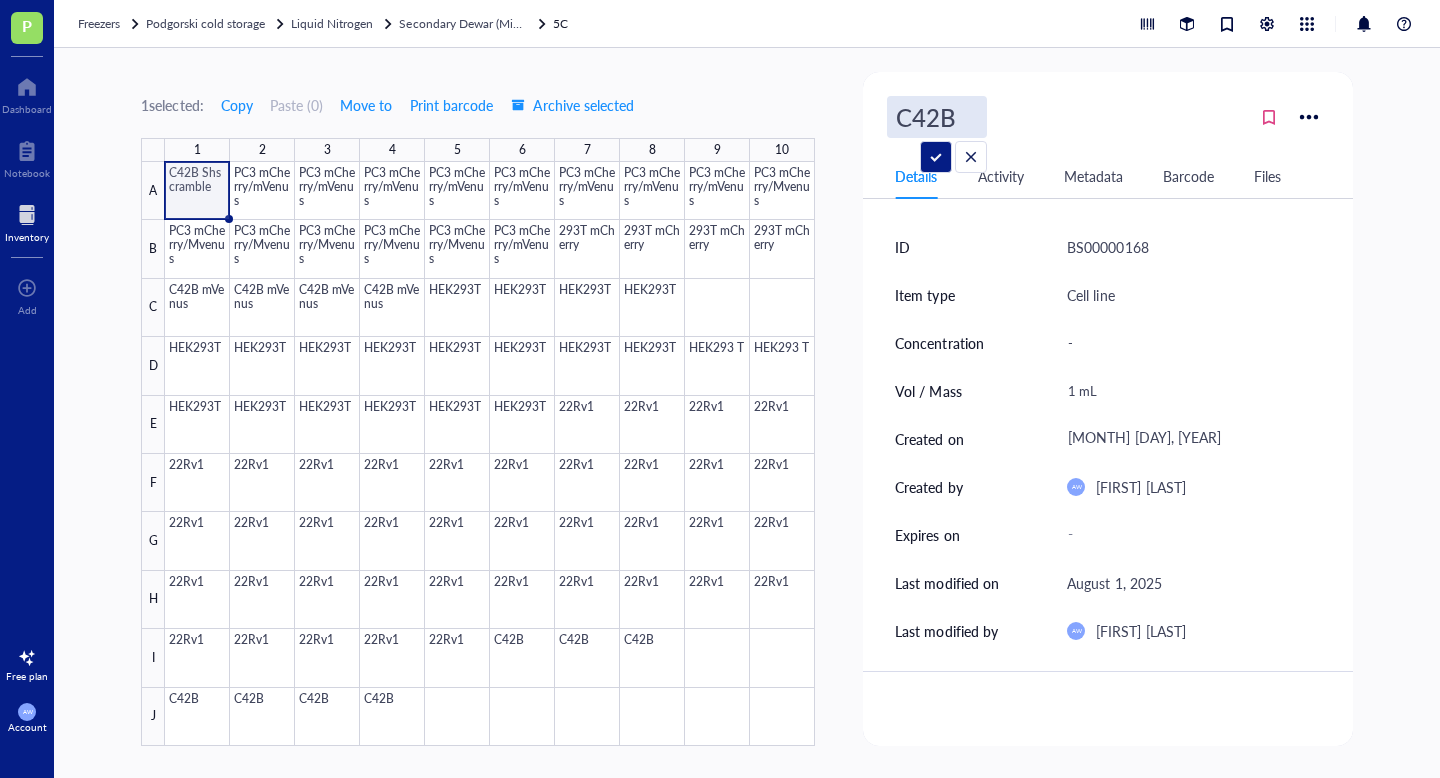 scroll, scrollTop: 240, scrollLeft: 0, axis: vertical 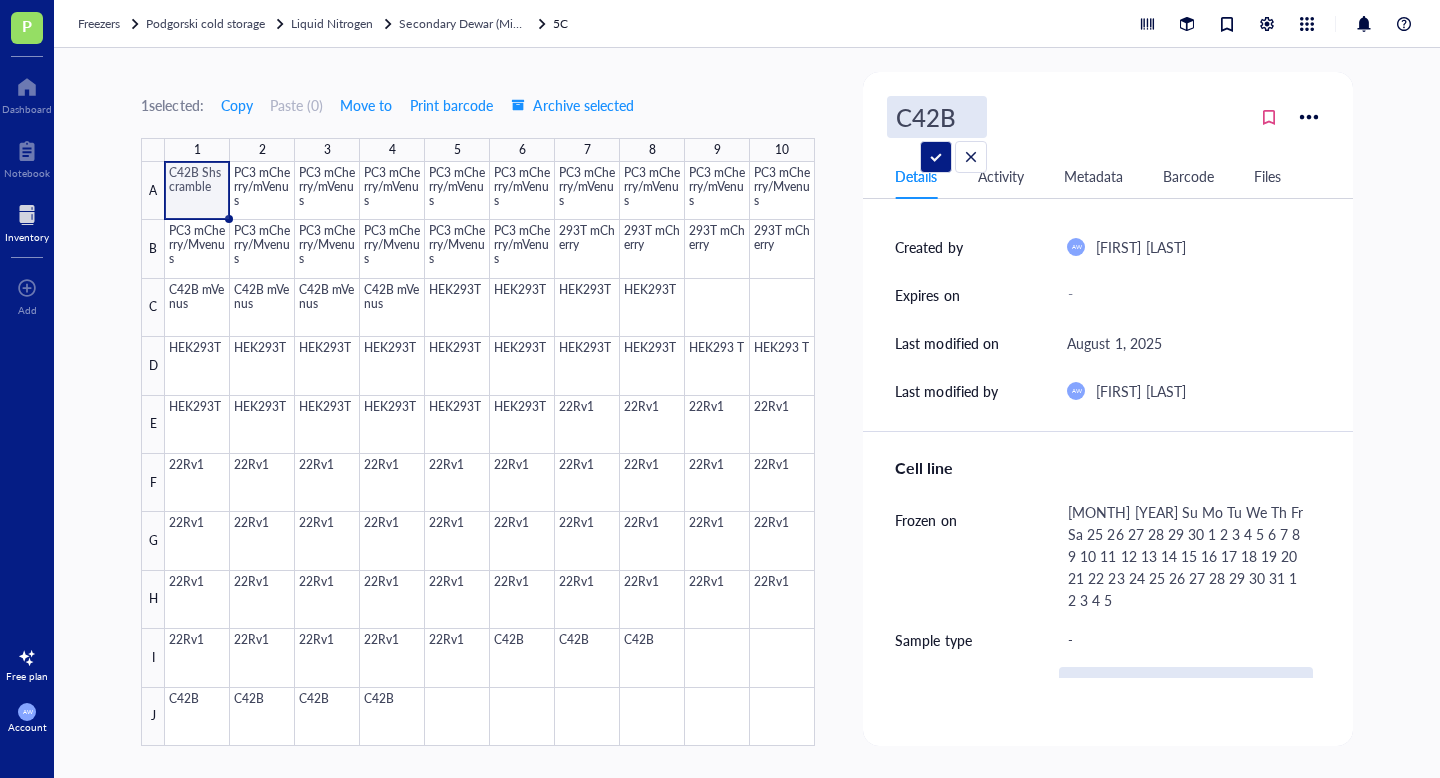 click on "4" at bounding box center [1185, 688] 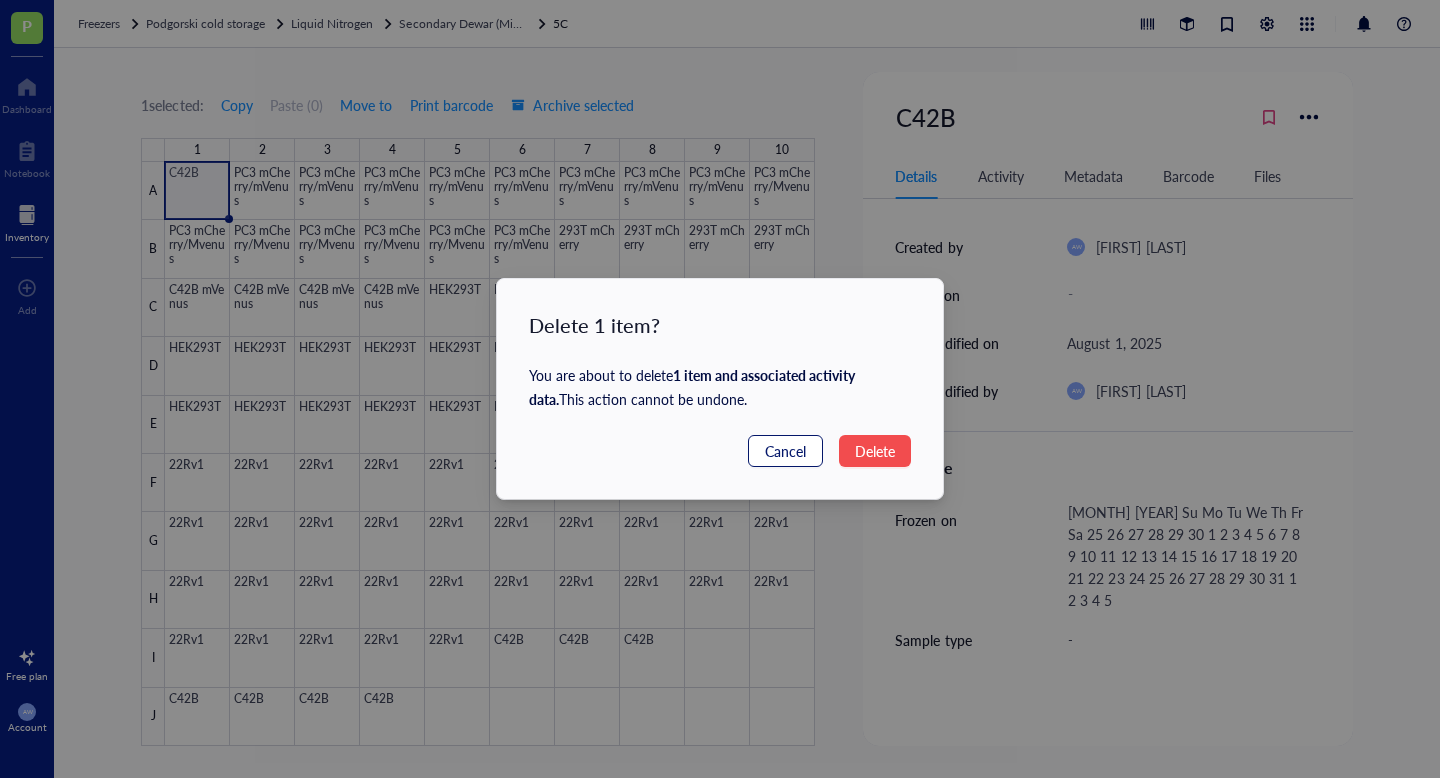 click on "Cancel" at bounding box center (785, 451) 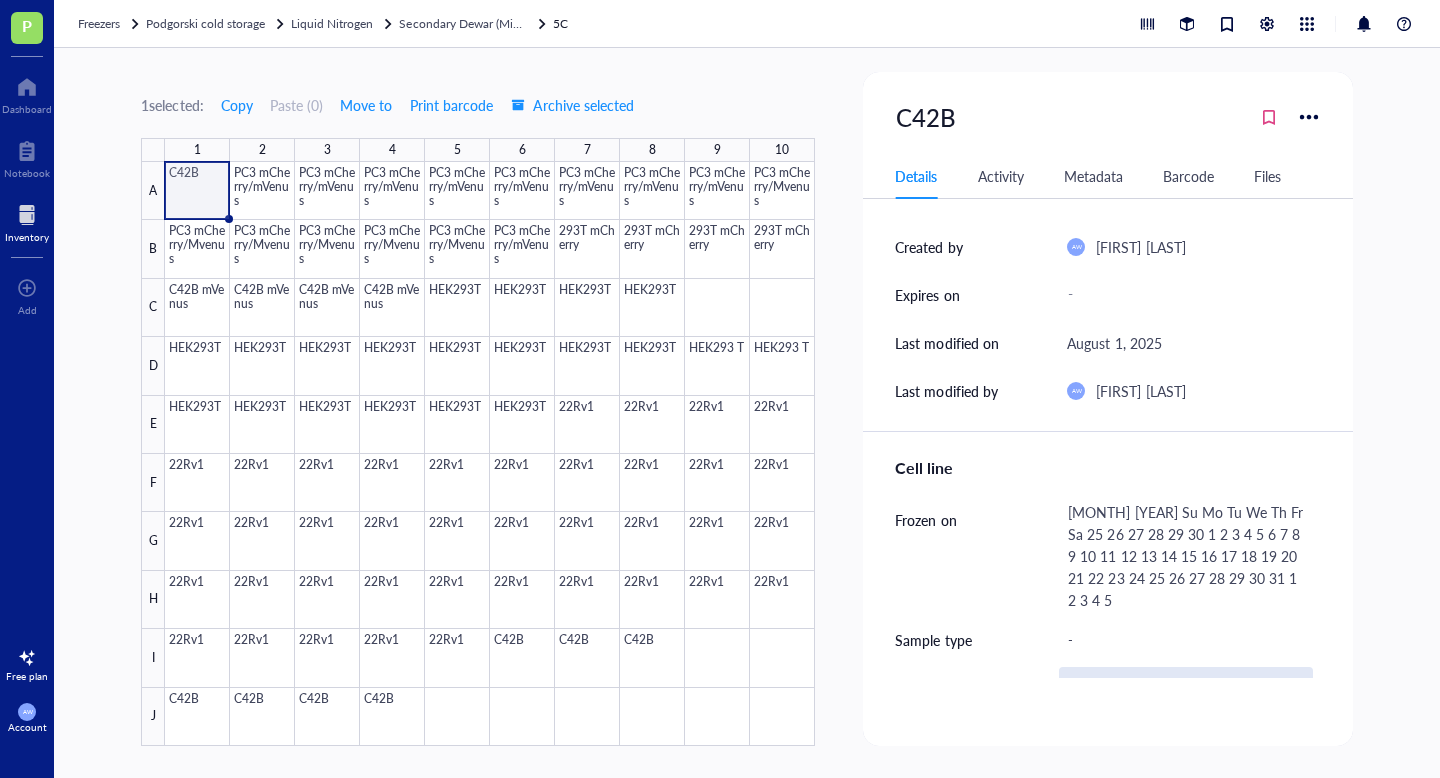 click on "4" at bounding box center (1185, 688) 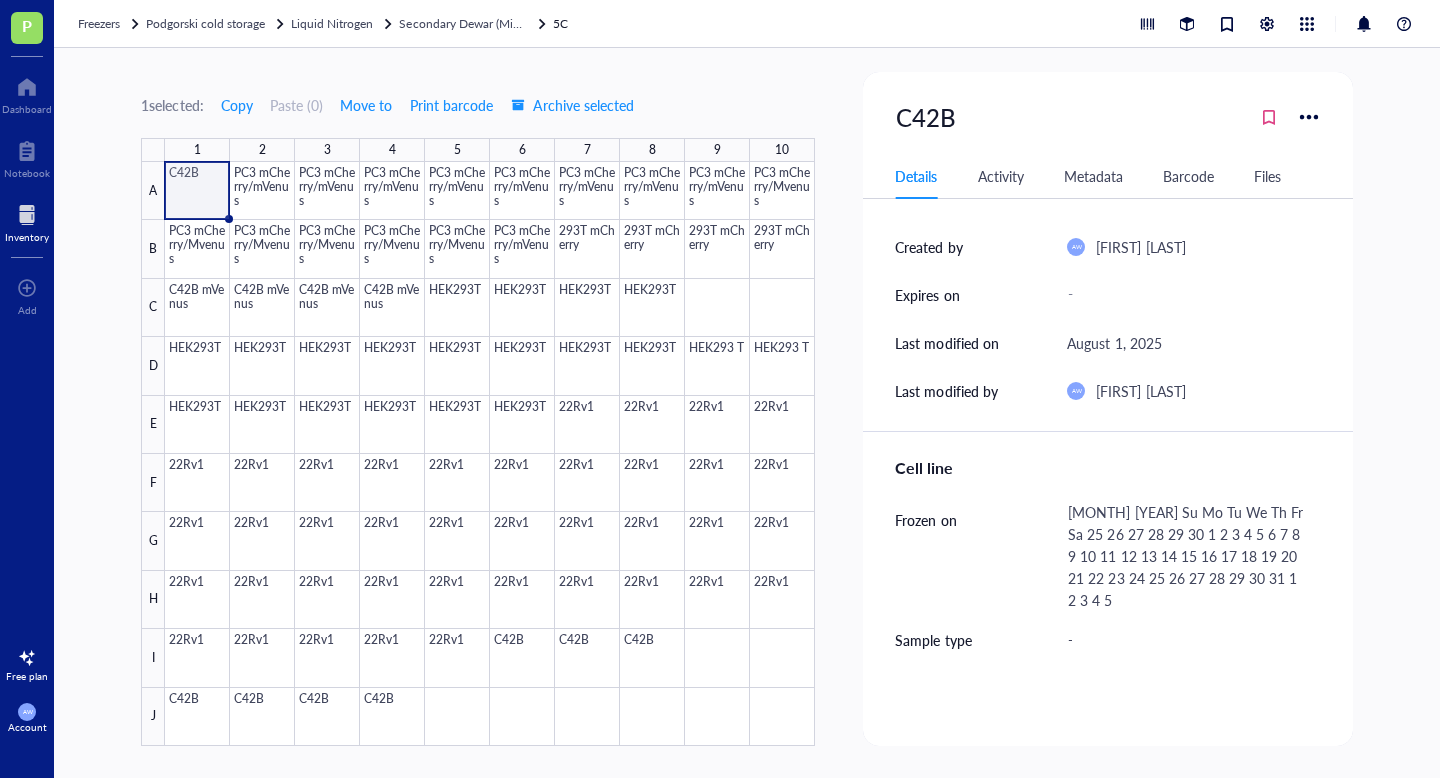 scroll, scrollTop: 860, scrollLeft: 0, axis: vertical 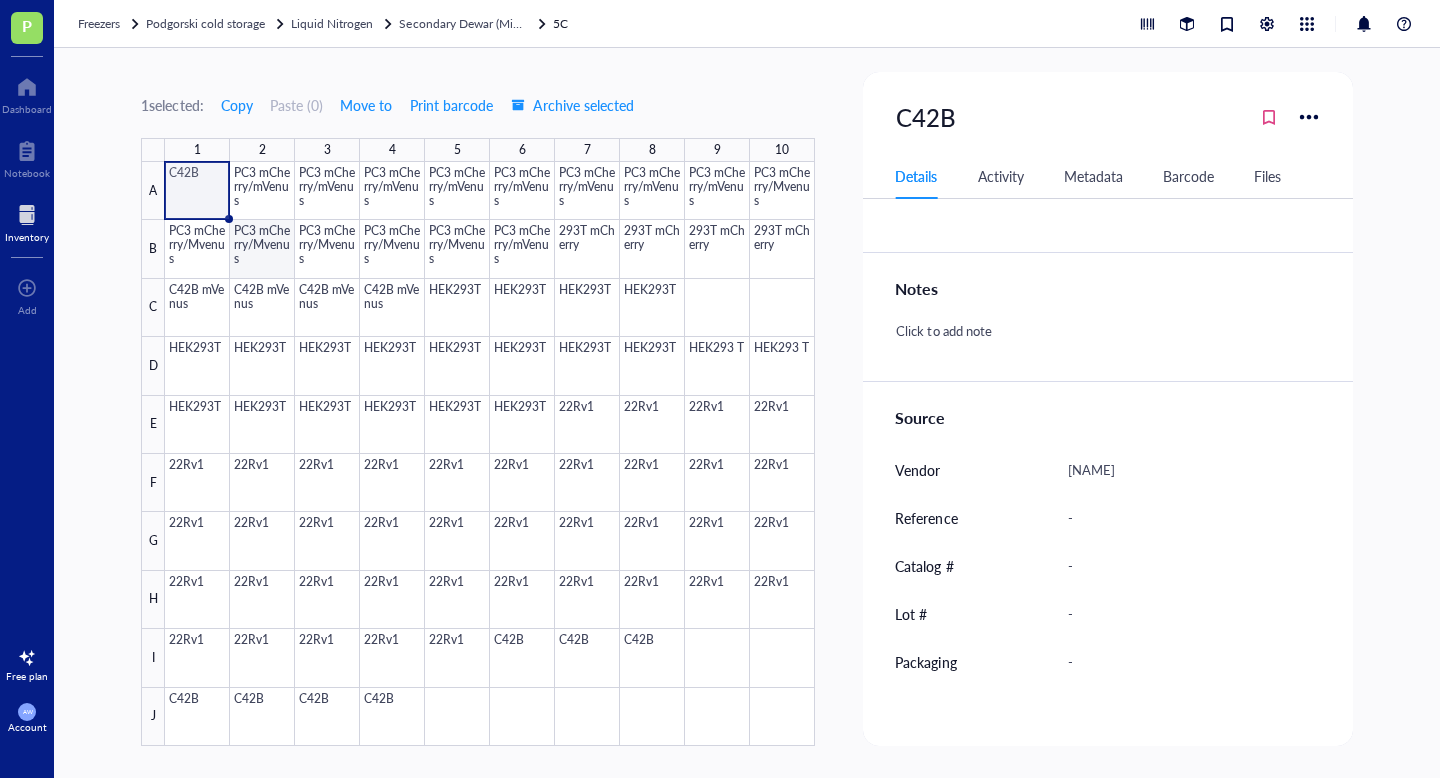 click at bounding box center (490, 454) 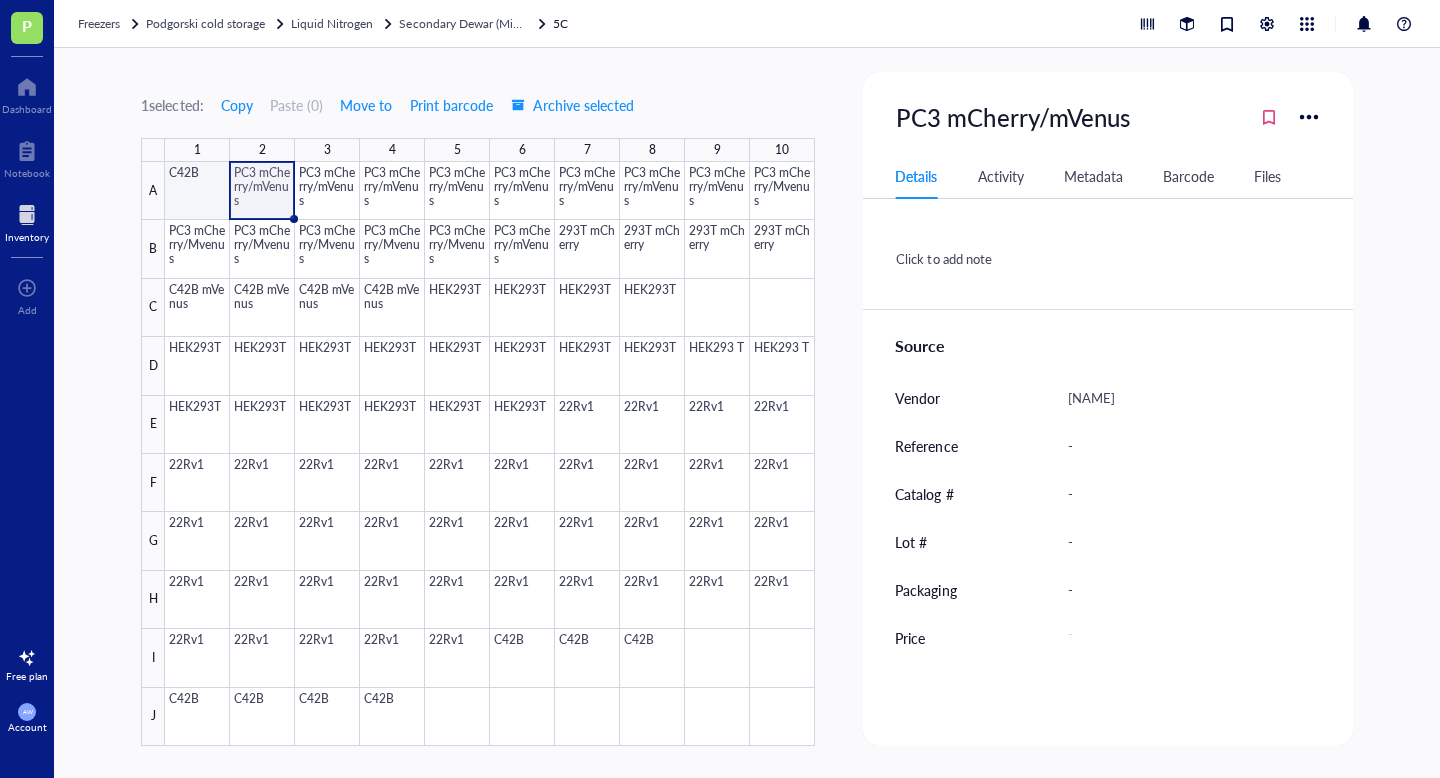 click at bounding box center [490, 454] 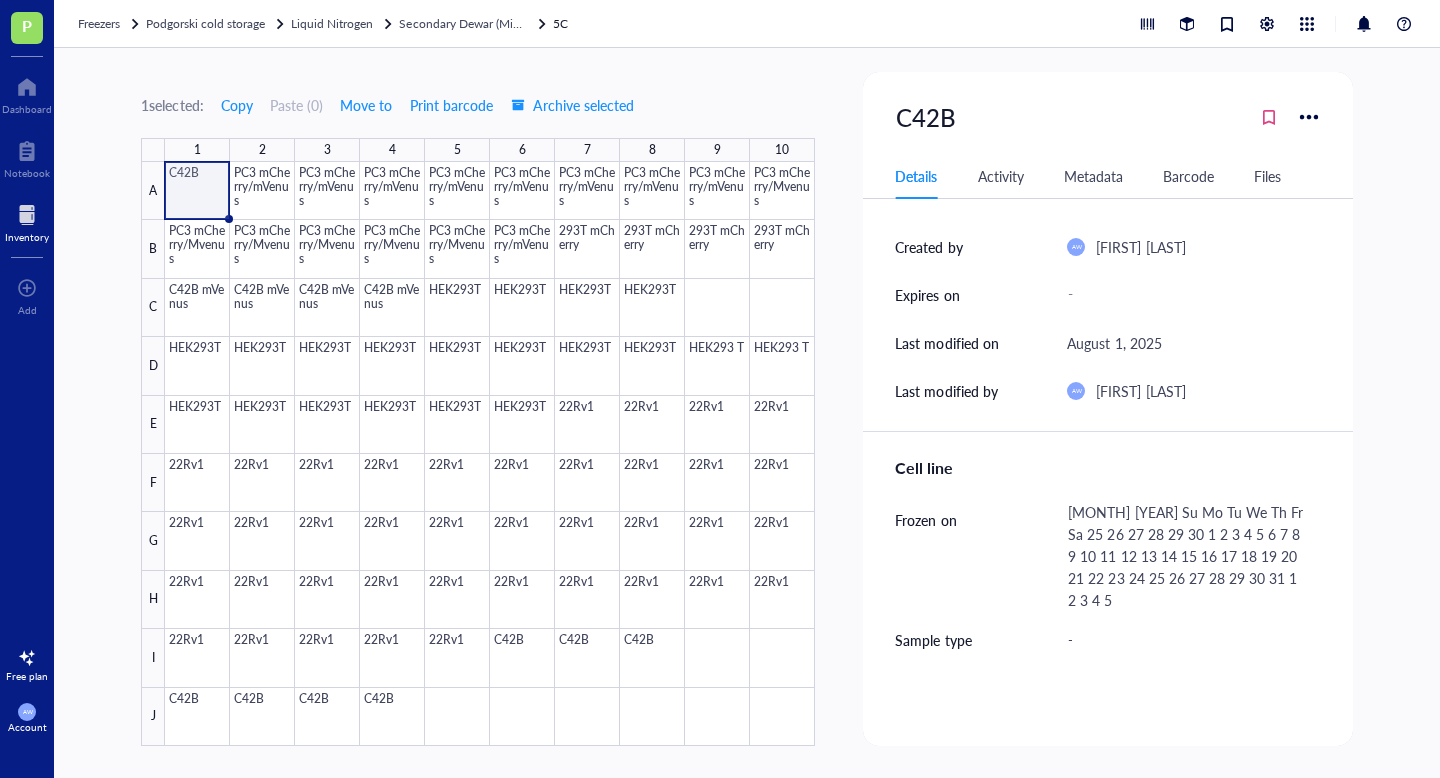 scroll, scrollTop: 0, scrollLeft: 0, axis: both 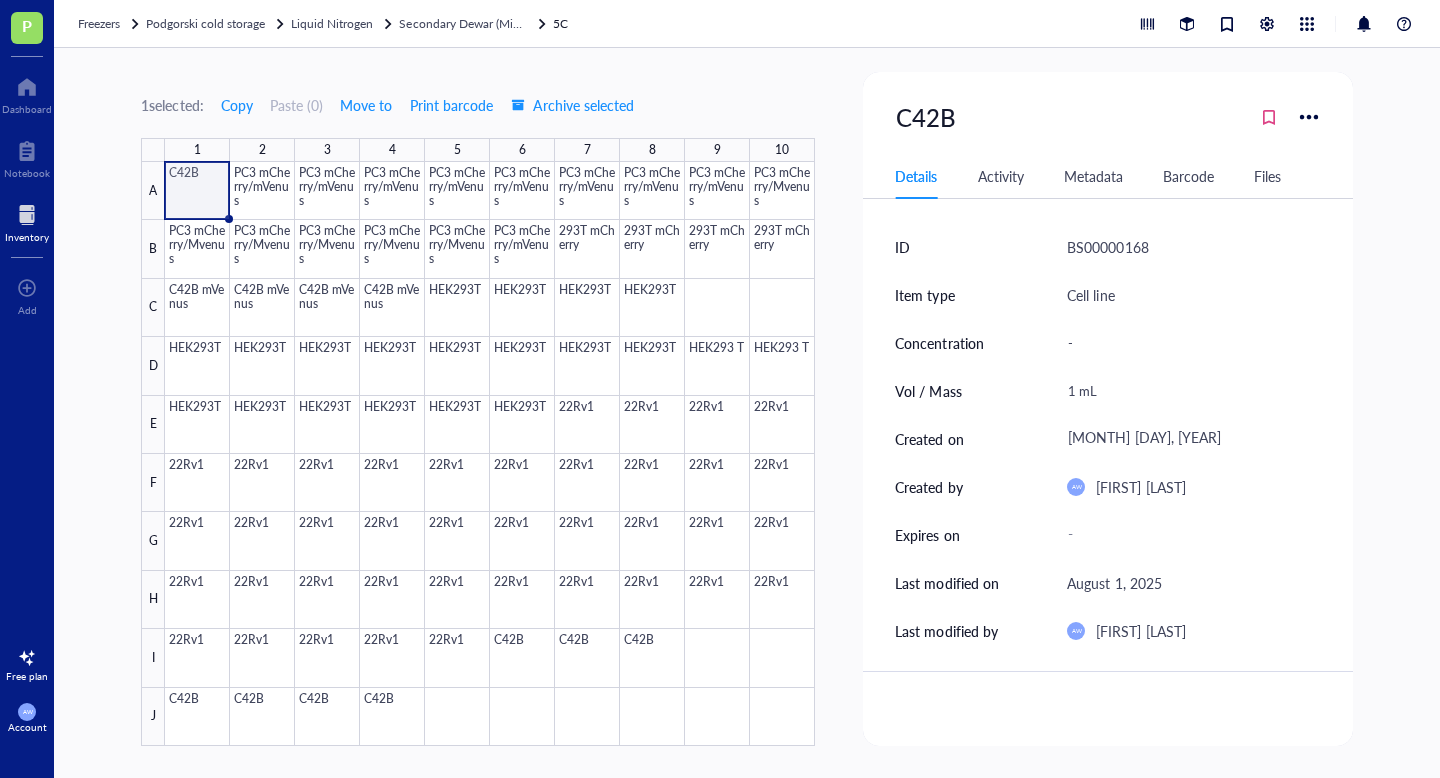 click on "5C" at bounding box center (562, 24) 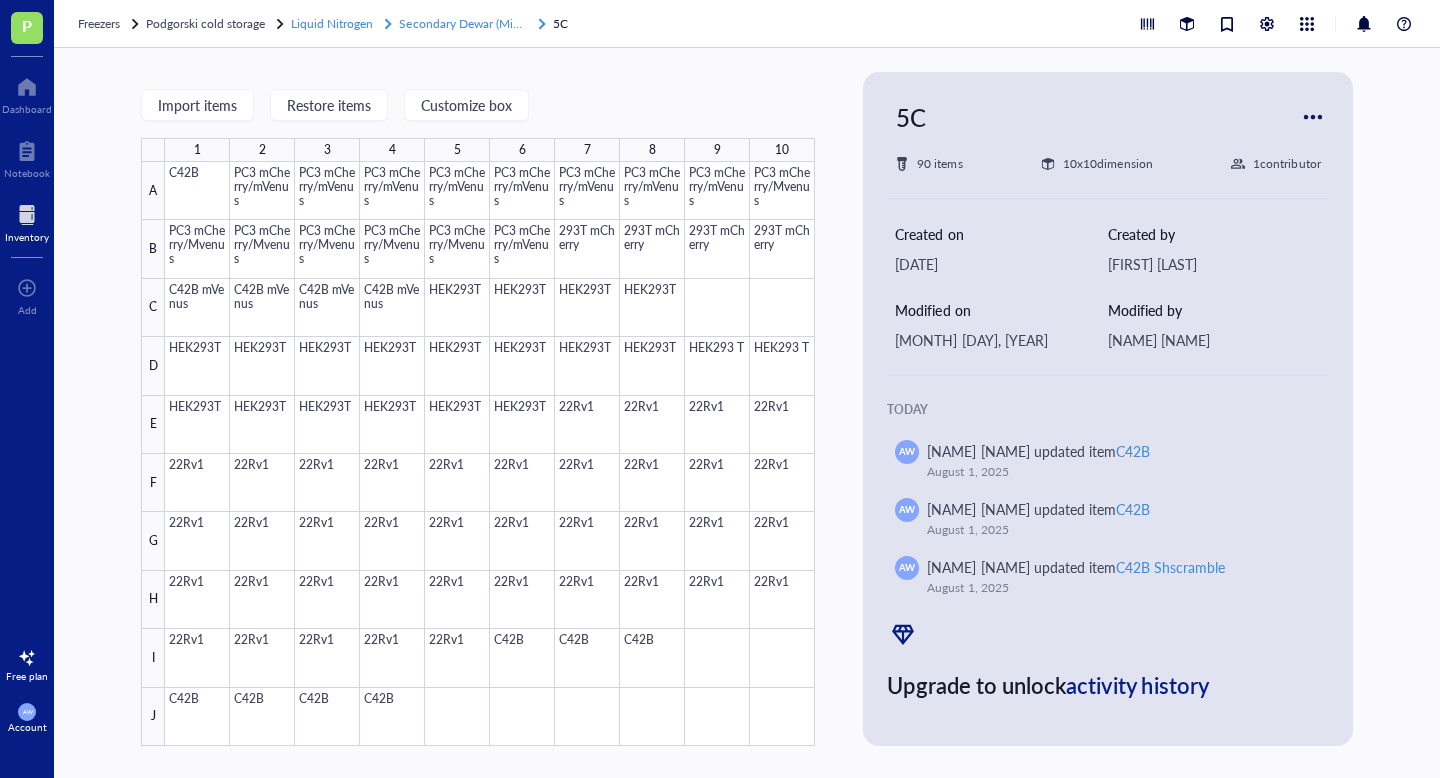 click on "Secondary Dewar (Minhong)" at bounding box center [474, 23] 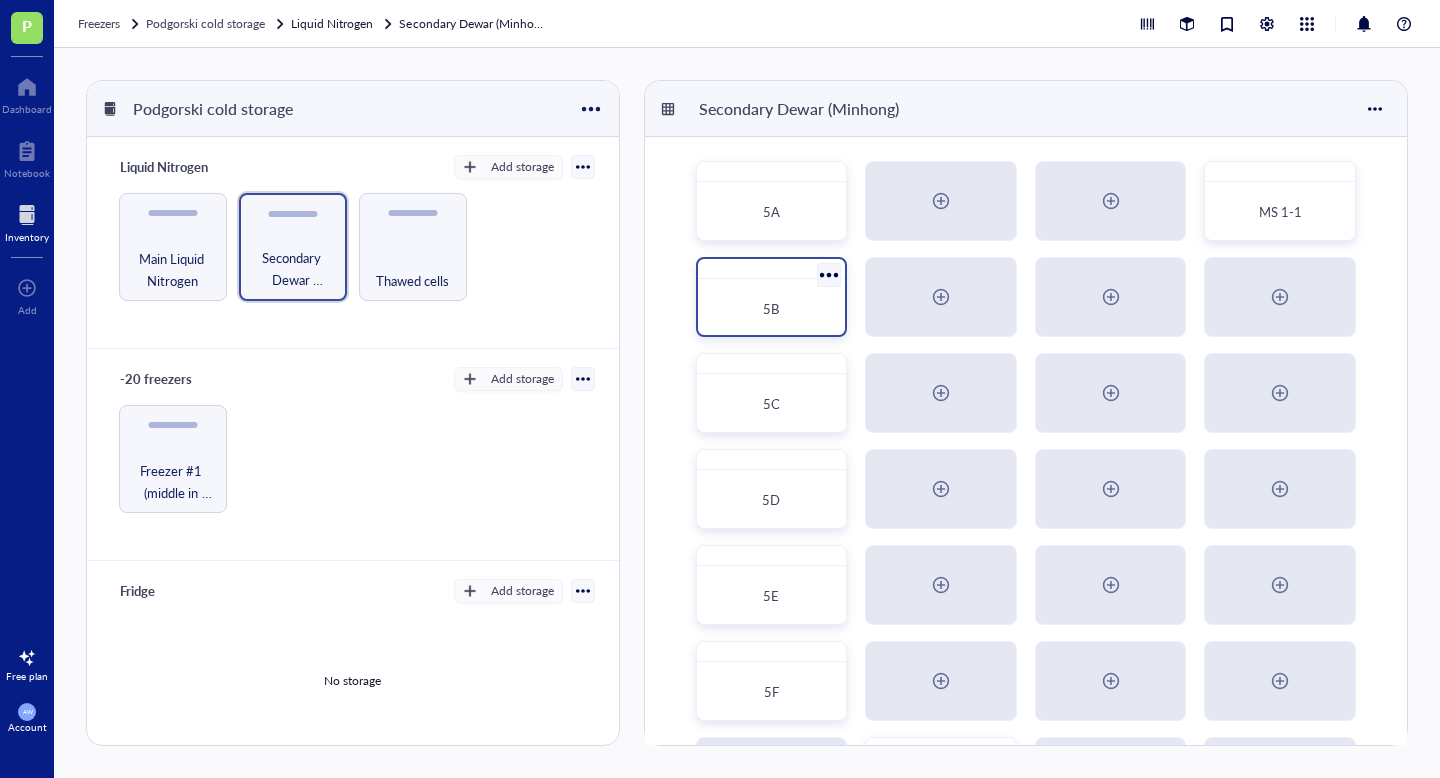 click on "5B" at bounding box center (772, 309) 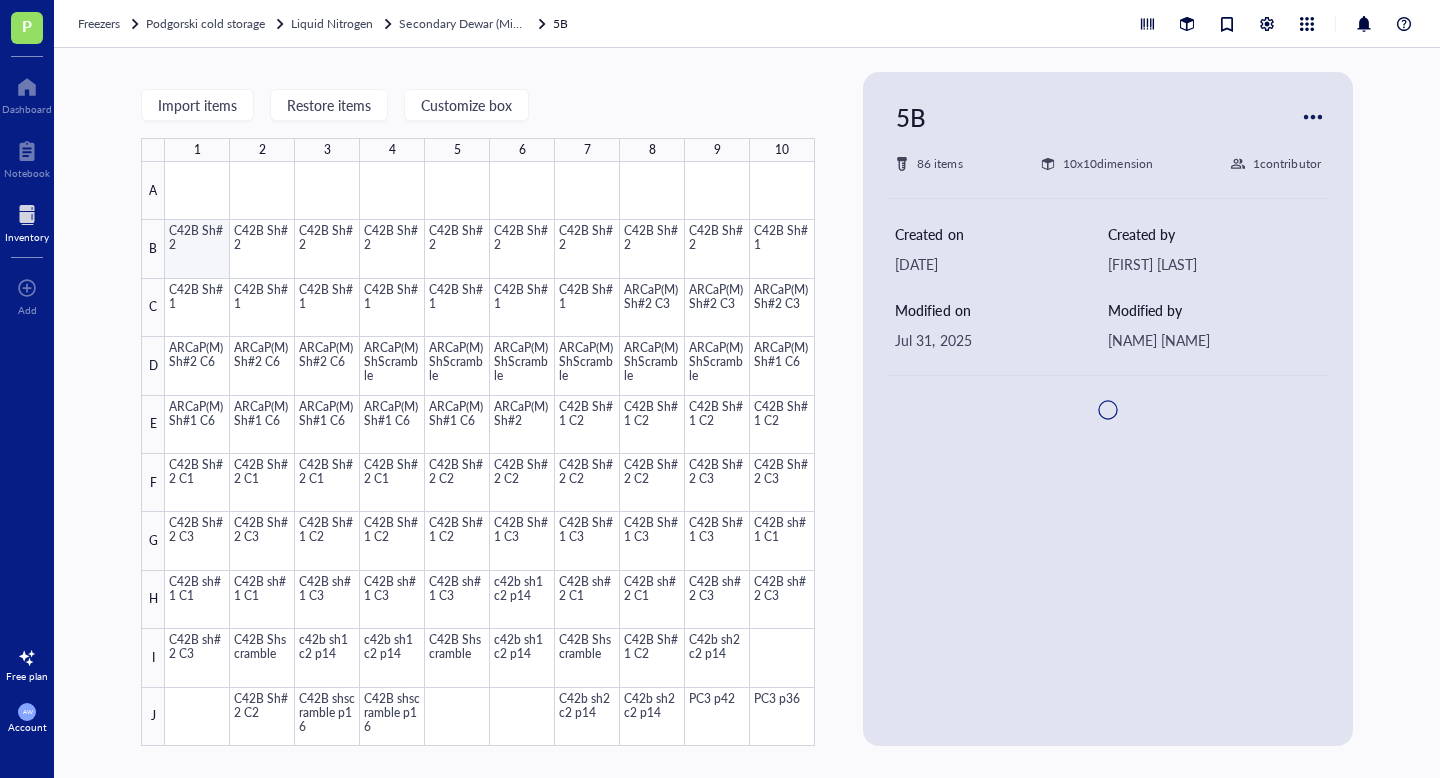 click at bounding box center (490, 454) 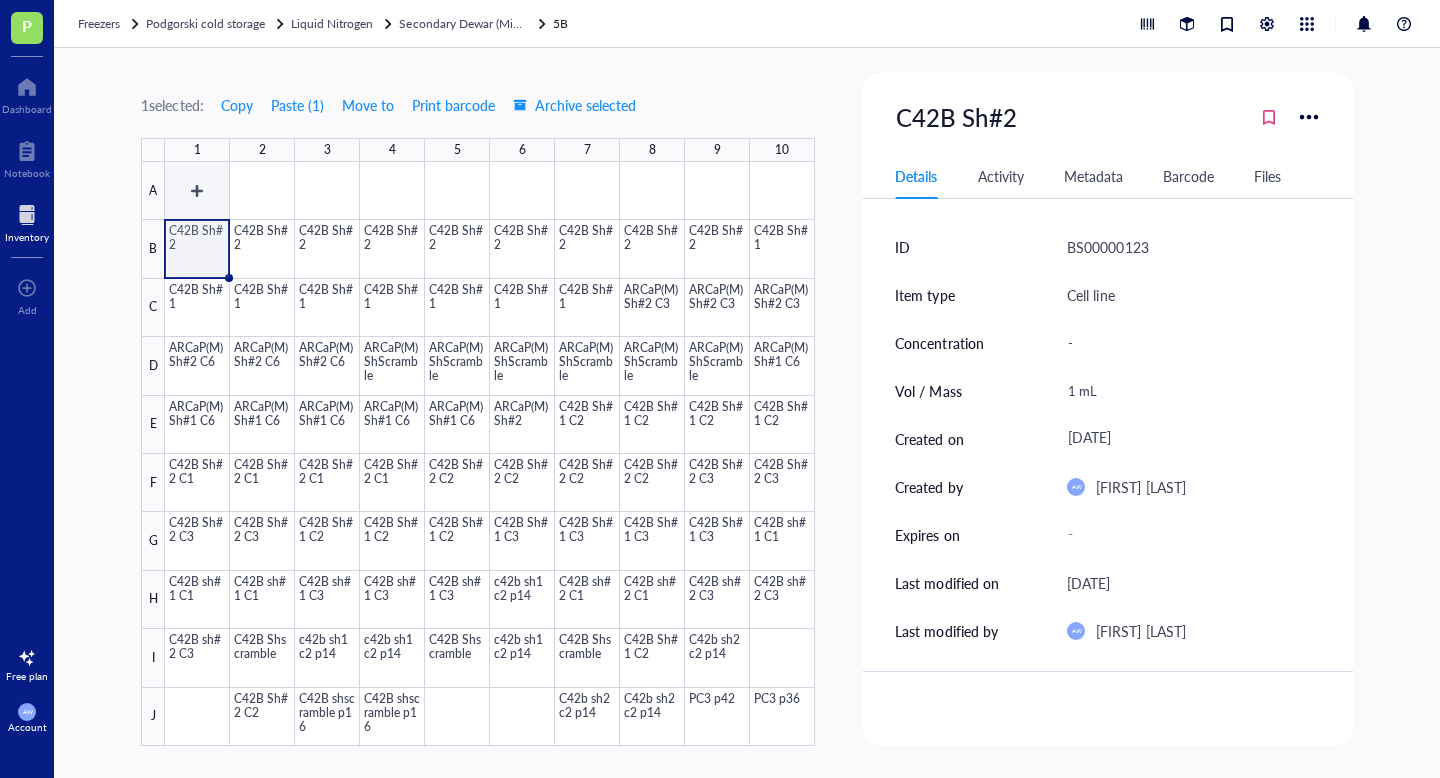 click at bounding box center (490, 454) 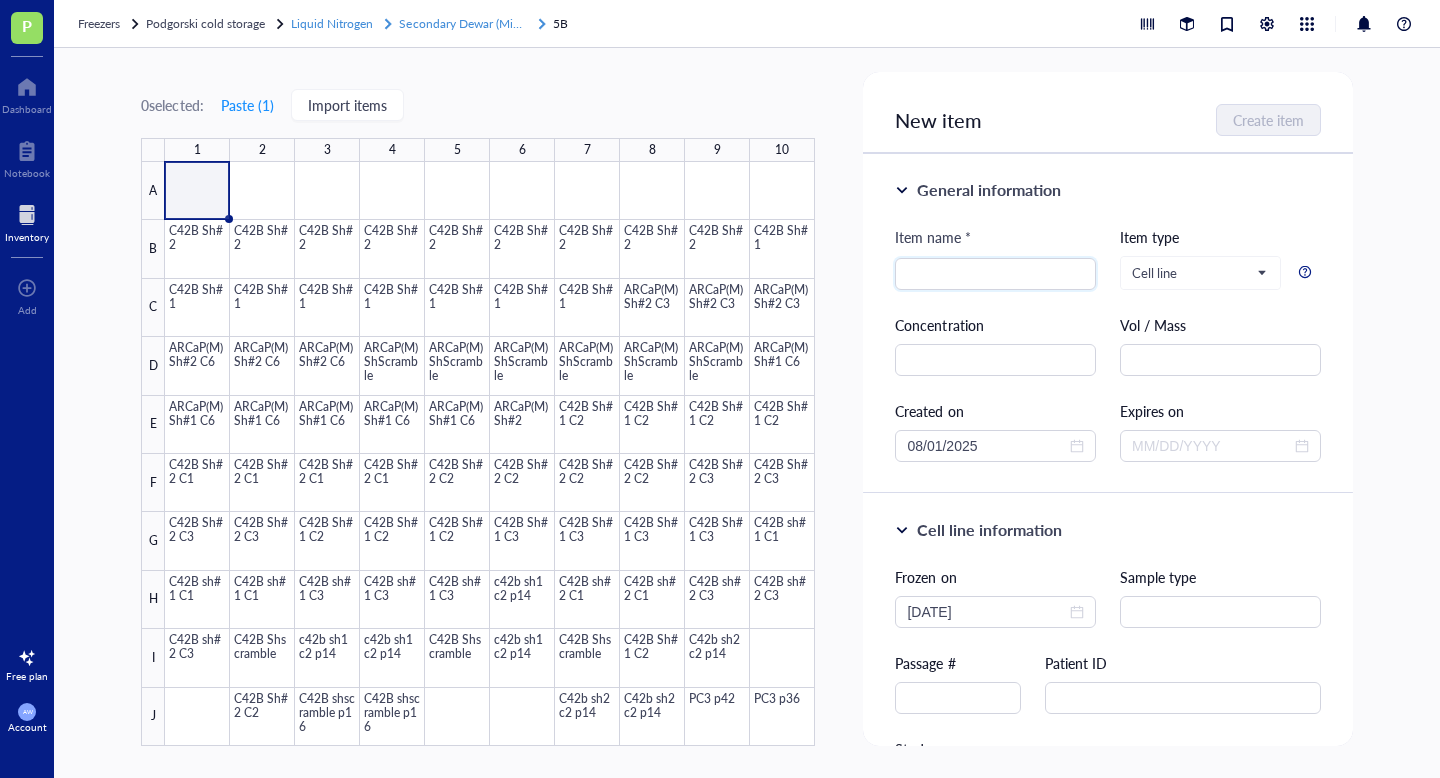 click on "Secondary Dewar (Minhong)" at bounding box center (474, 23) 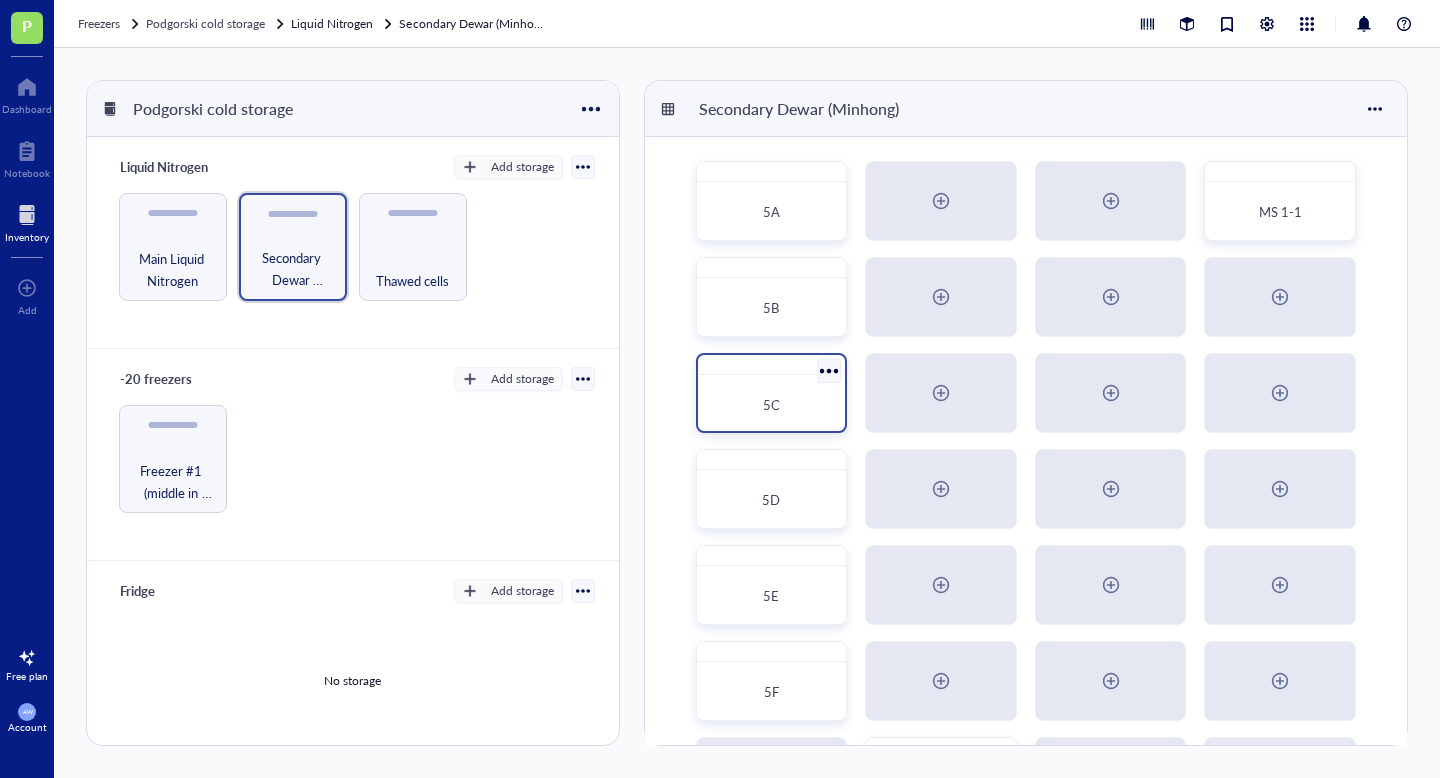 click on "5C" at bounding box center (772, 405) 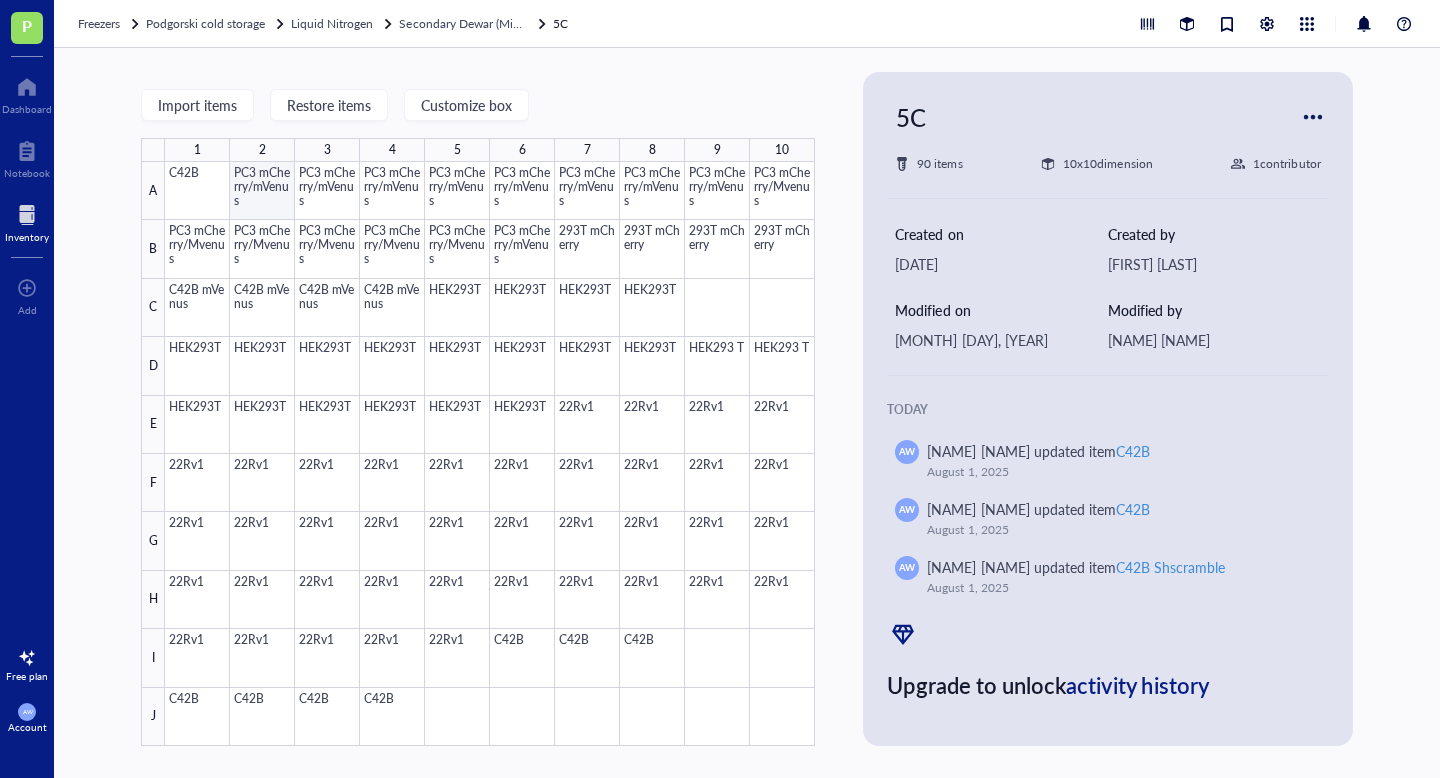 click at bounding box center [490, 454] 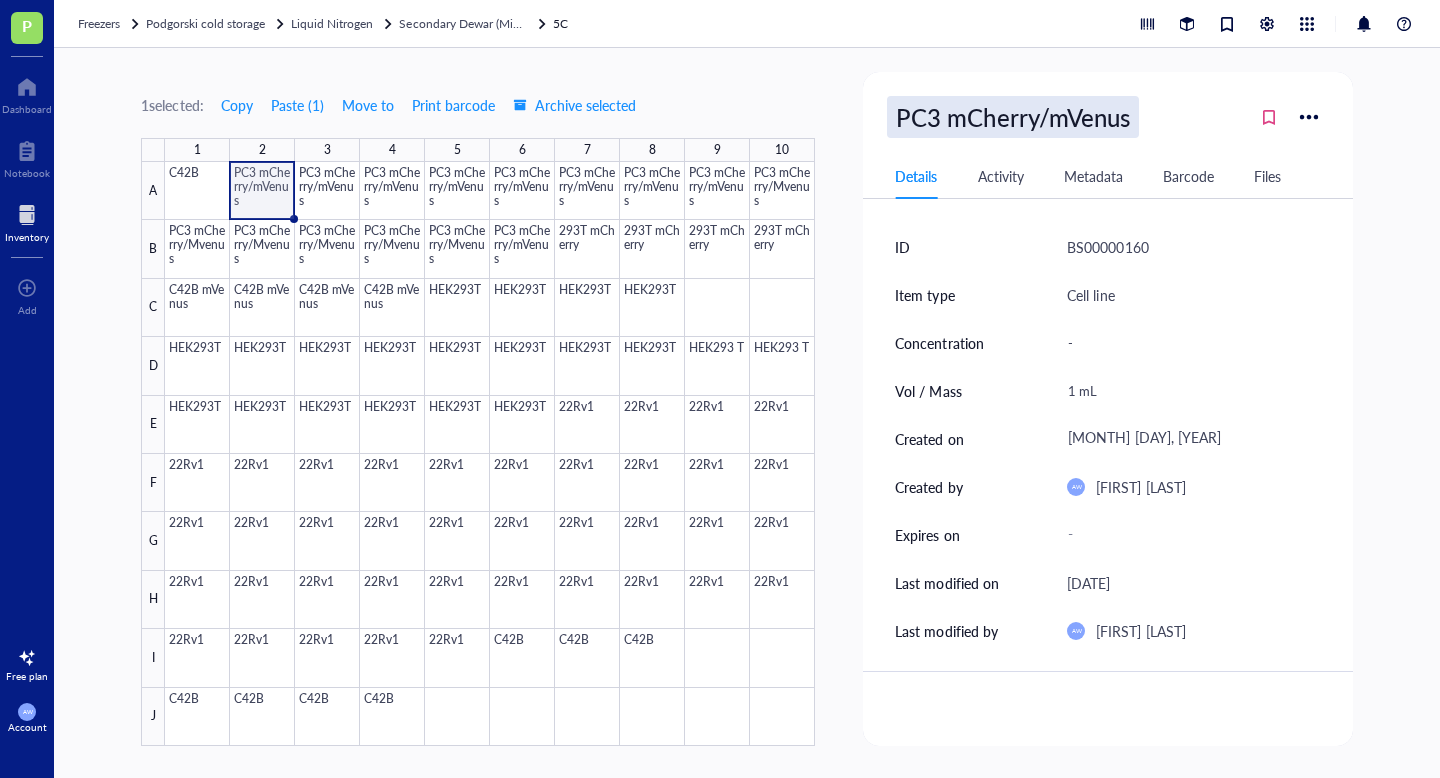 click on "PC3 mCherry/mVenus" at bounding box center [1012, 117] 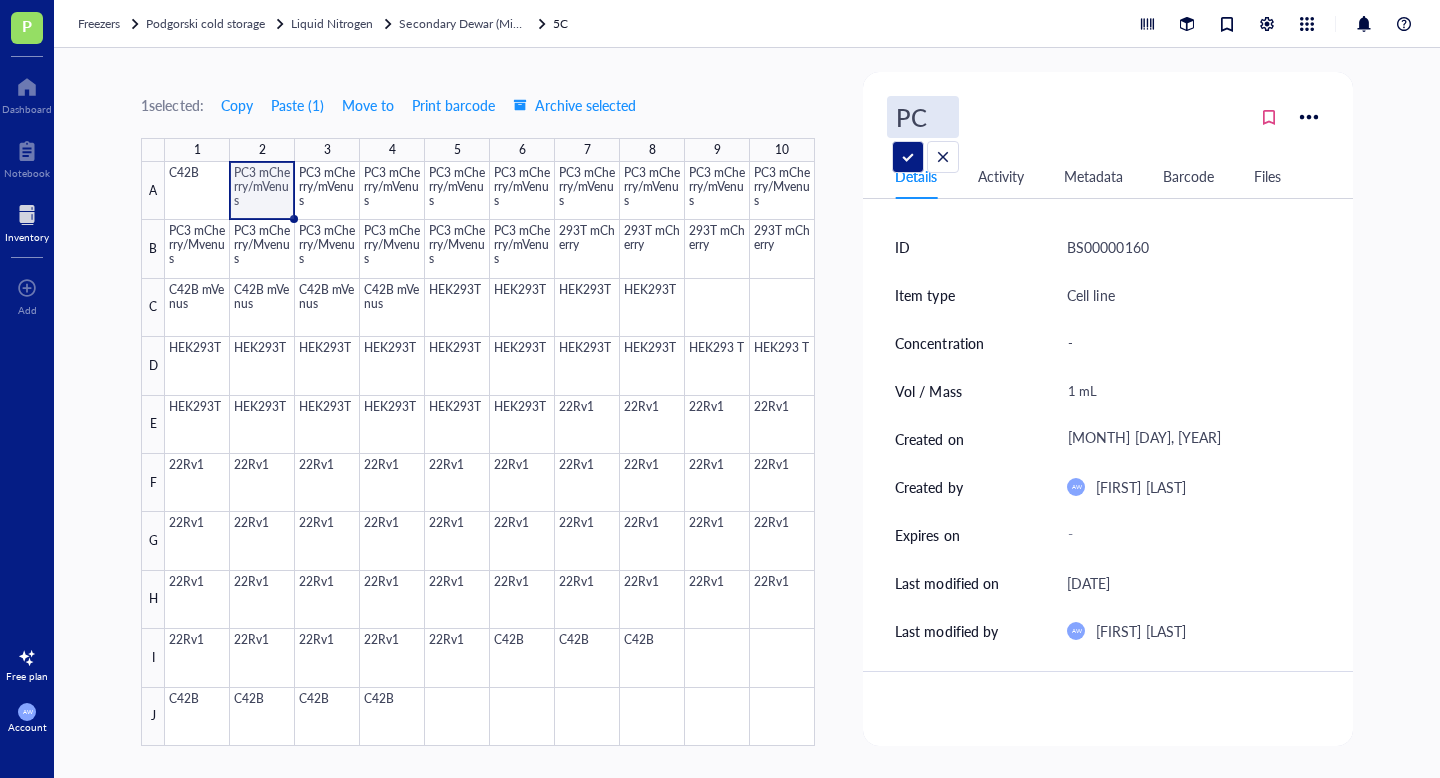 type on "P" 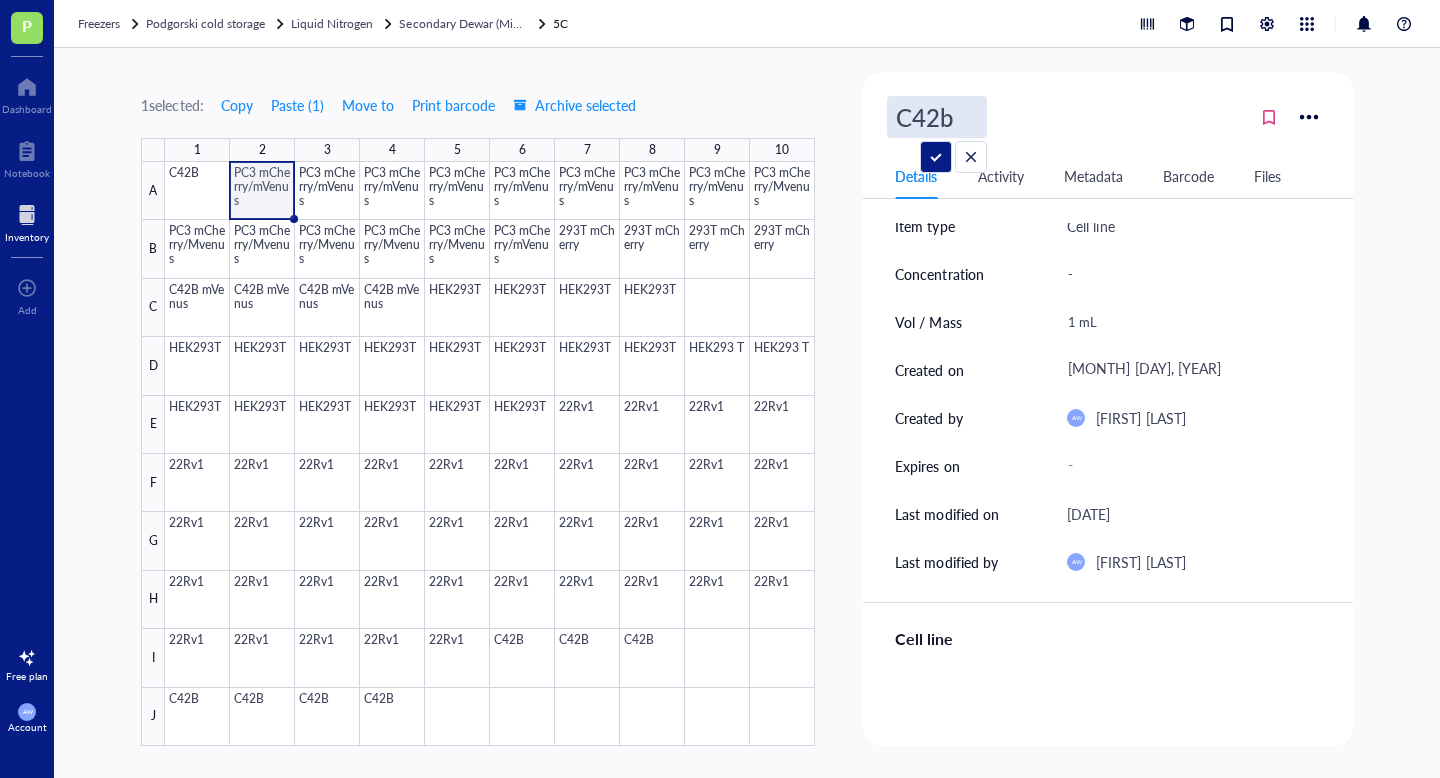 scroll, scrollTop: 168, scrollLeft: 0, axis: vertical 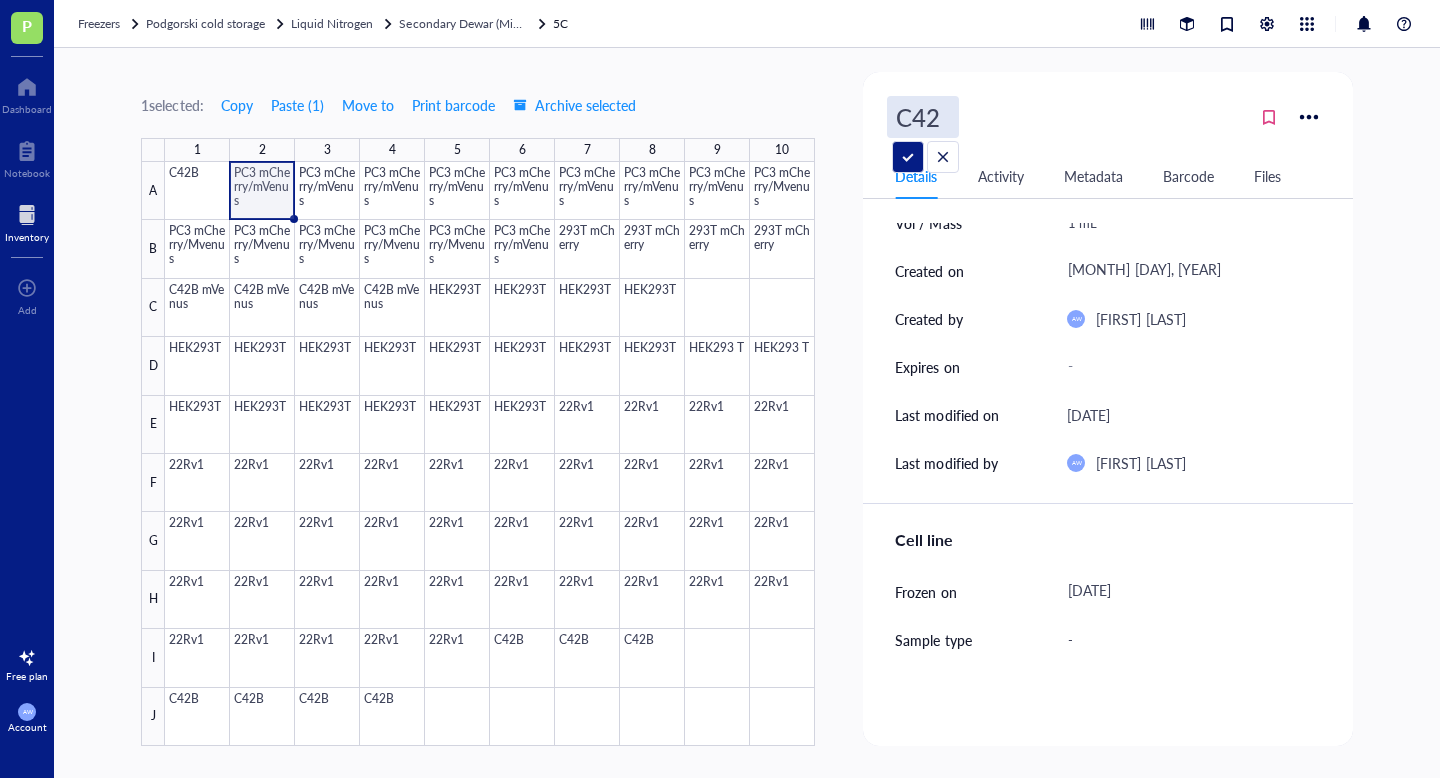type on "C42B" 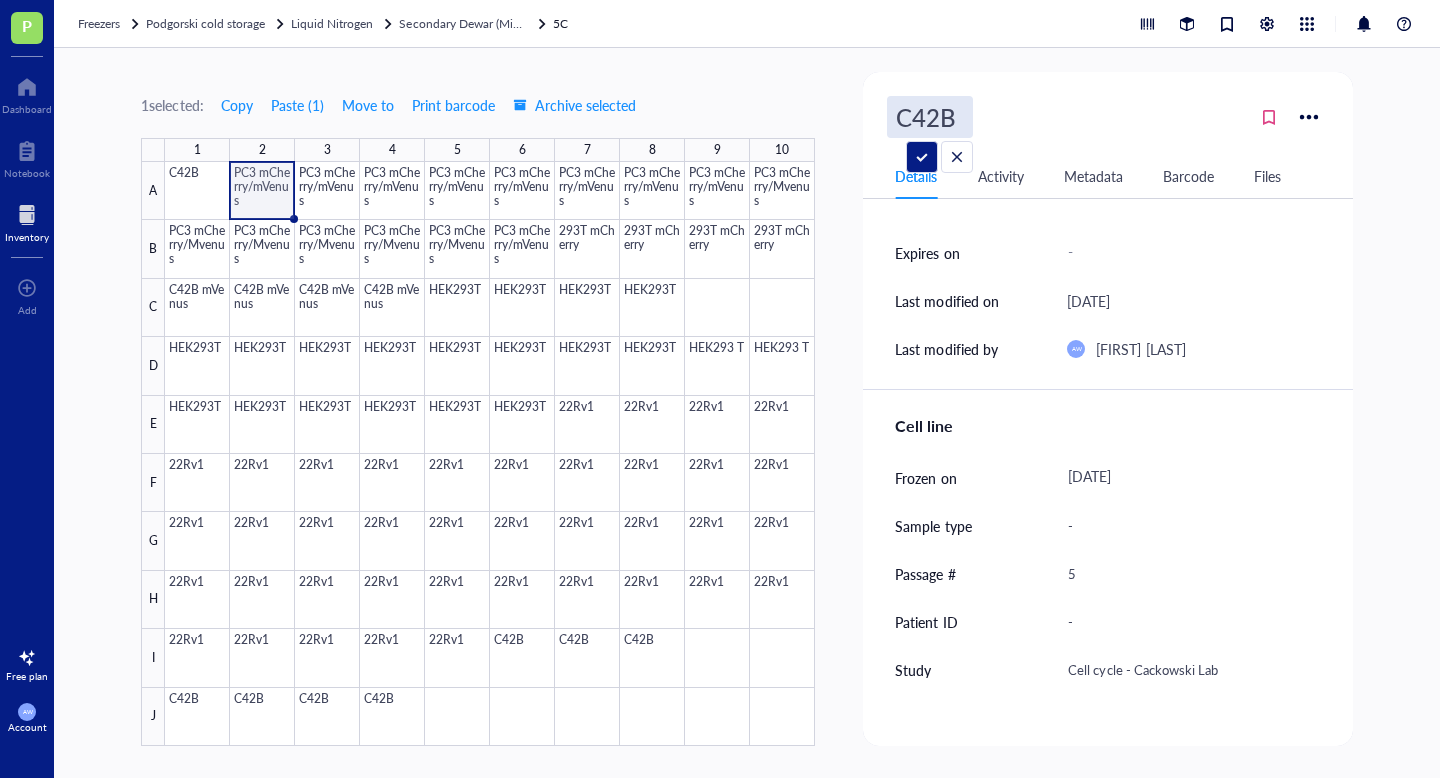 scroll, scrollTop: 310, scrollLeft: 0, axis: vertical 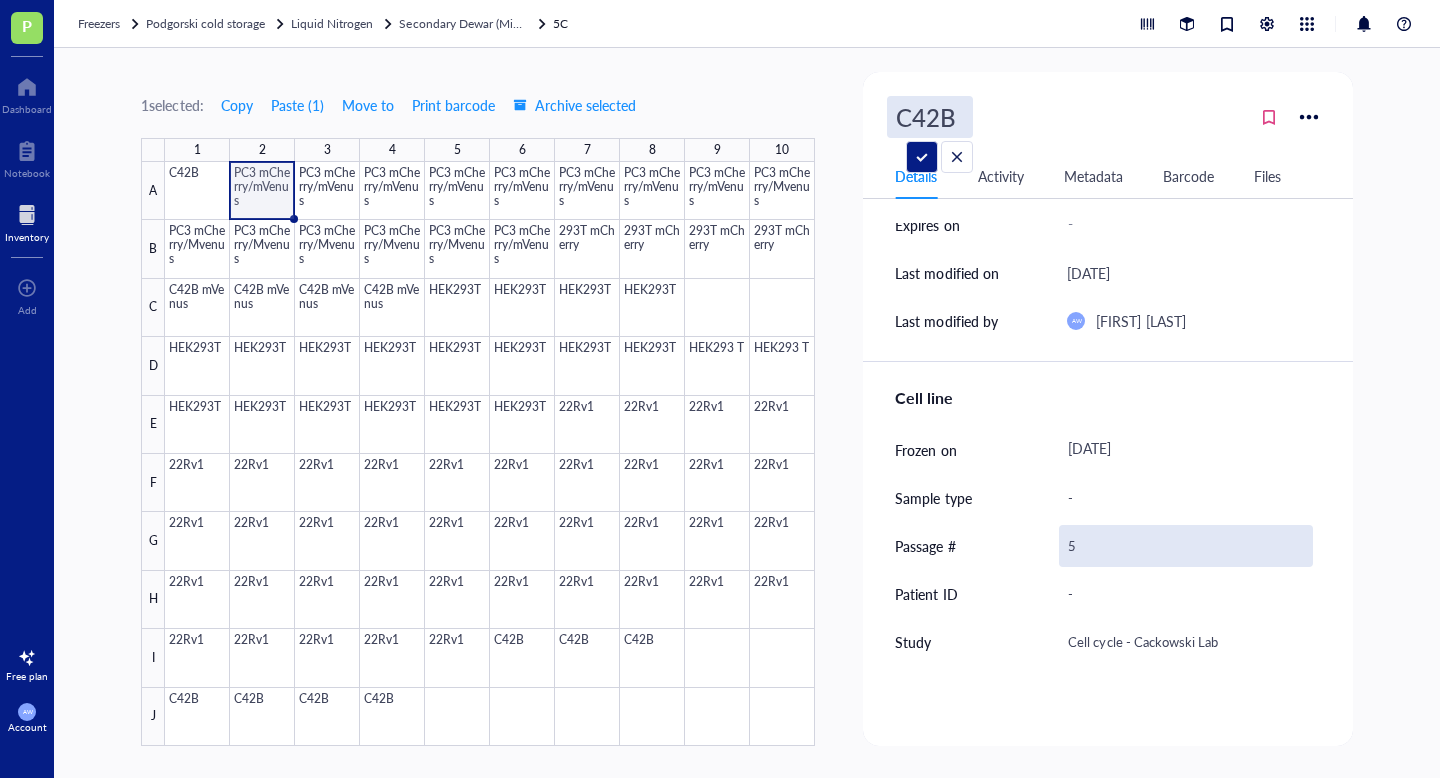 click on "5" at bounding box center [1185, 546] 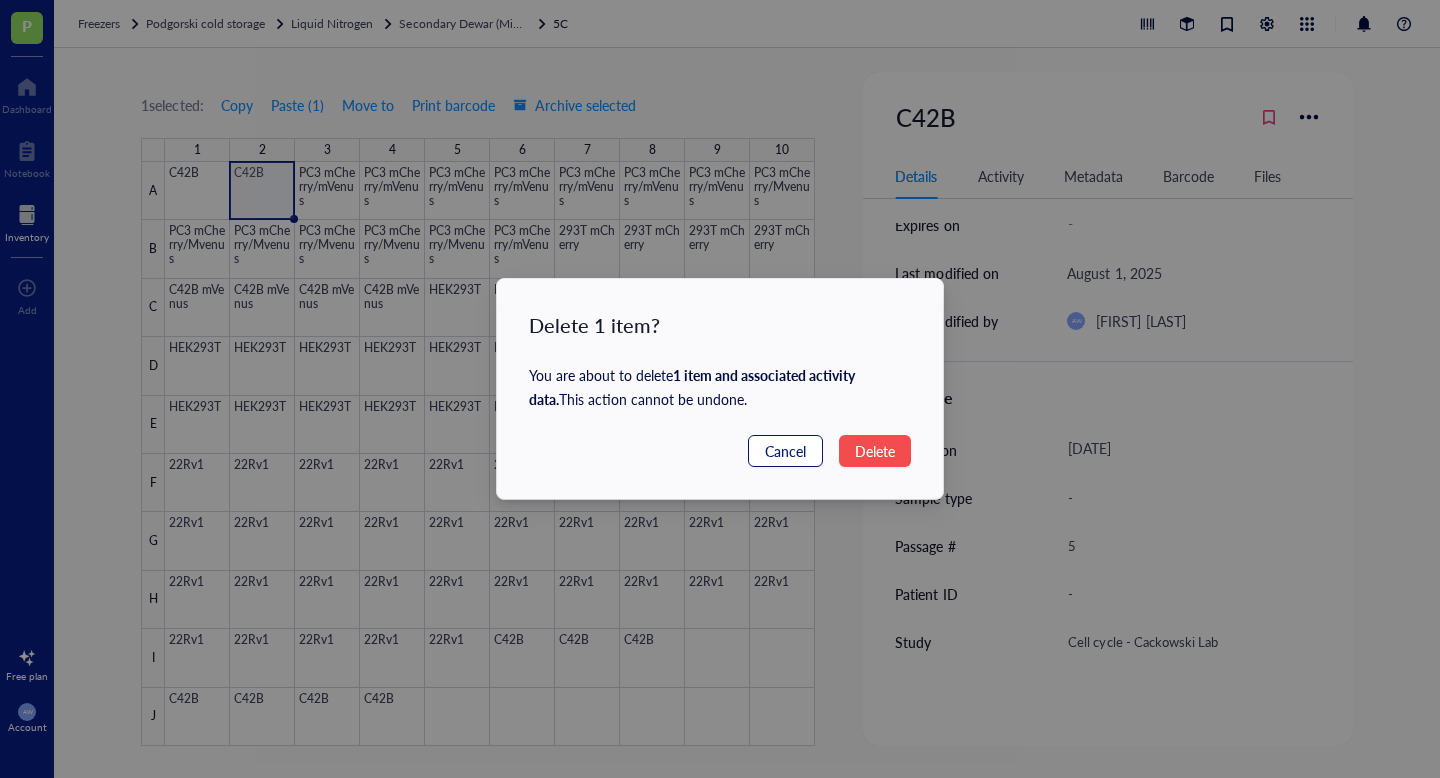 click on "Cancel" at bounding box center [785, 451] 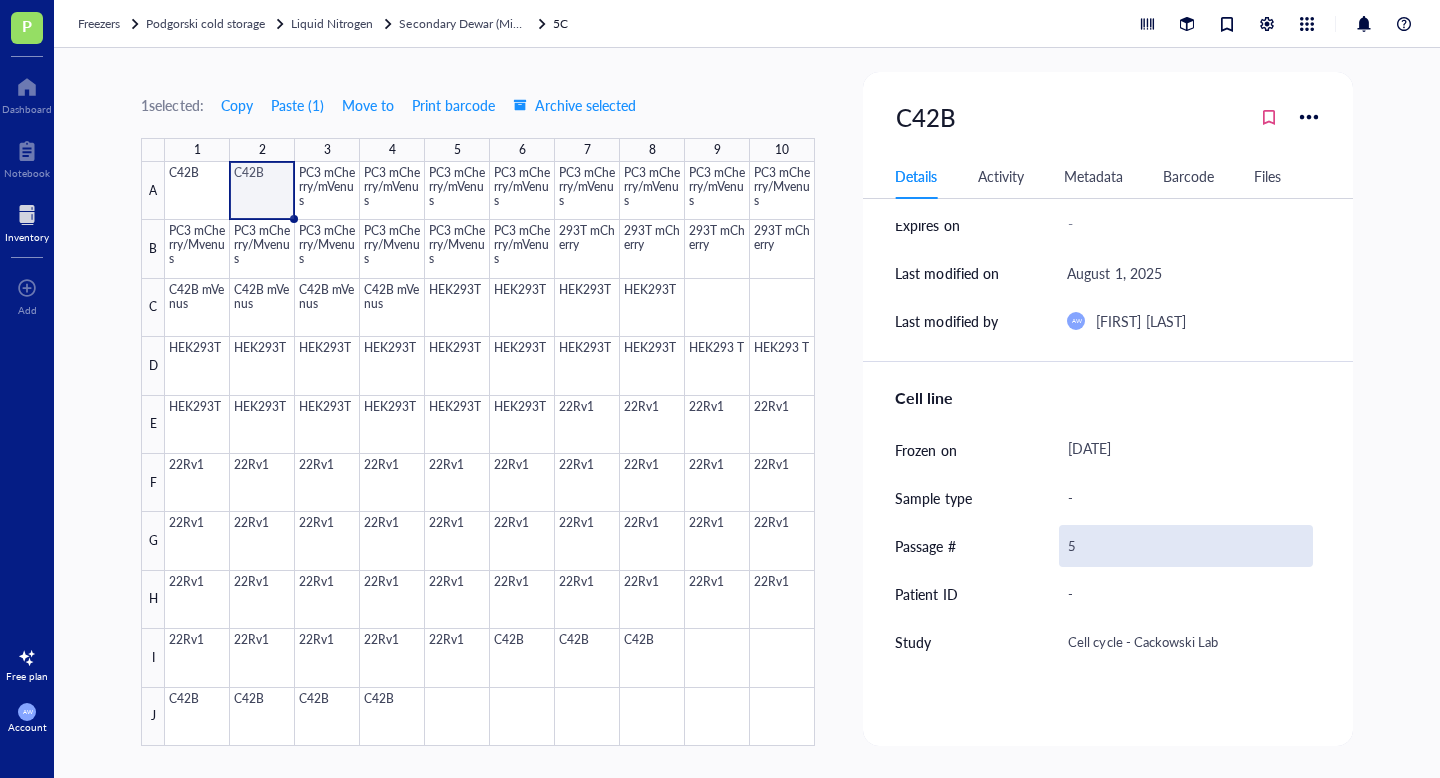 click on "5" at bounding box center [1185, 546] 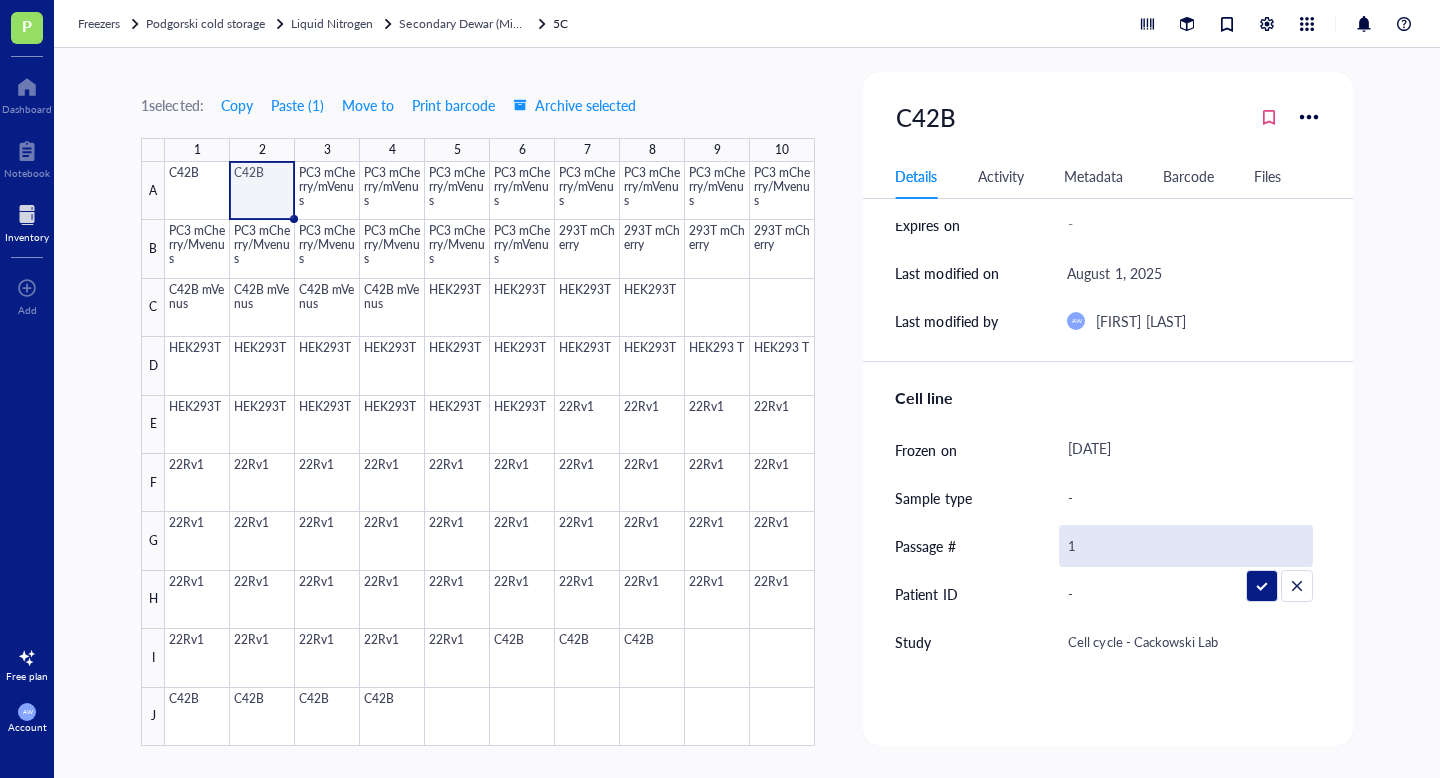 type on "16" 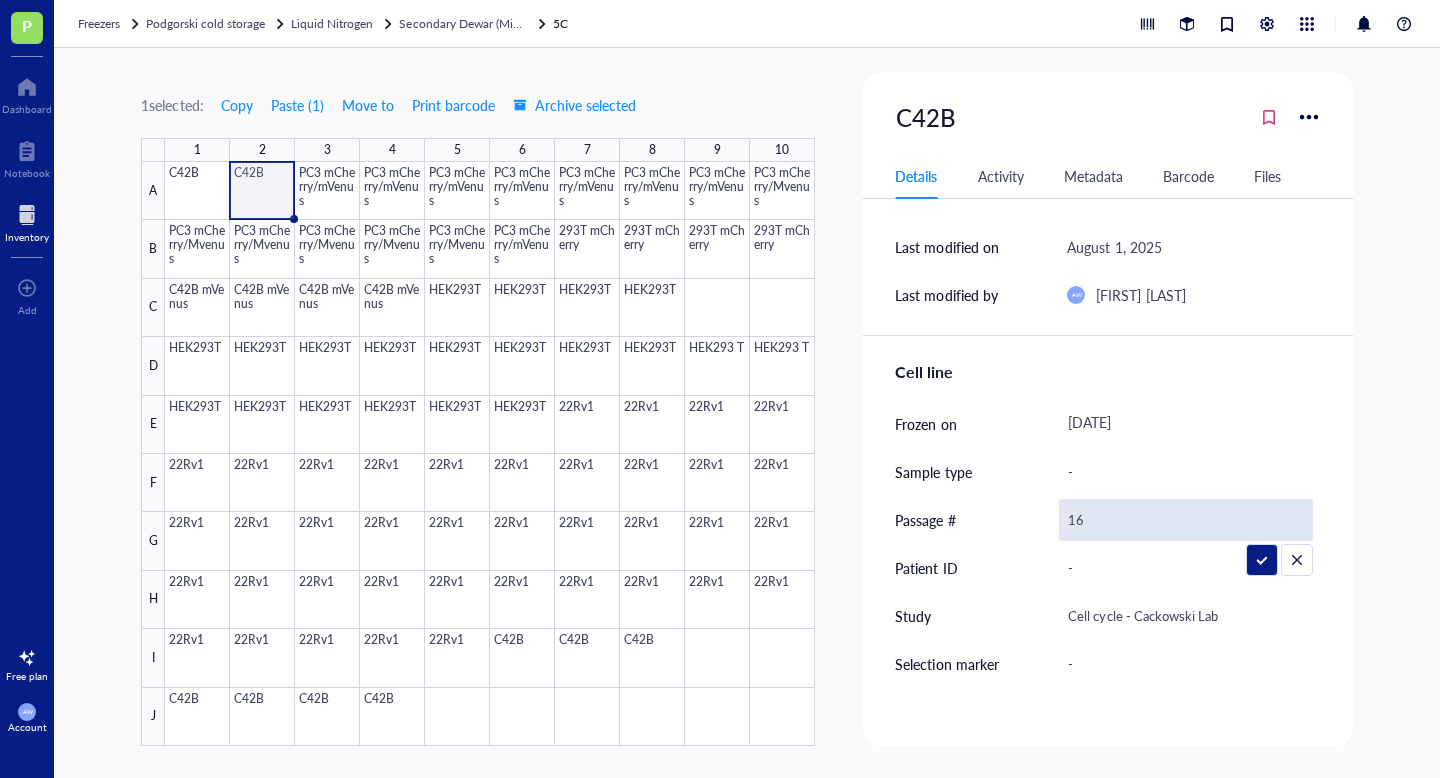 scroll, scrollTop: 335, scrollLeft: 0, axis: vertical 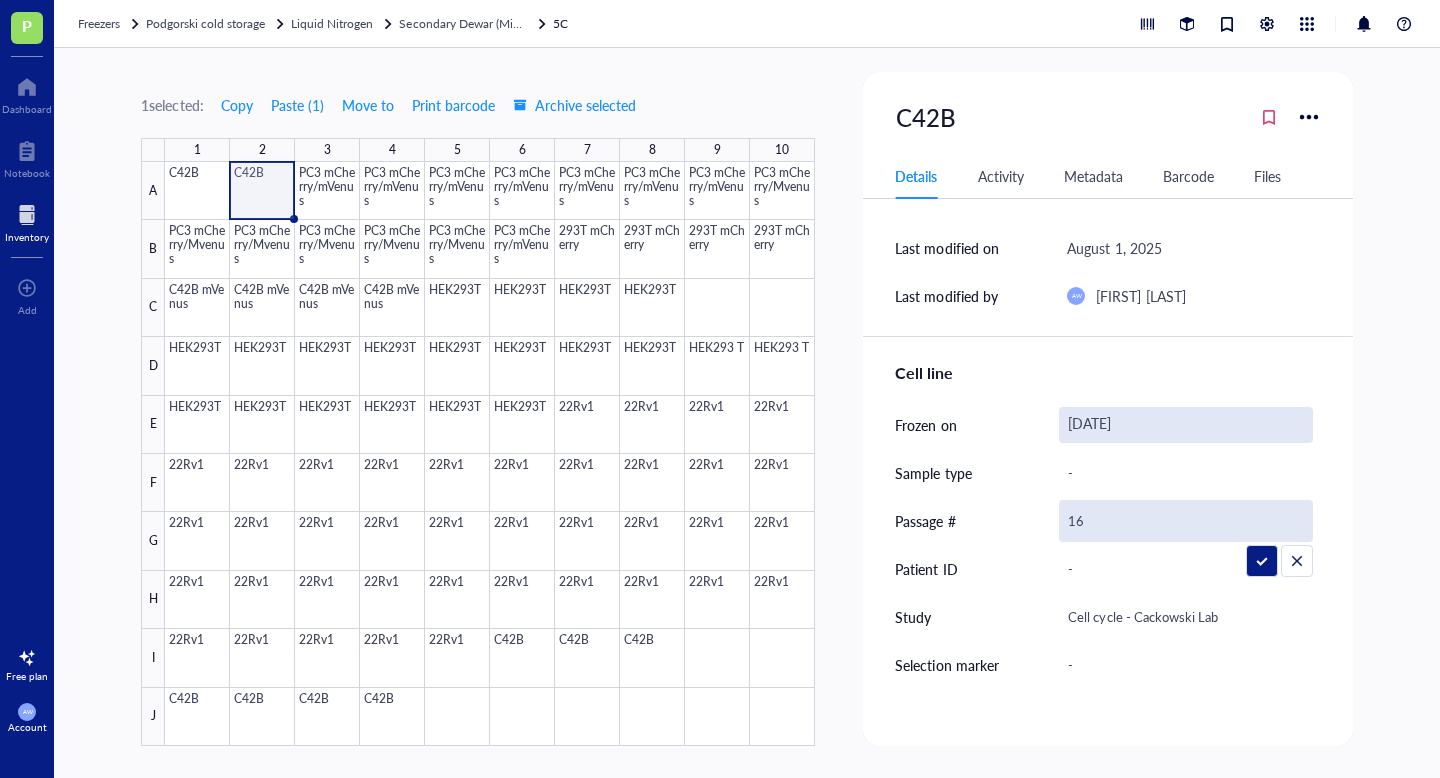 click on "[DATE]" at bounding box center [1185, 425] 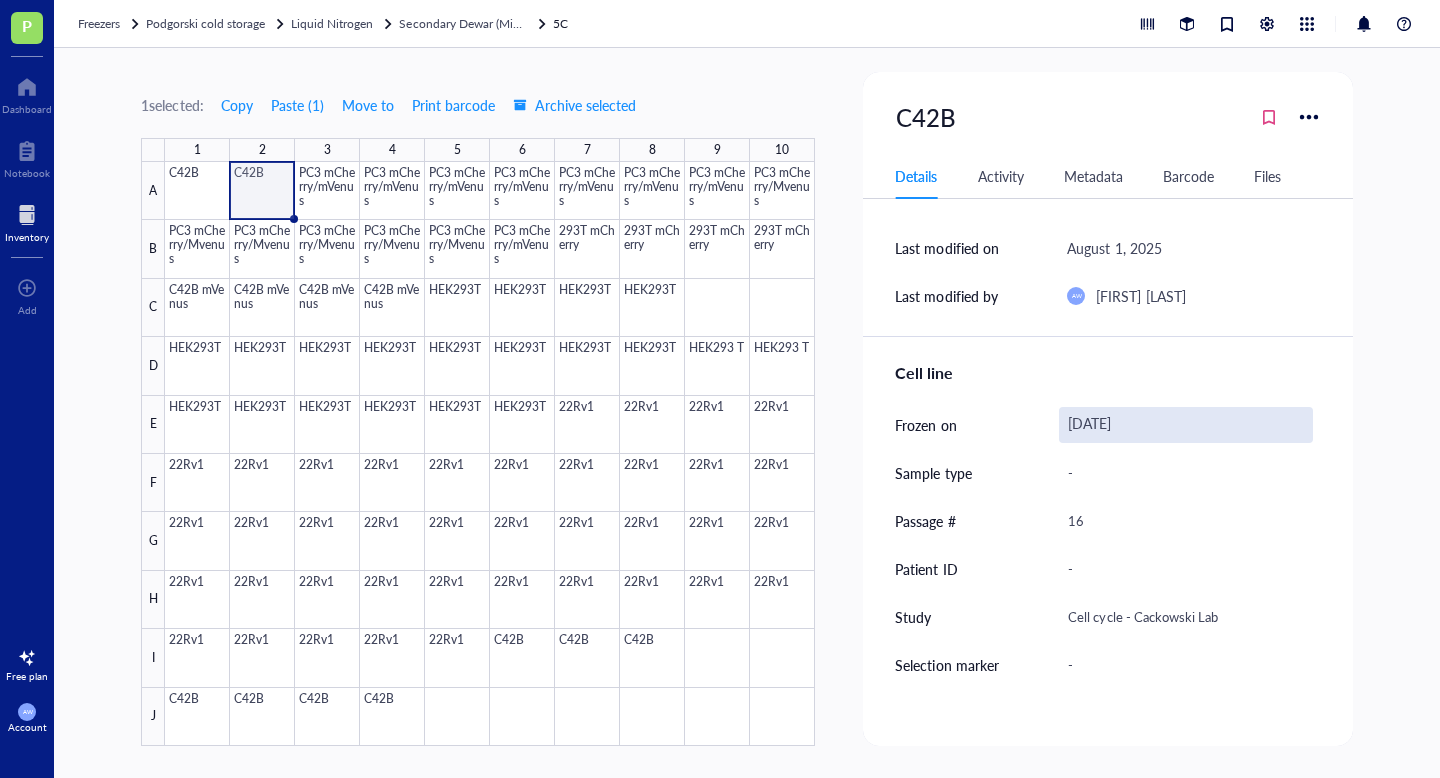 click on "[DATE]" at bounding box center (1185, 425) 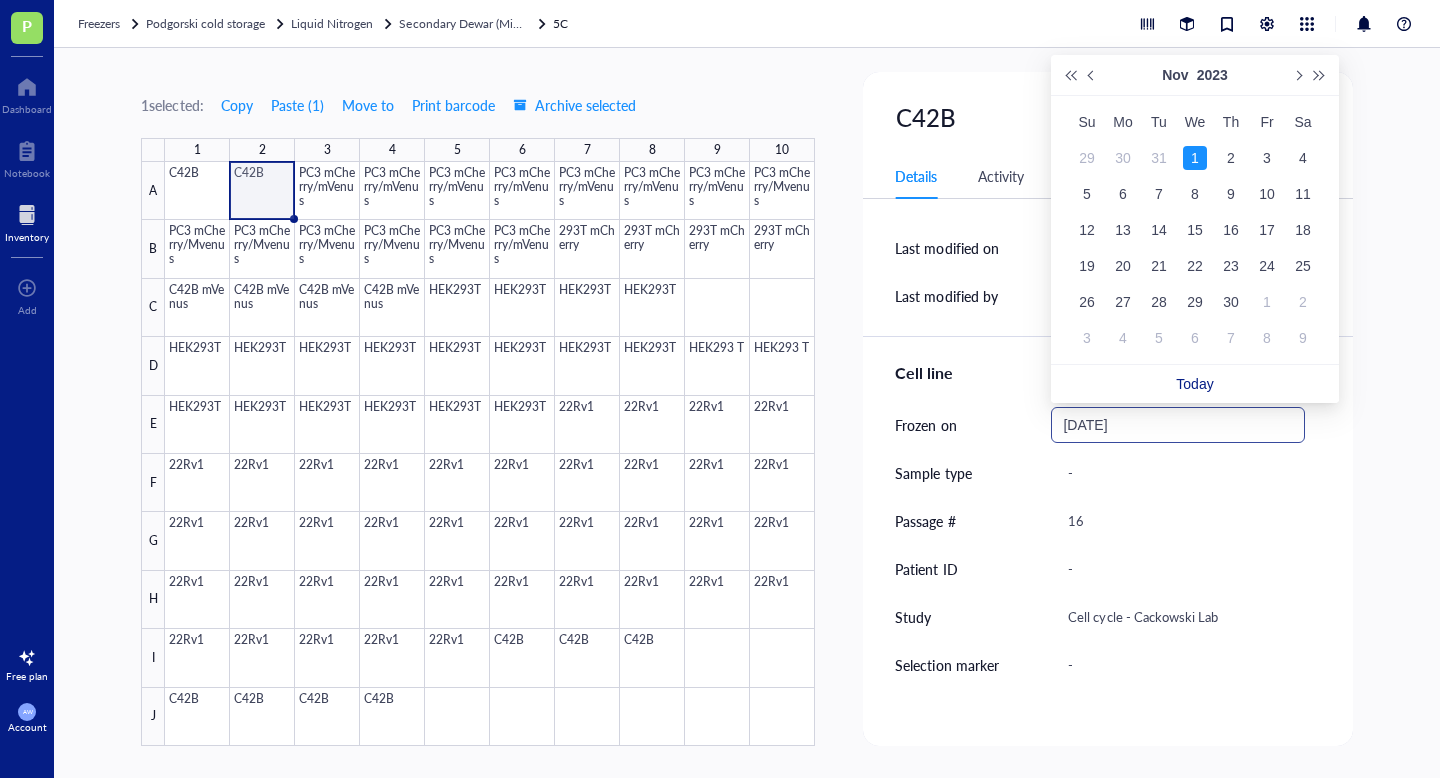 type on "[DATE]" 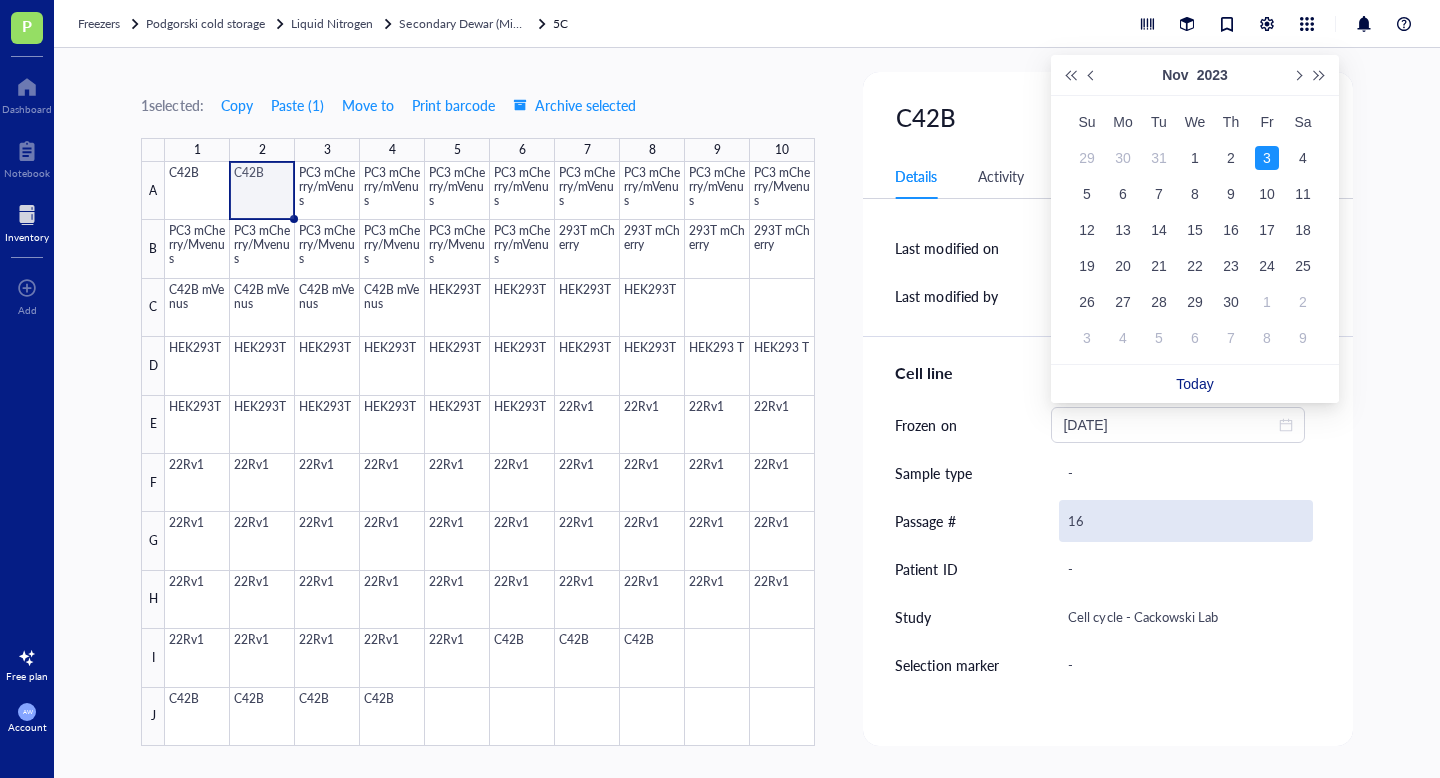 click on "16" at bounding box center [1185, 521] 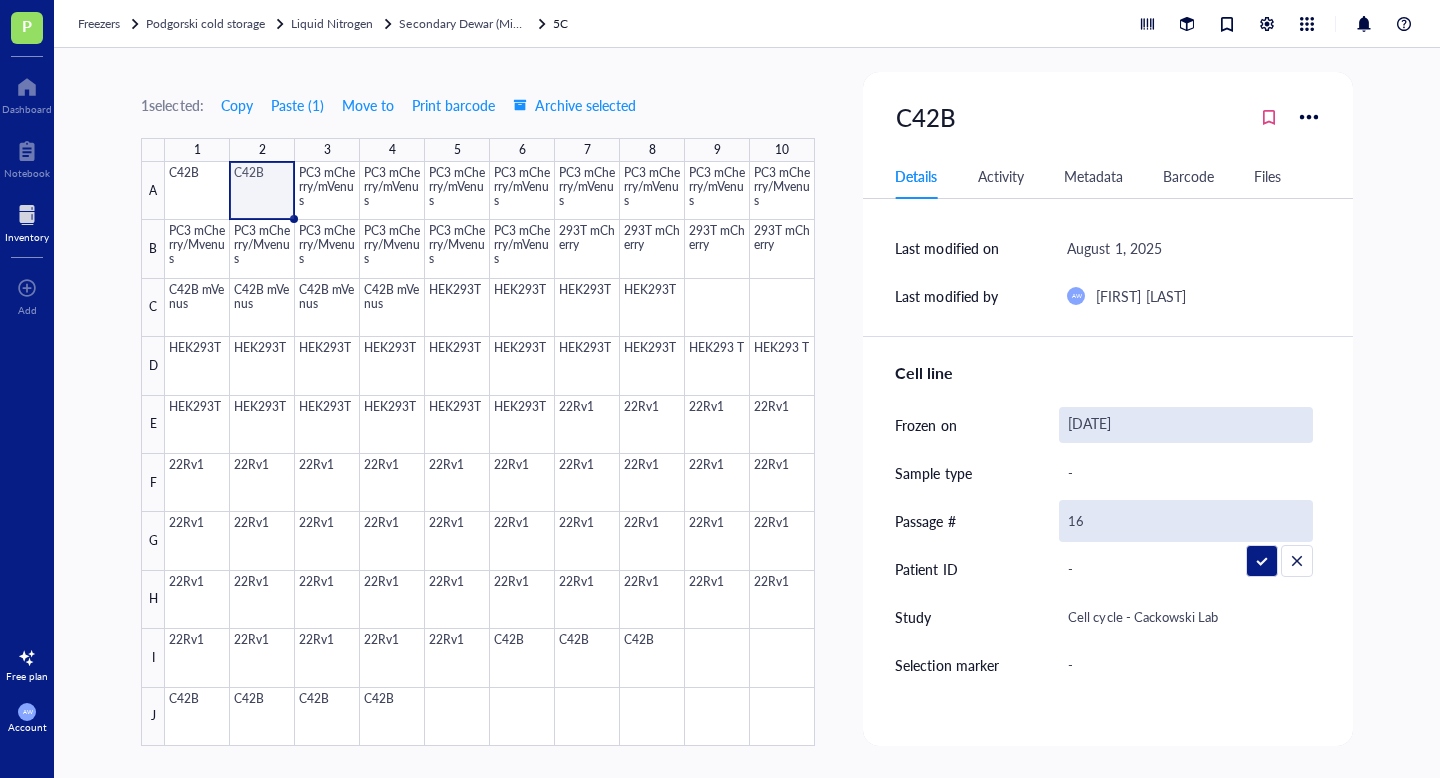 click on "[DATE]" at bounding box center (1185, 425) 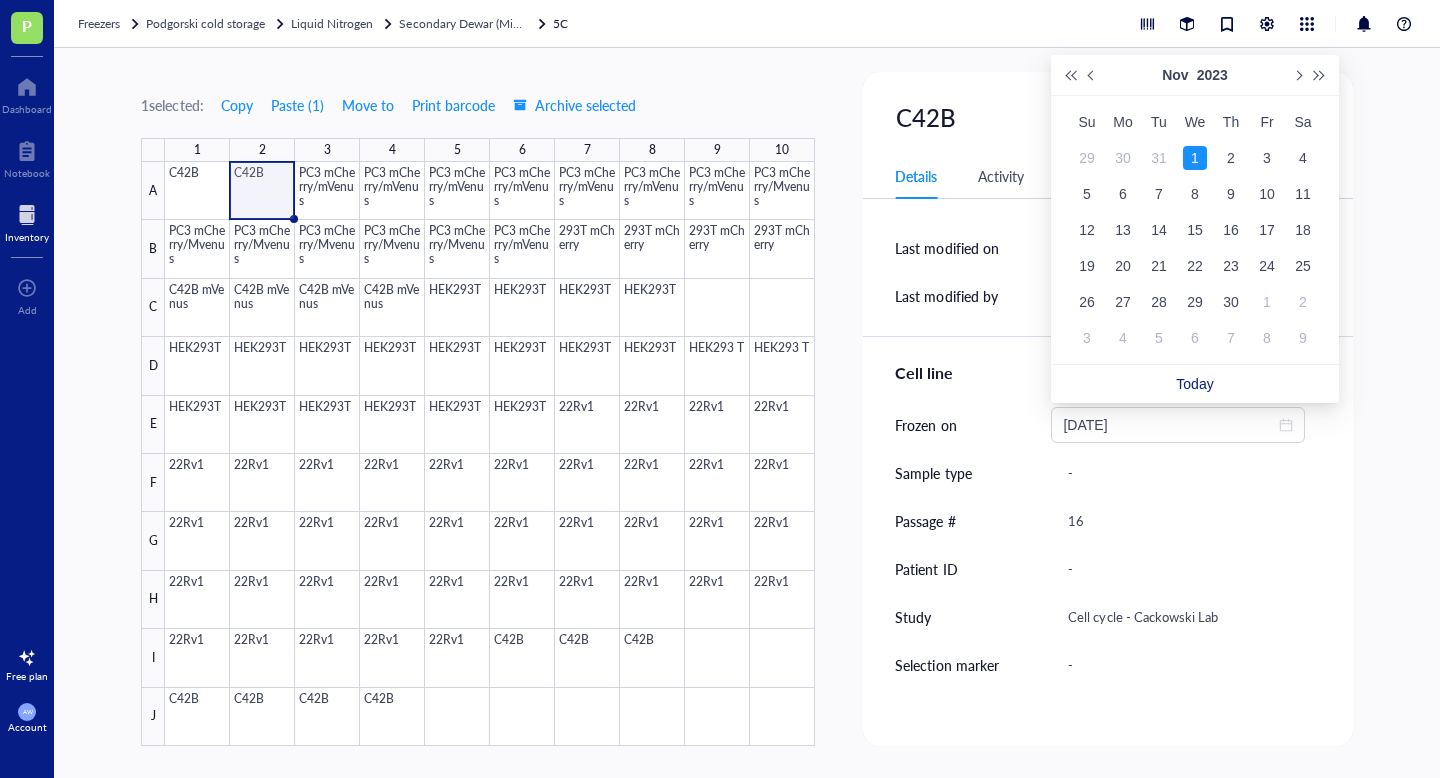 type on "[DATE]" 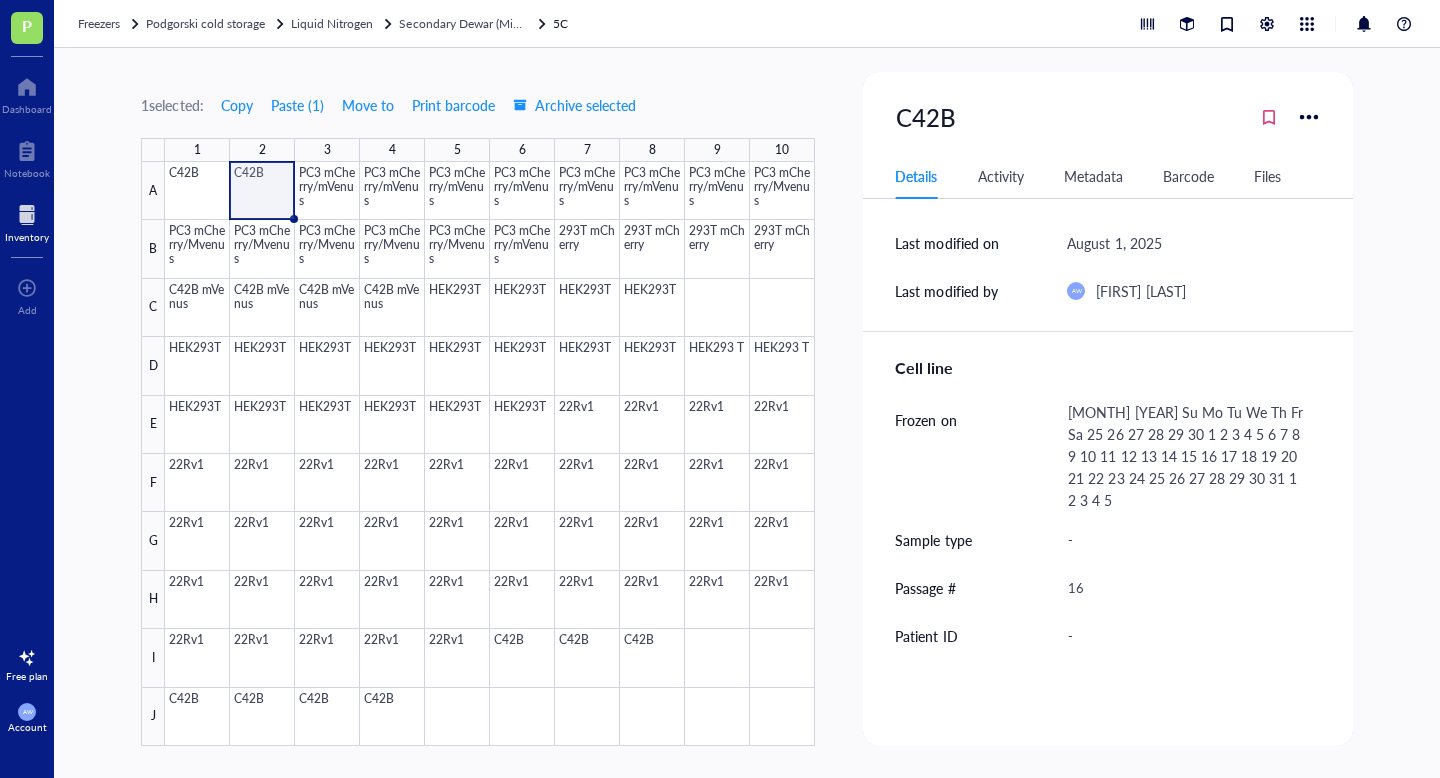 scroll, scrollTop: 665, scrollLeft: 0, axis: vertical 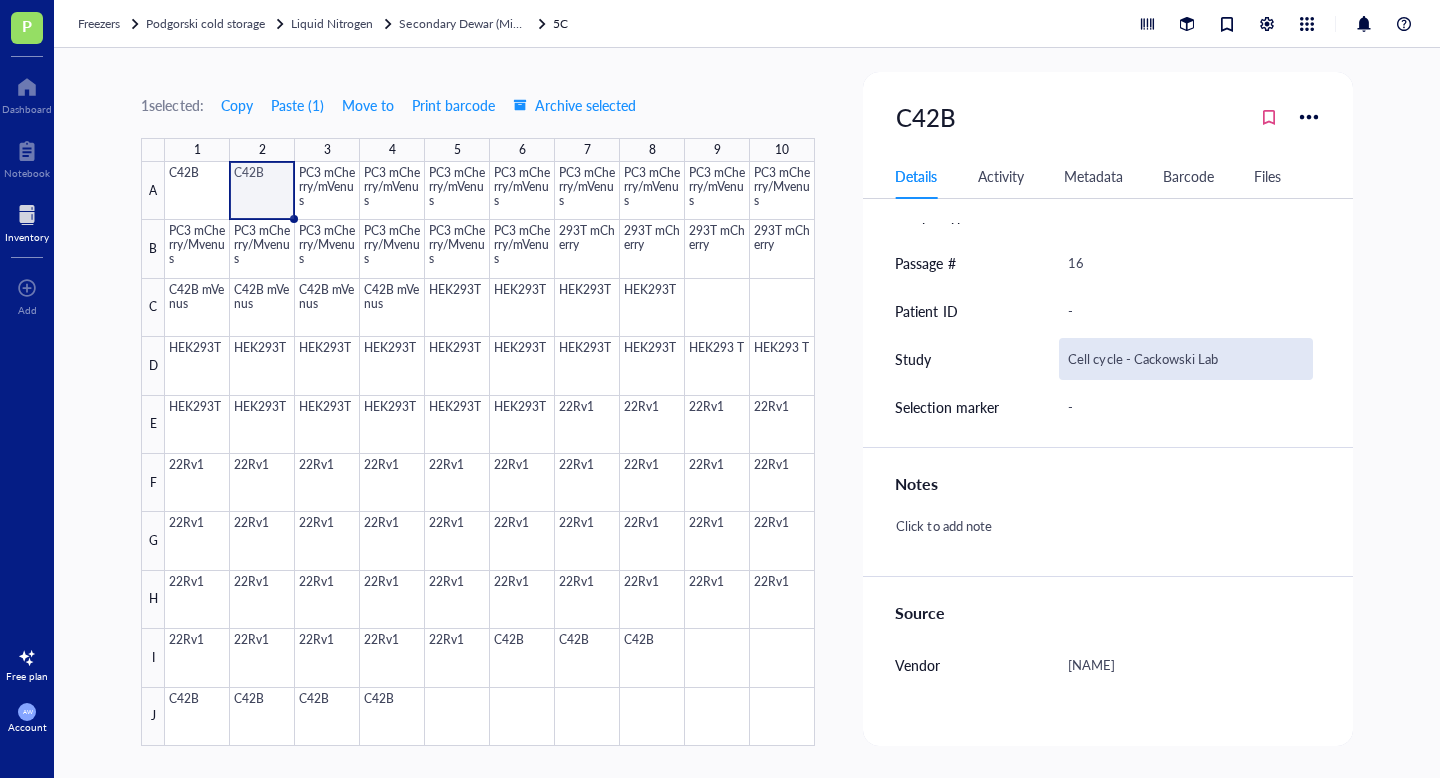 click on "Cell cycle - Cackowski Lab" at bounding box center [1185, 359] 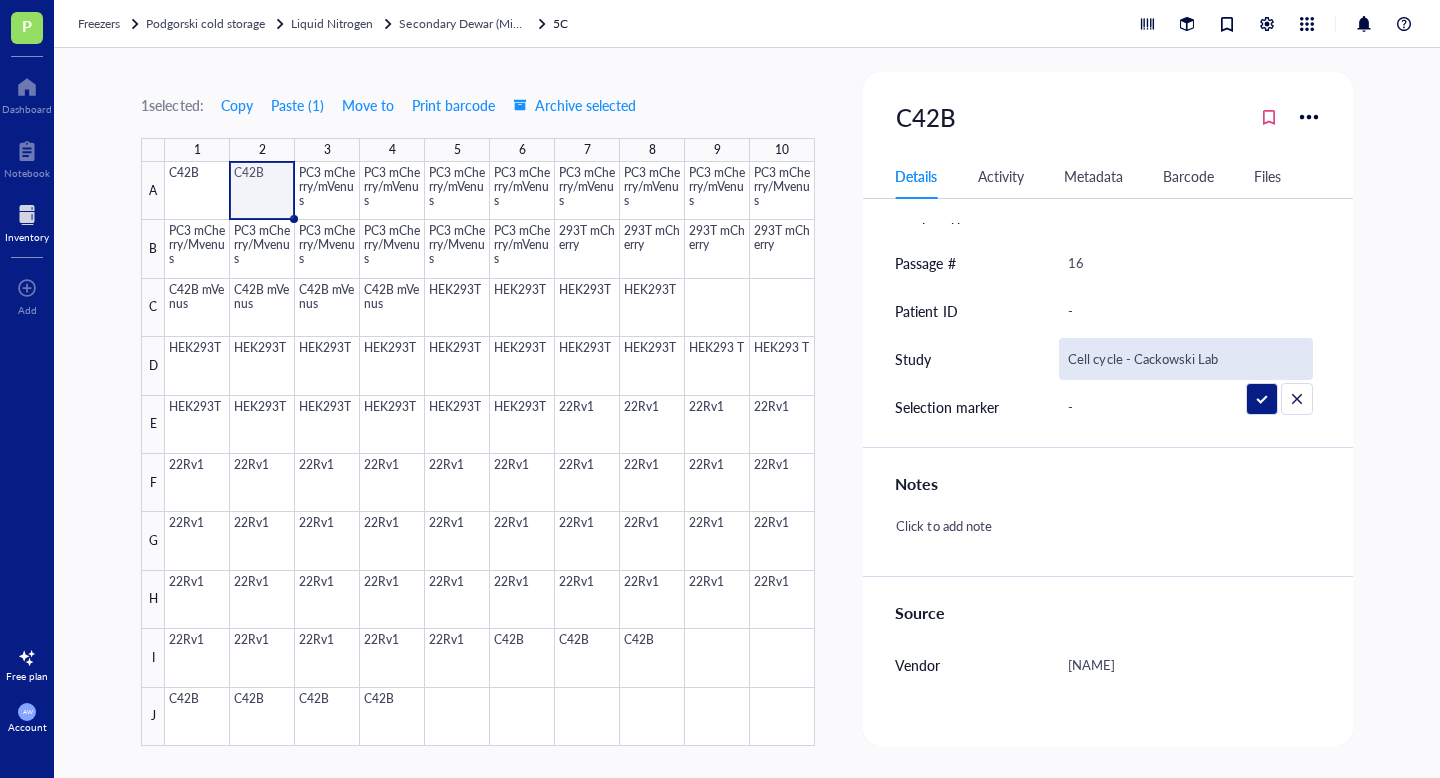 drag, startPoint x: 1235, startPoint y: 282, endPoint x: 921, endPoint y: 284, distance: 314.00638 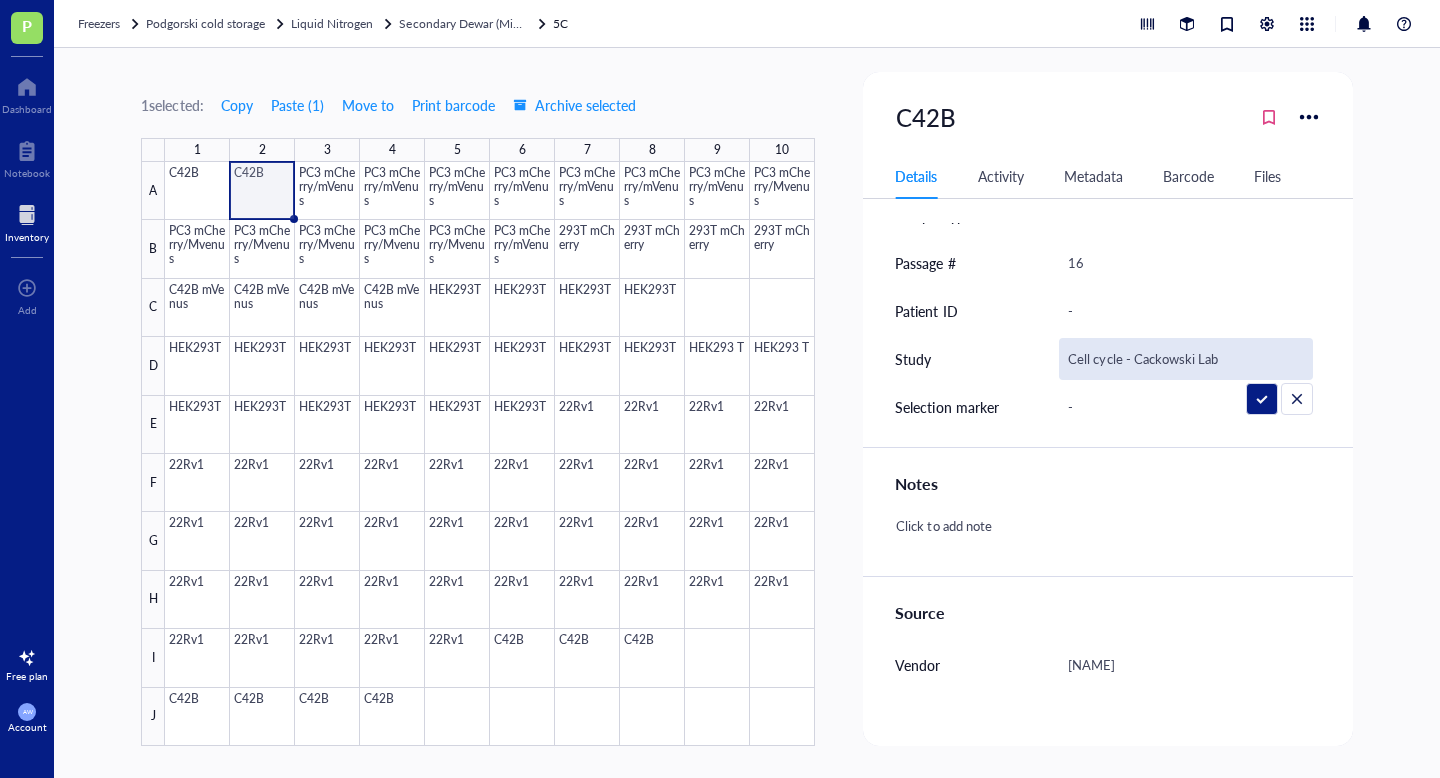 type 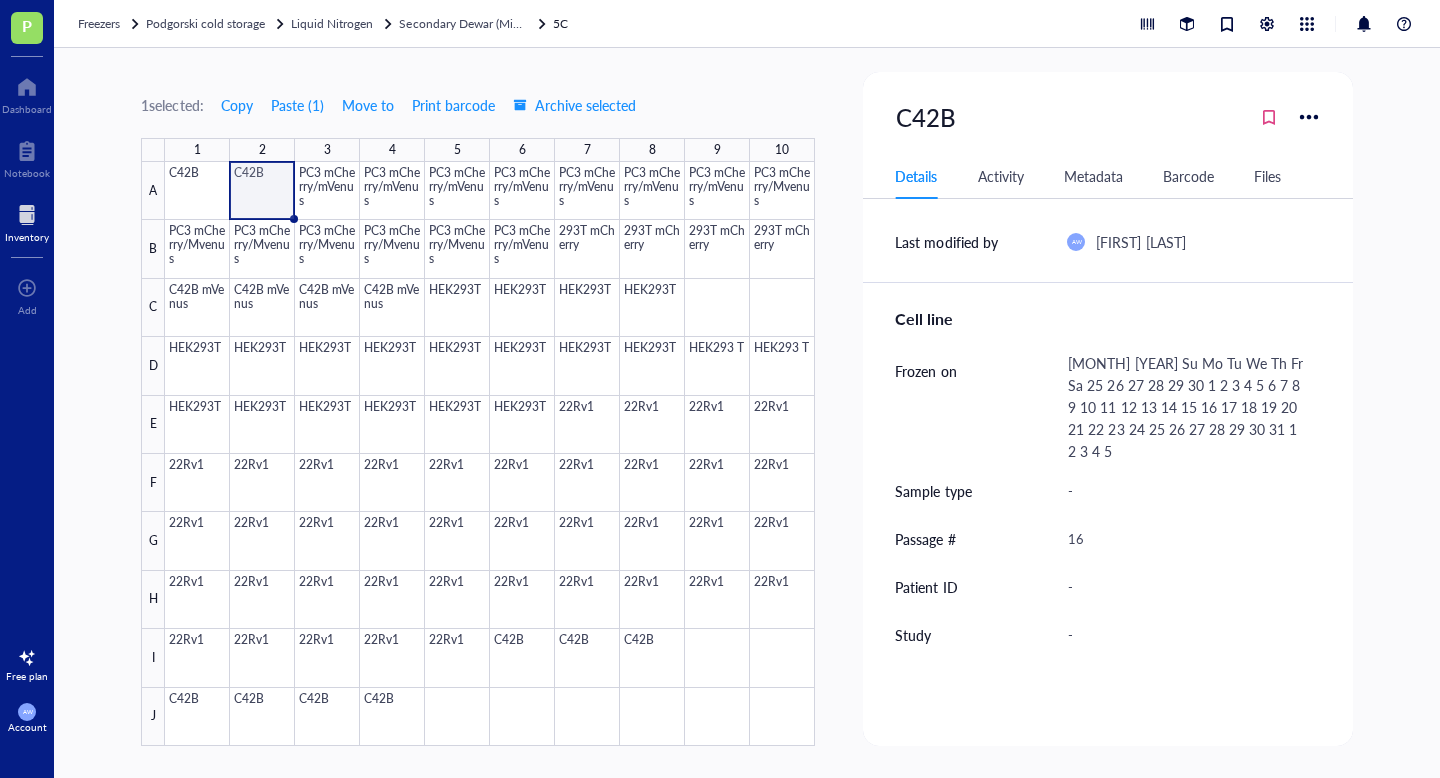 scroll, scrollTop: 420, scrollLeft: 0, axis: vertical 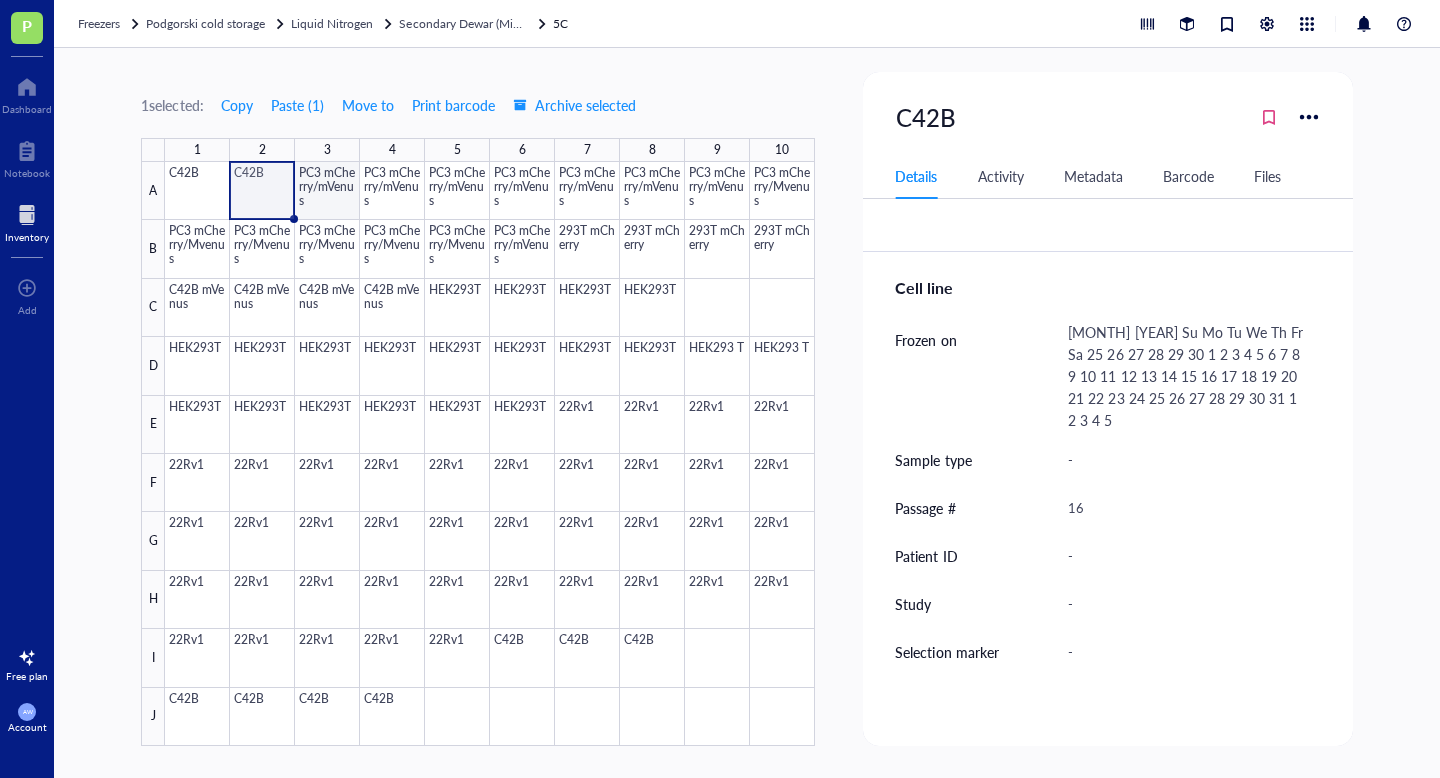 click at bounding box center (490, 454) 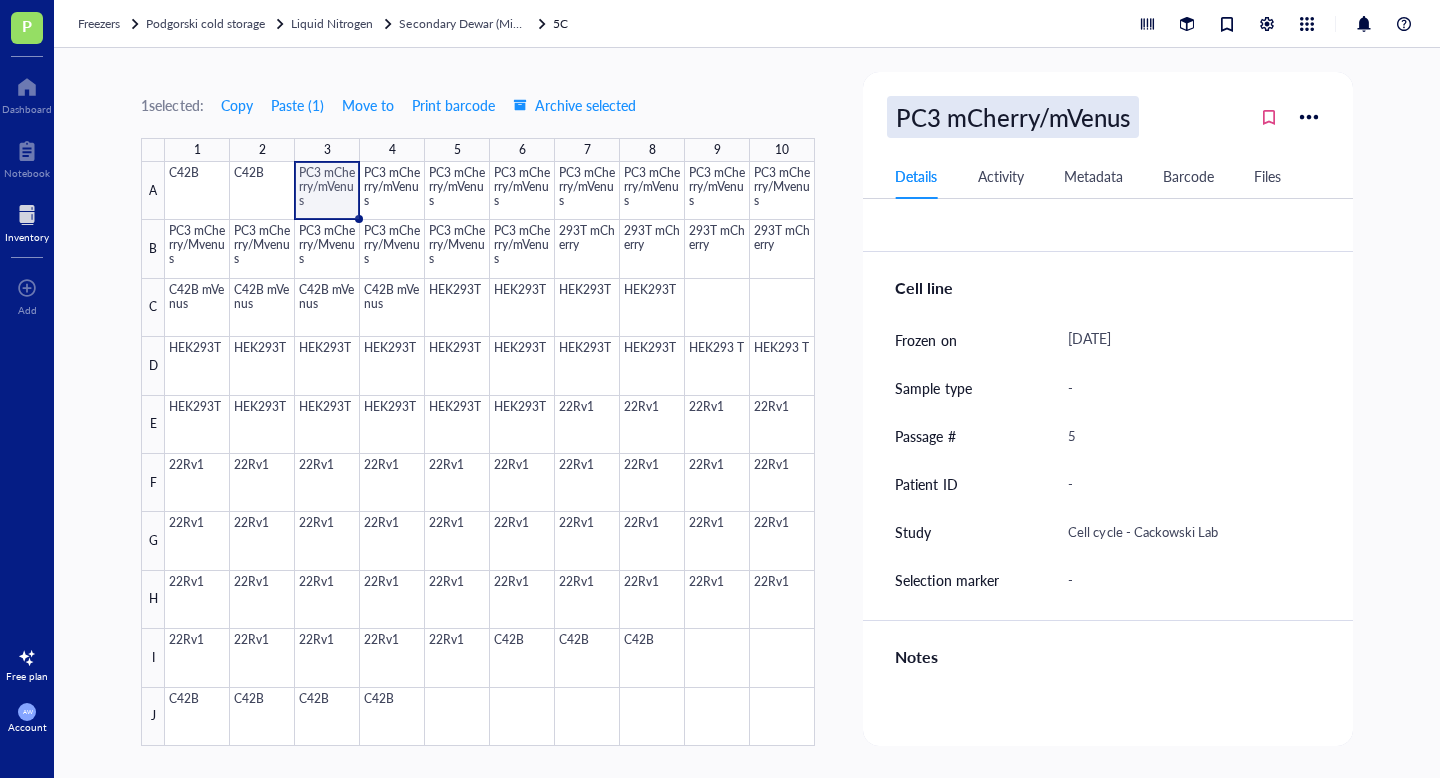 click on "PC3 mCherry/mVenus" at bounding box center (1012, 117) 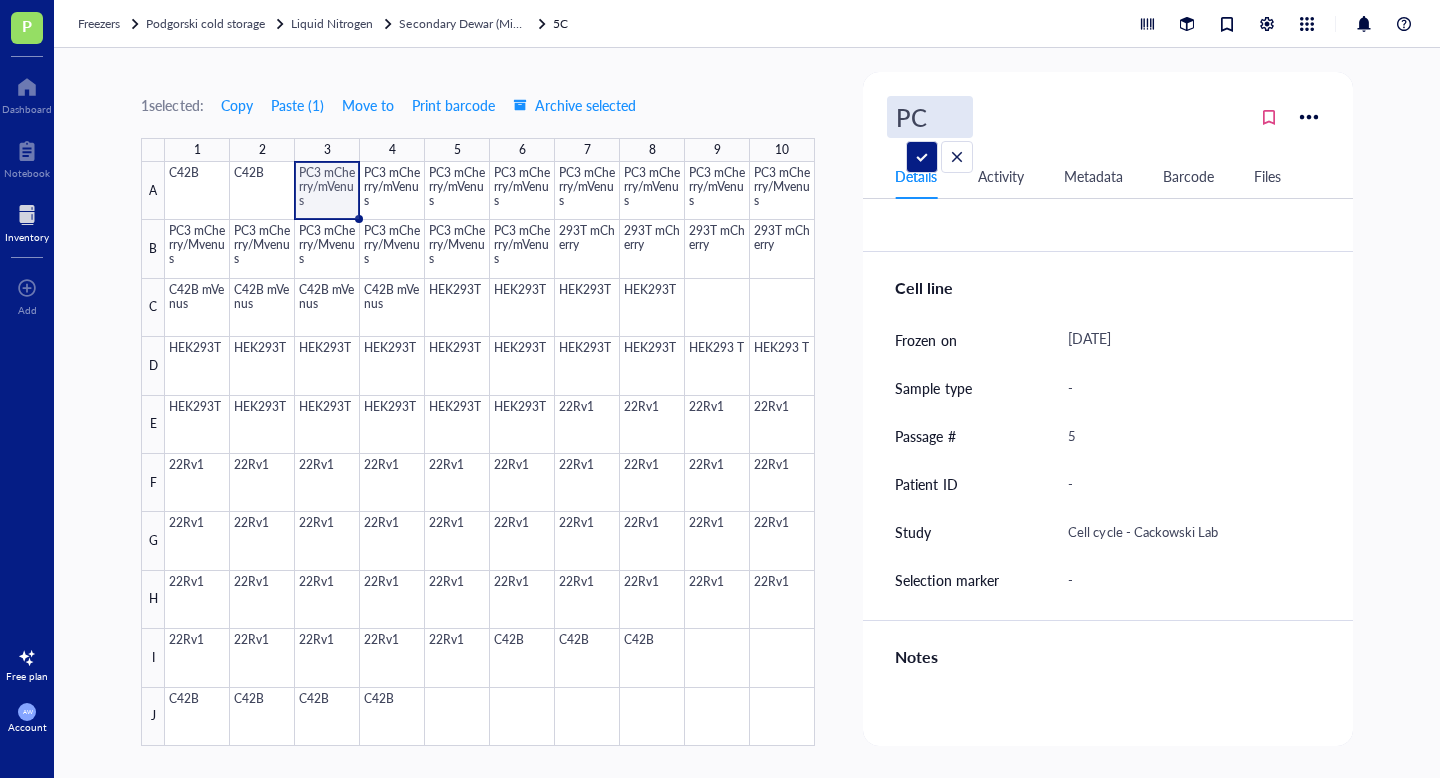 type on "P" 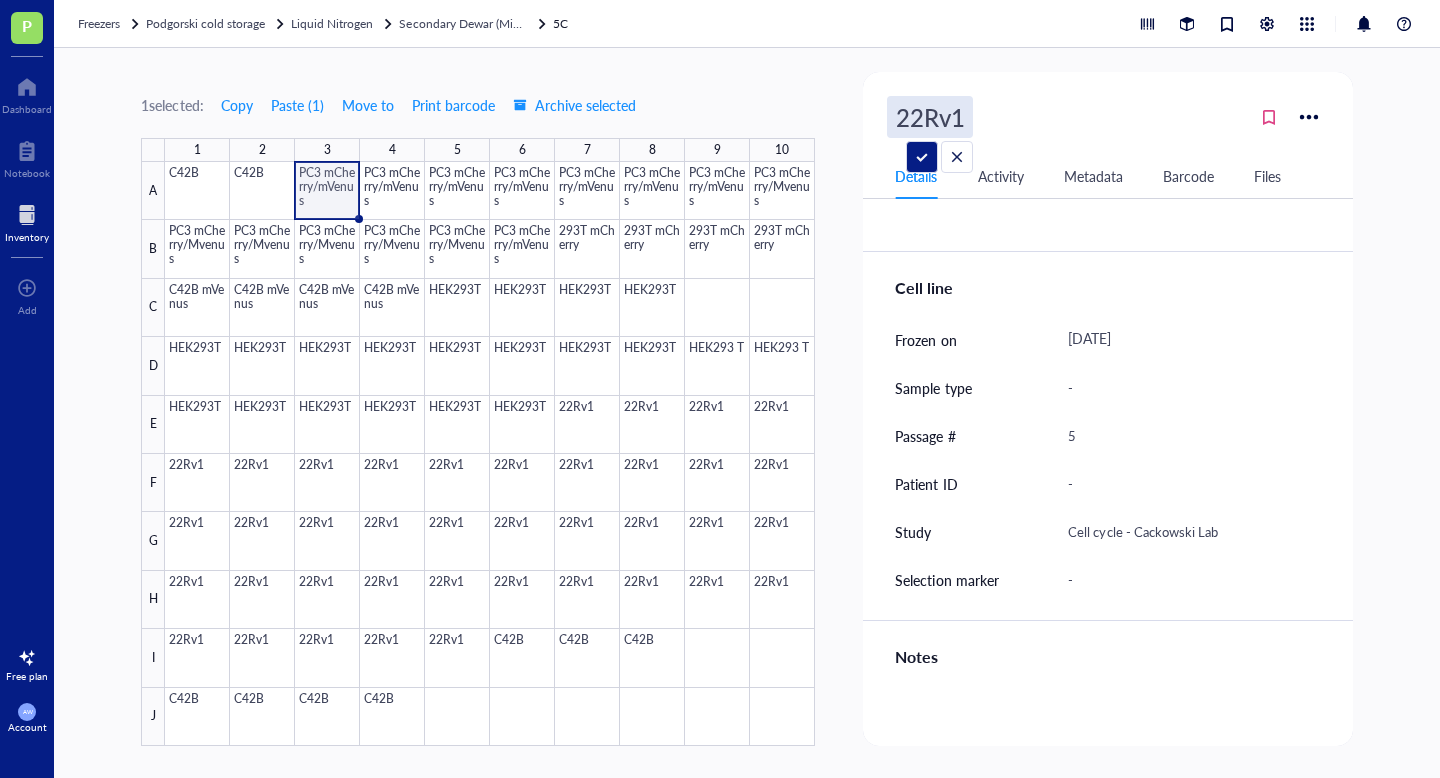 type on "22Rv1" 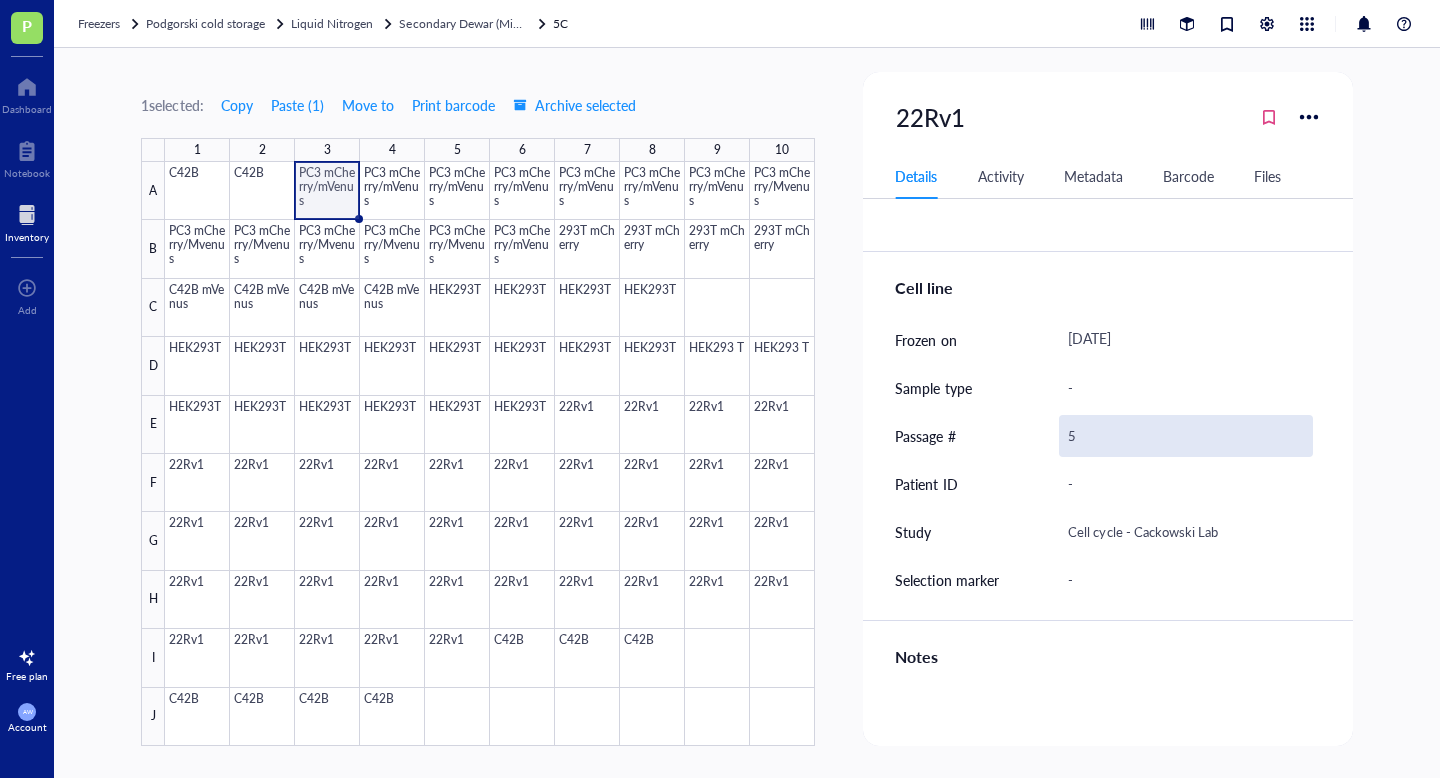 click on "5" at bounding box center [1185, 436] 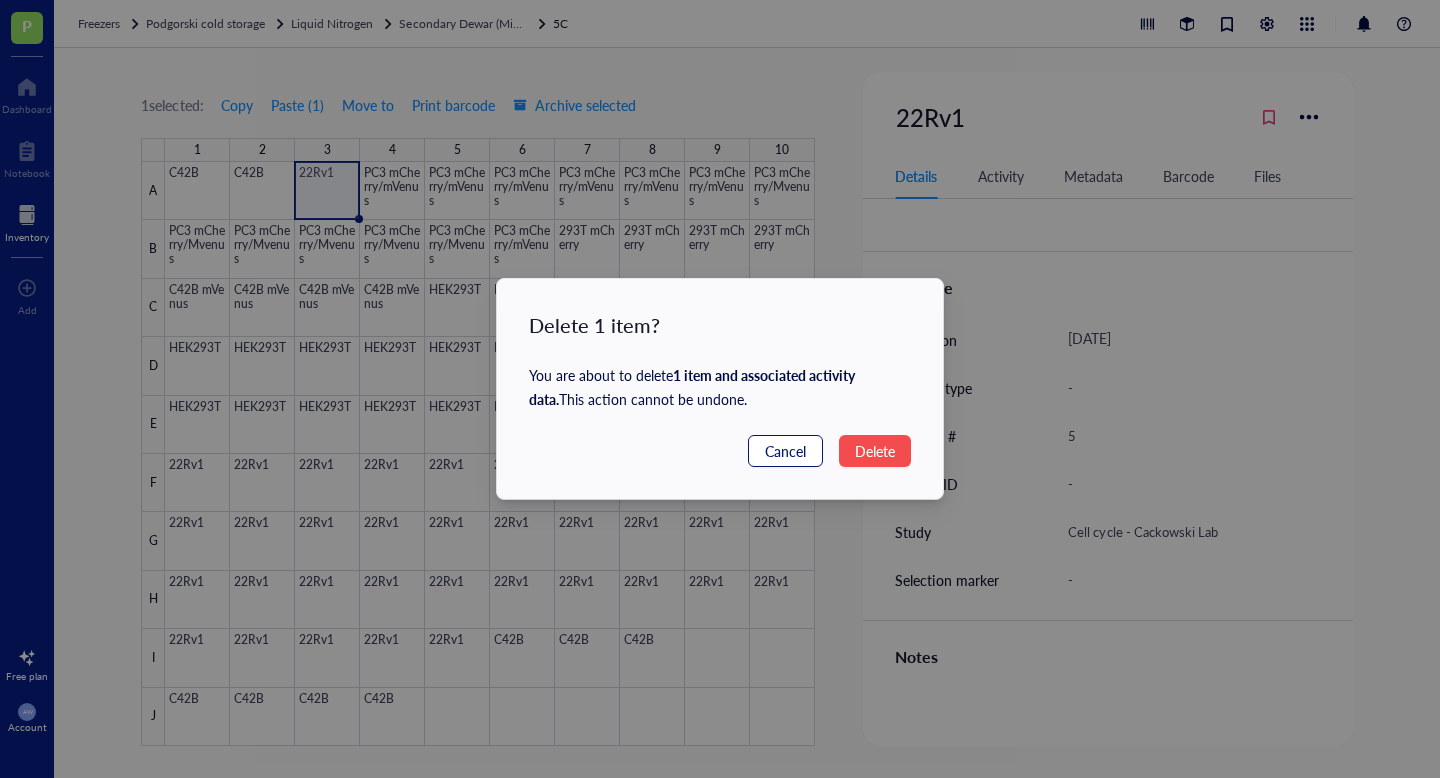 click on "Cancel" at bounding box center [785, 451] 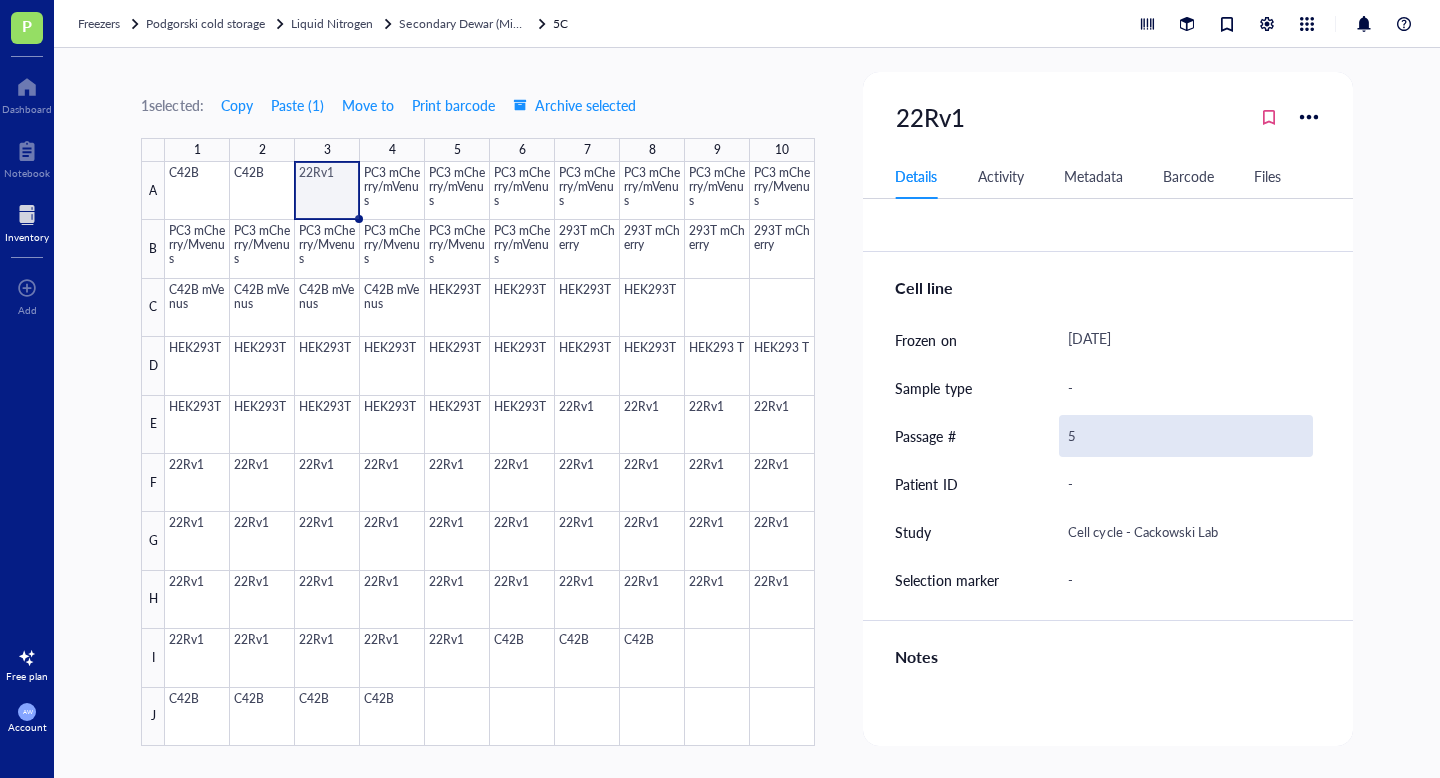click on "5" at bounding box center [1185, 436] 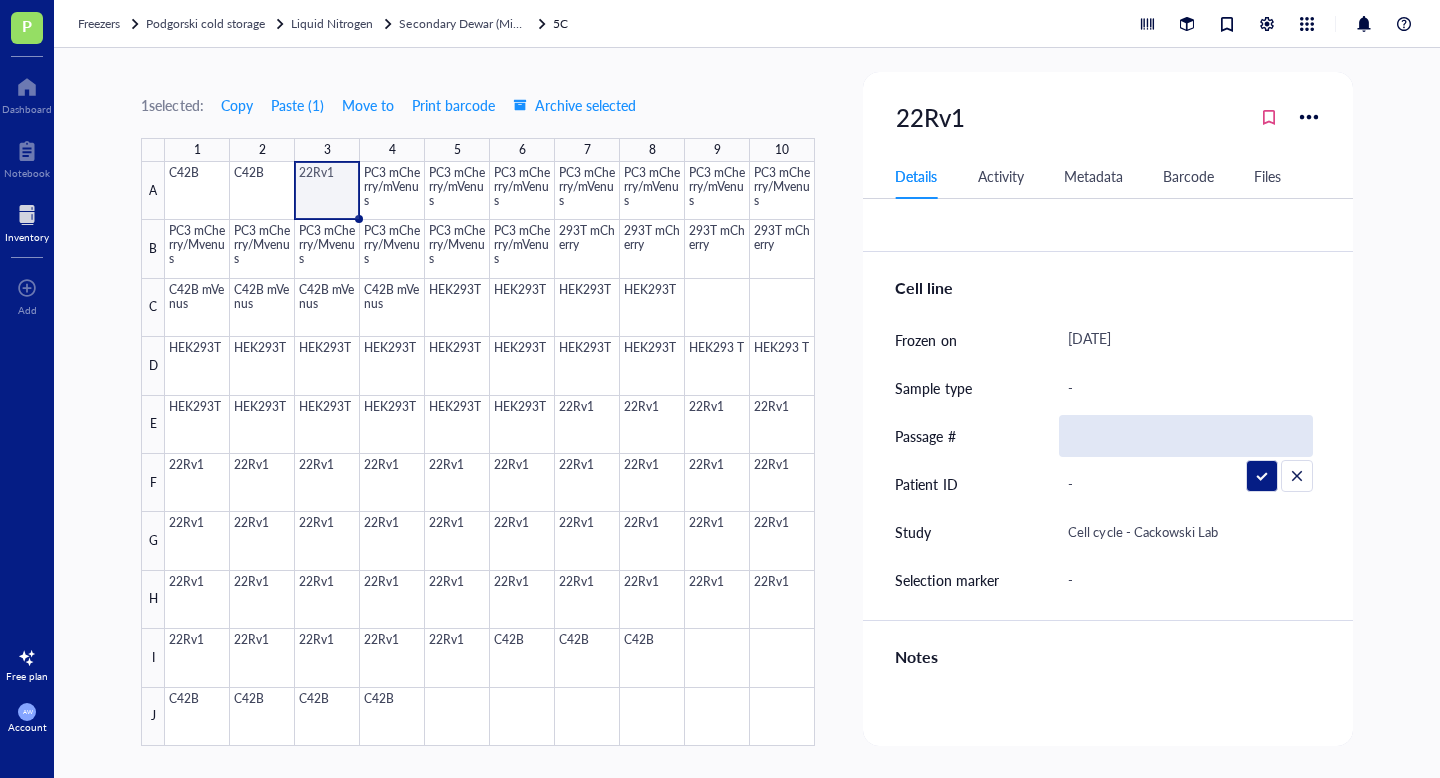 type on "7" 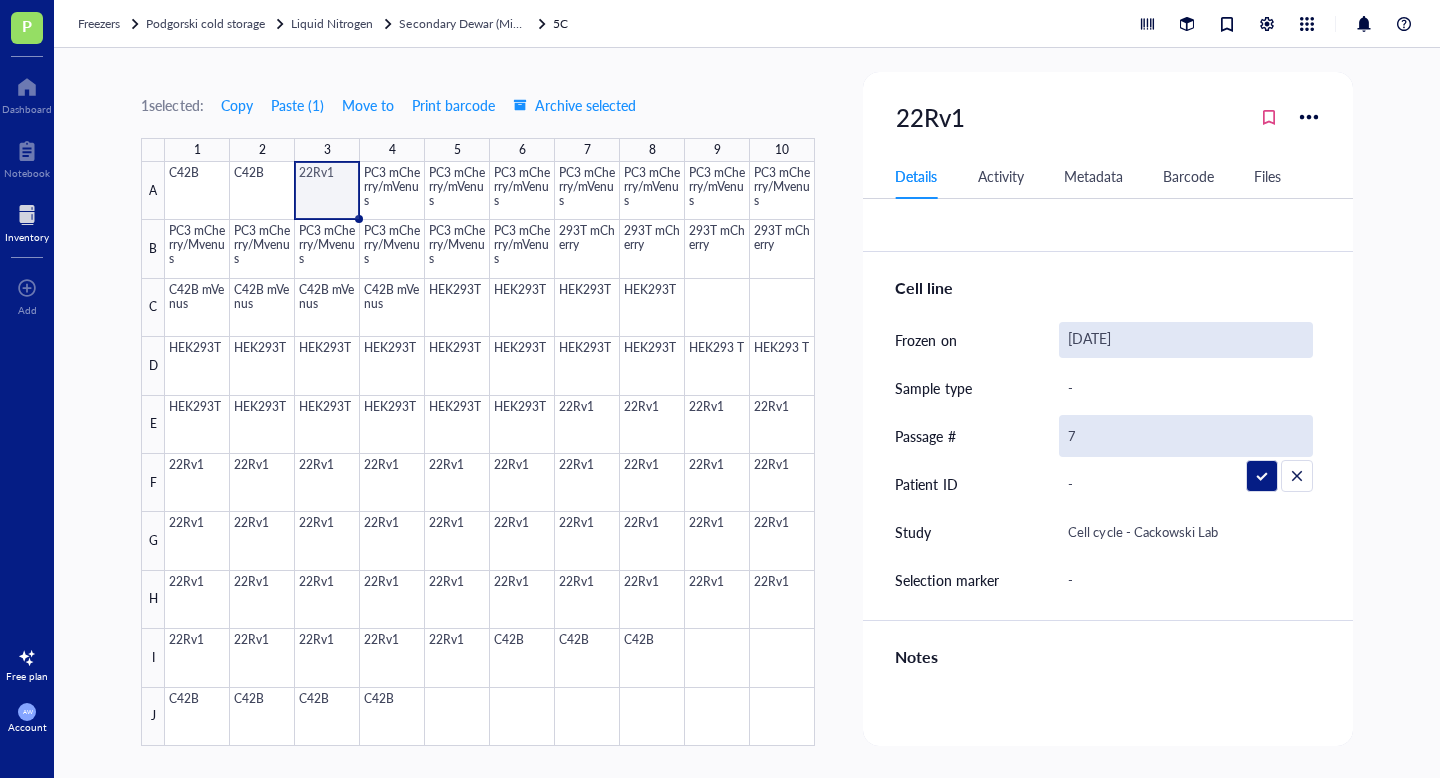 click on "[DATE]" at bounding box center (1185, 340) 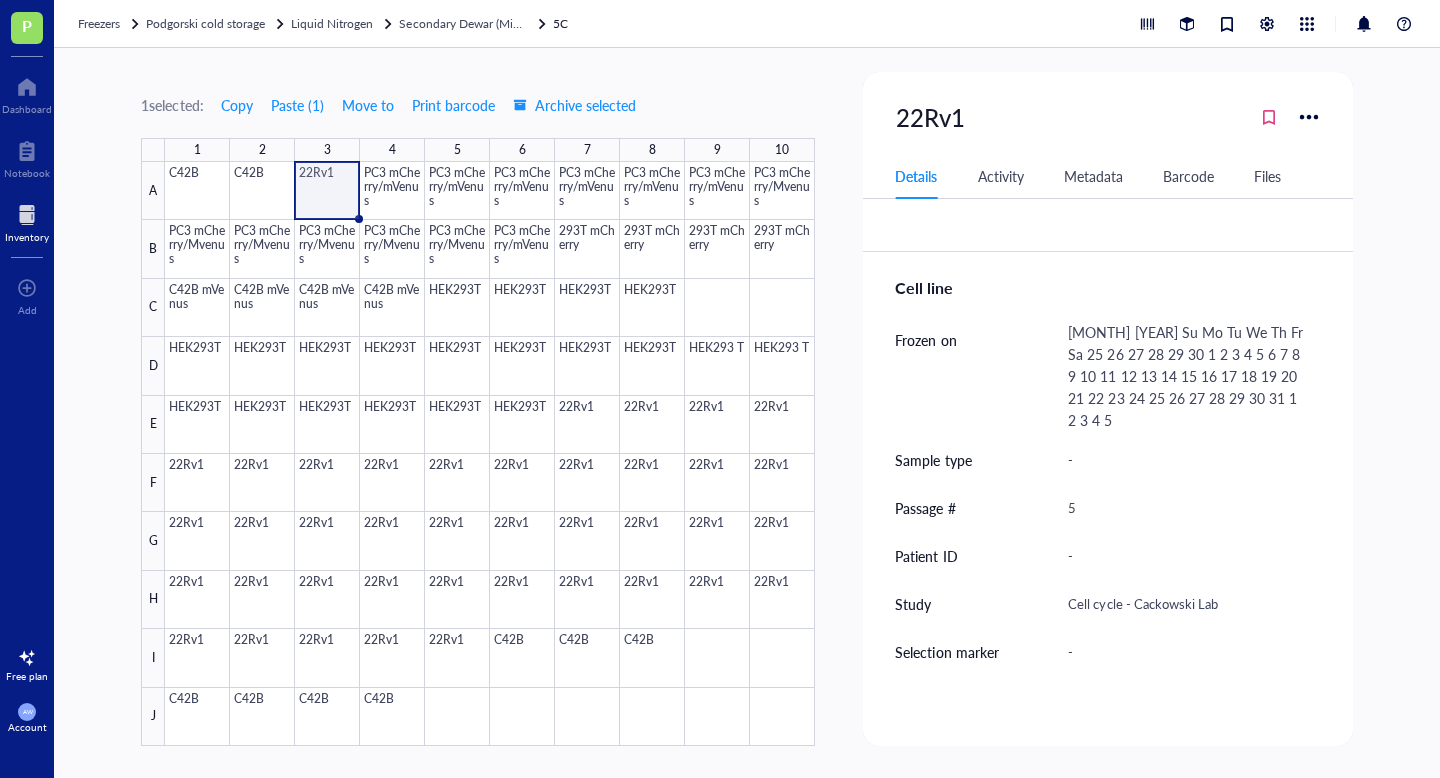 click on "[MONTH] [YEAR] Su Mo Tu We Th Fr Sa 25 26 27 28 29 30 1 2 3 4 5 6 7 8 9 10 11 12 13 14 15 16 17 18 19 20 21 22 23 24 25 26 27 28 29 30 31 1 2 3 4 5" at bounding box center (1185, 376) 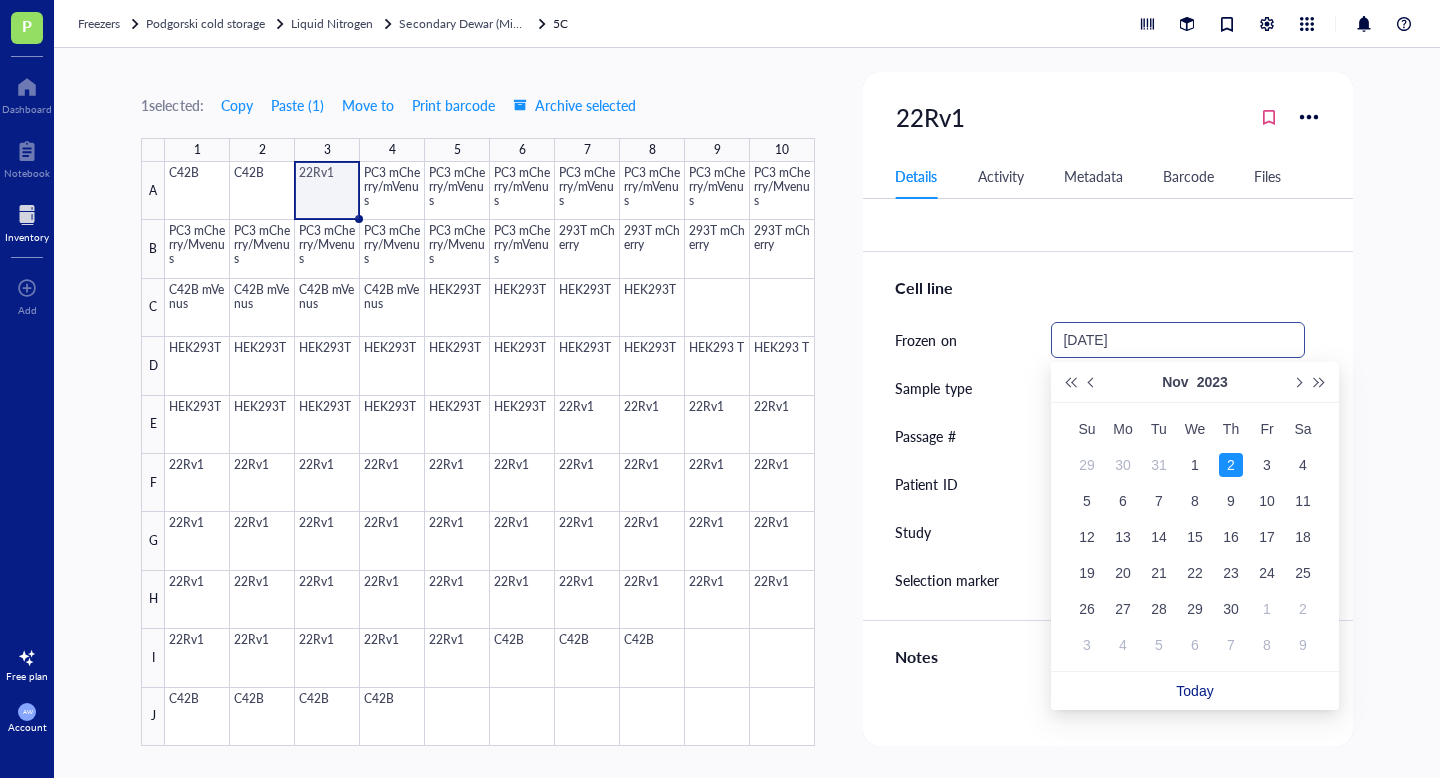 click on "[DATE]" at bounding box center (1168, 340) 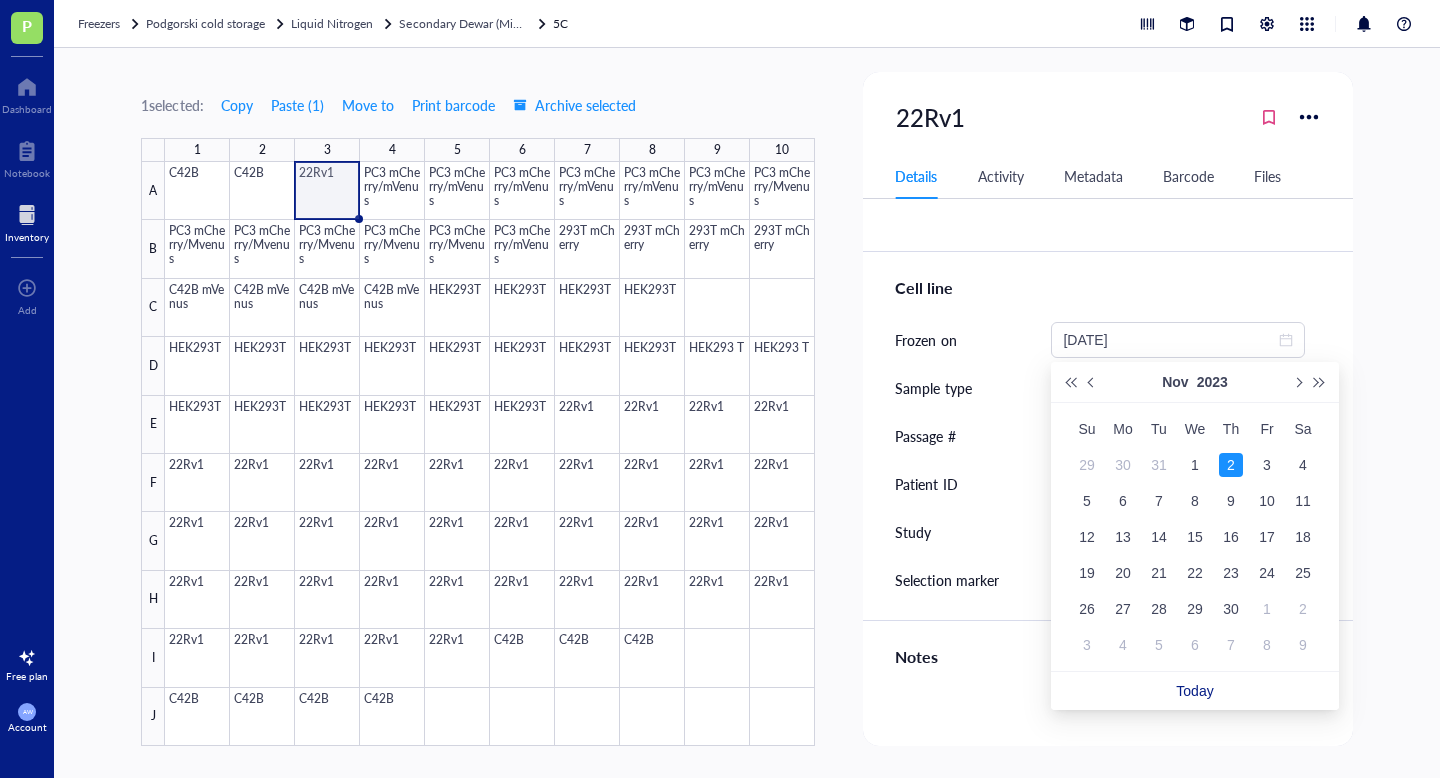 type on "[DATE]" 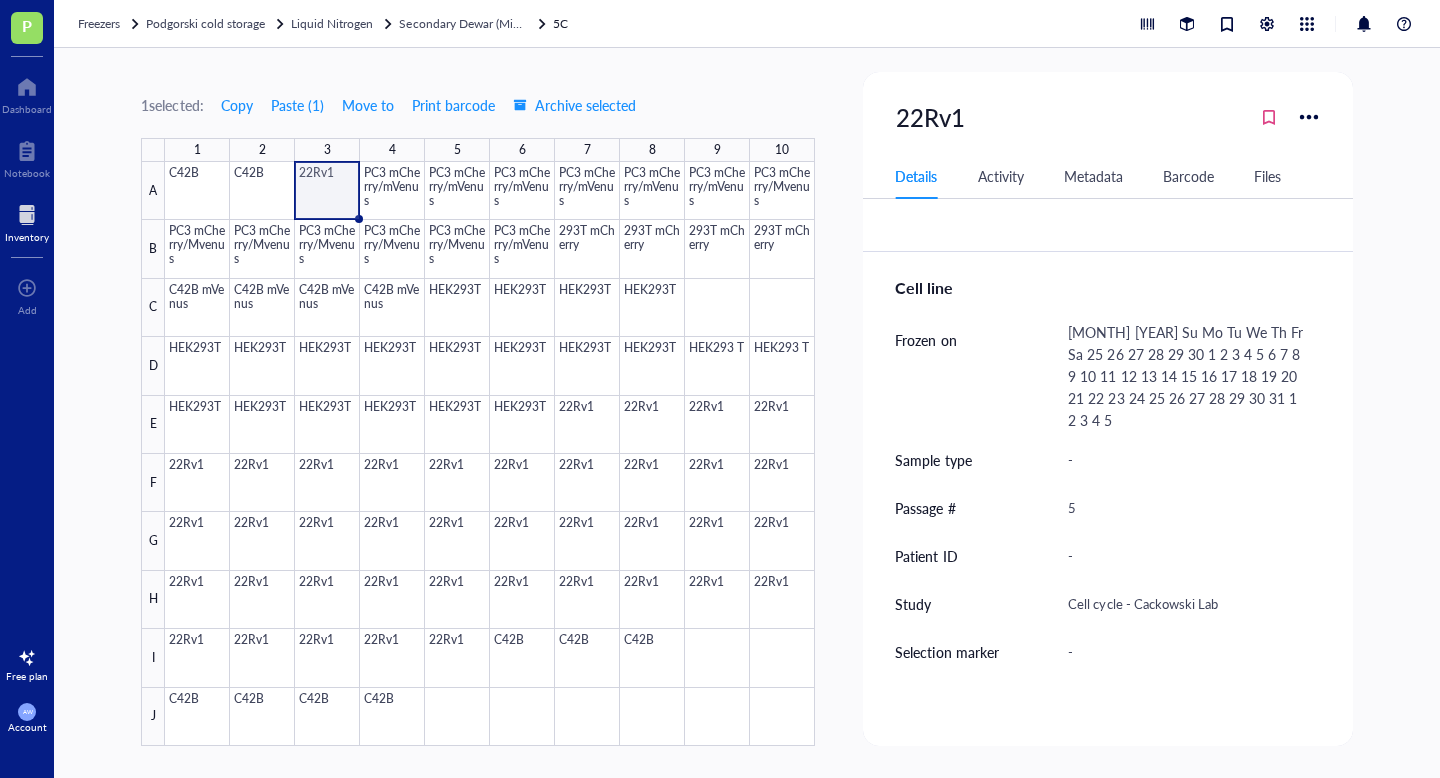 click on "1  selected: Copy Paste ( 1 ) Move to Print barcode Archive selected   1 2 3 4 5 6 7 8 9 10 A B C D E F G H I J C42B C42B 22Rv1 PC3 mCherry/mVenus PC3 mCherry/mVenus PC3 mCherry/mVenus PC3 mCherry/mVenus PC3 mCherry/mVenus PC3 mCherry/mVenus PC3 mCherry/Mvenus PC3 mCherry/Mvenus PC3 mCherry/Mvenus PC3 mCherry/Mvenus PC3 mCherry/Mvenus PC3 mCherry/Mvenus PC3 mCherry/mVenus 293T mCherry 293T mCherry 293T mCherry 293T mCherry C42B mVenus C42B mVenus C42B mVenus C42B mVenus HEK293T HEK293T HEK293T HEK293T HEK293T HEK293T HEK293T HEK293T HEK293T HEK293T HEK293T HEK293T HEK293 T HEK293 T HEK293T HEK293T HEK293T HEK293T HEK293T HEK293T 22Rv1 22Rv1 22Rv1 22Rv1 22Rv1 22Rv1 22Rv1 22Rv1 22Rv1 22Rv1 22Rv1 22Rv1 22Rv1 22Rv1 22Rv1 22Rv1 22Rv1 22Rv1 22Rv1 22Rv1 22Rv1 22Rv1 22Rv1 22Rv1 22Rv1 22Rv1 22Rv1 22Rv1 22Rv1 22Rv1 22Rv1 22Rv1 22Rv1 22Rv1 22Rv1 22Rv1 22Rv1 22Rv1 22Rv1 22Rv1 C42B C42B C42B C42B C42B C42B C42B 22Rv1 Details Activity Metadata Barcode Files ID BS00000161 Item type Cell line Concentration - Vol / Mass 1 mL AW   -" at bounding box center (747, 413) 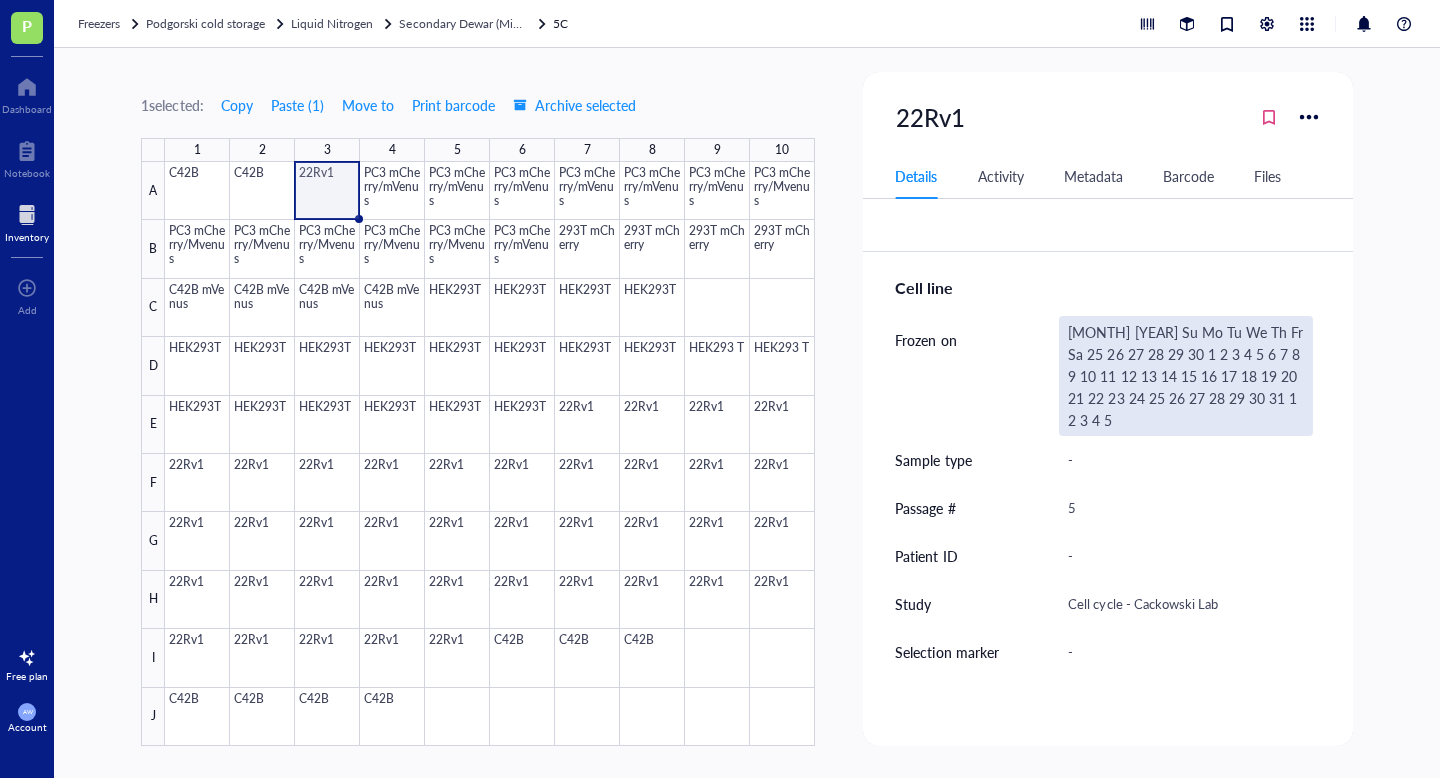 click on "[MONTH] [YEAR] Su Mo Tu We Th Fr Sa 25 26 27 28 29 30 1 2 3 4 5 6 7 8 9 10 11 12 13 14 15 16 17 18 19 20 21 22 23 24 25 26 27 28 29 30 31 1 2 3 4 5" at bounding box center (1185, 376) 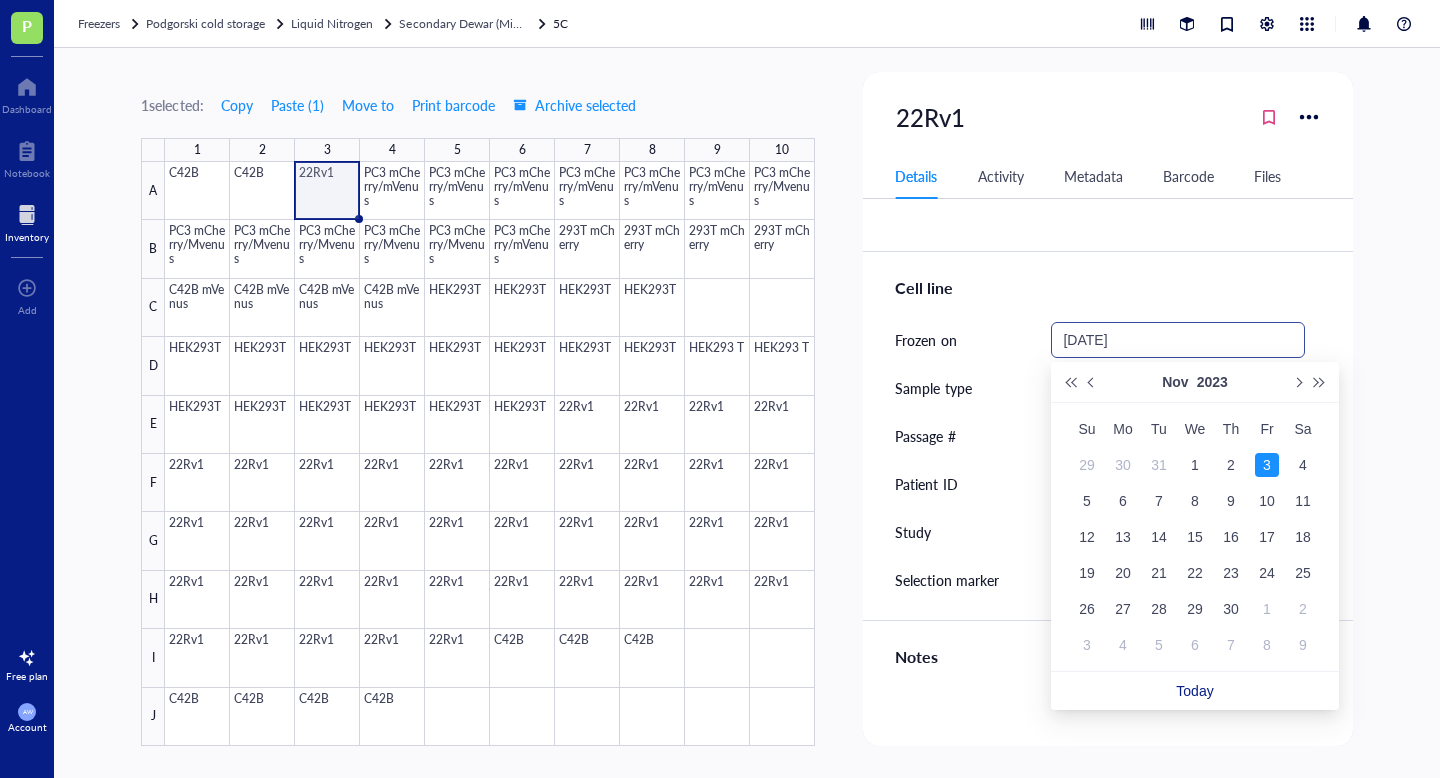 click on "[DATE]" at bounding box center [1168, 340] 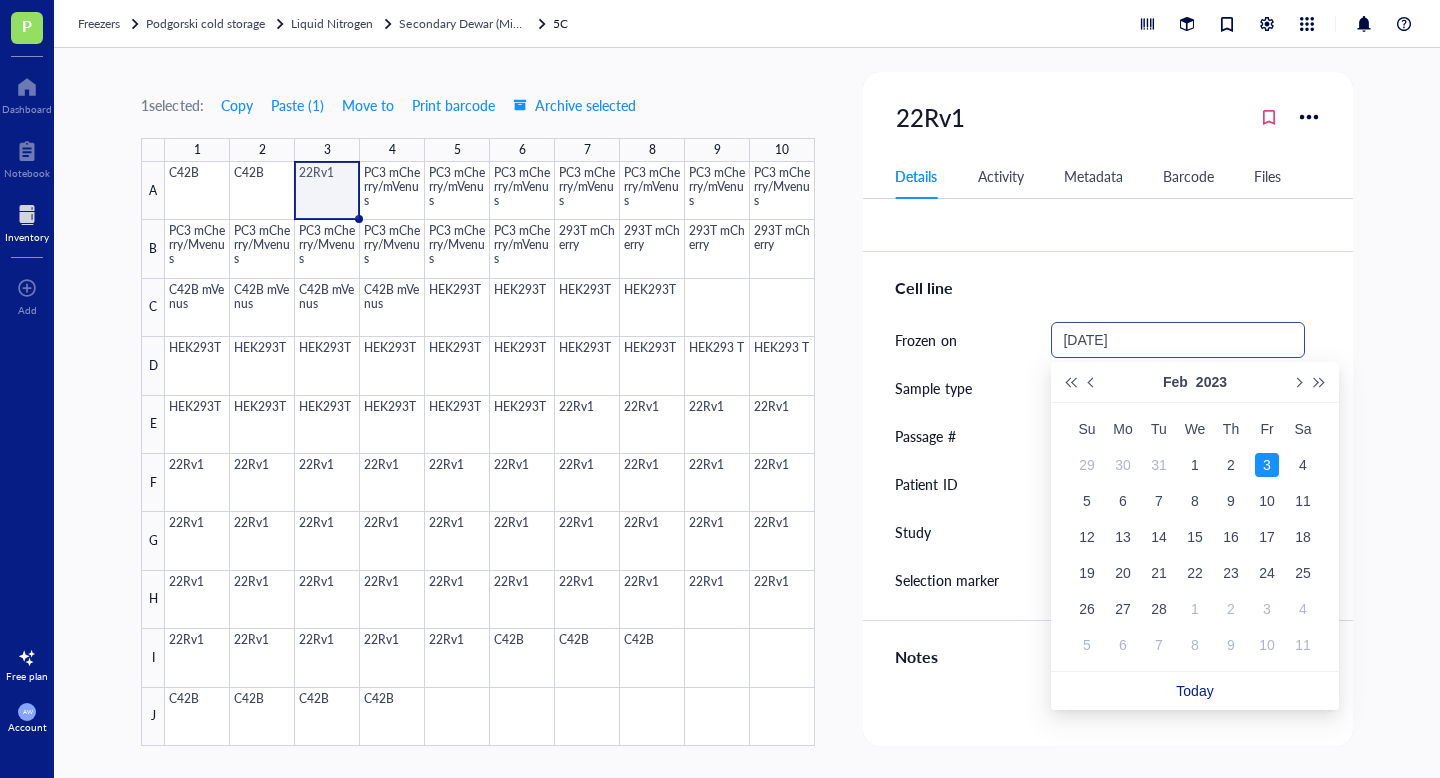 click on "[DATE]" at bounding box center (1168, 340) 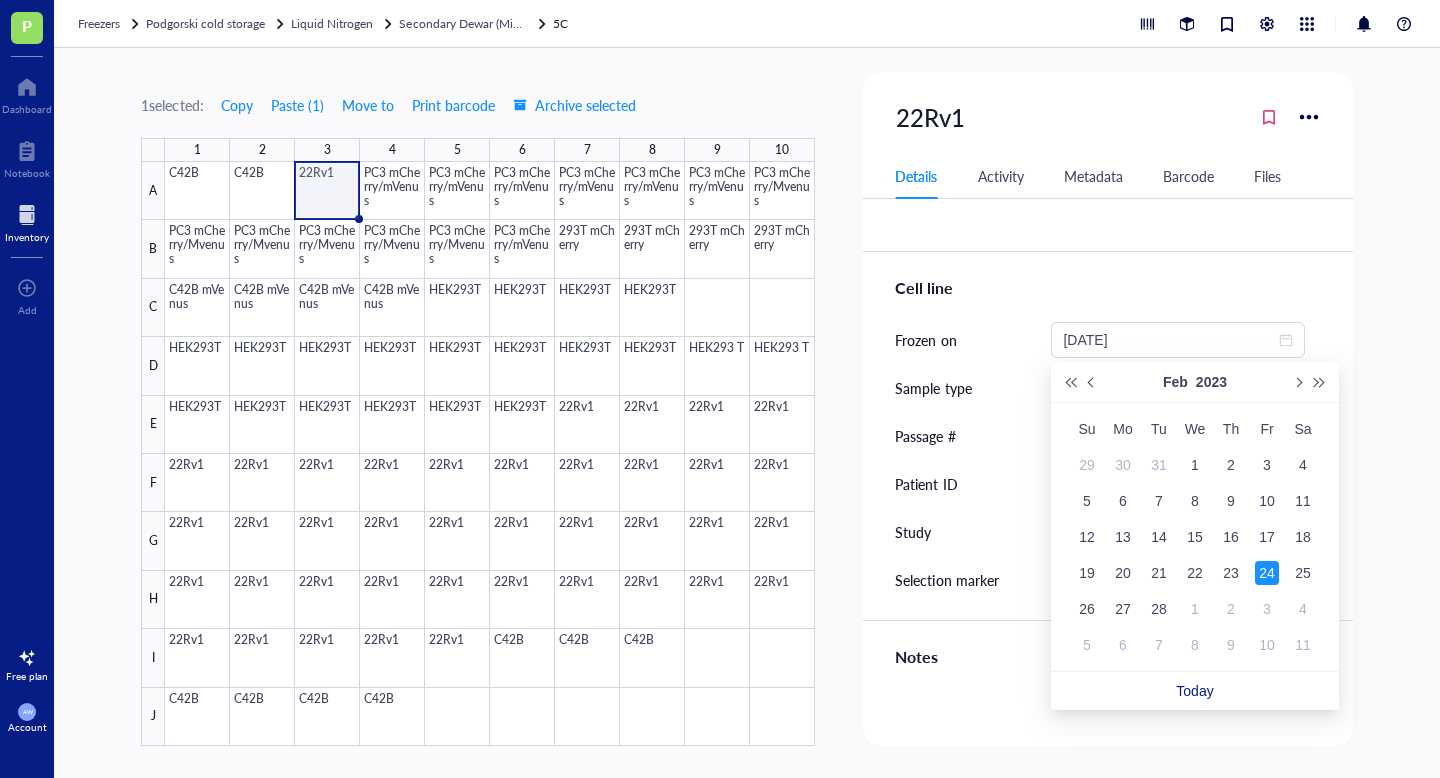 type on "[DATE]" 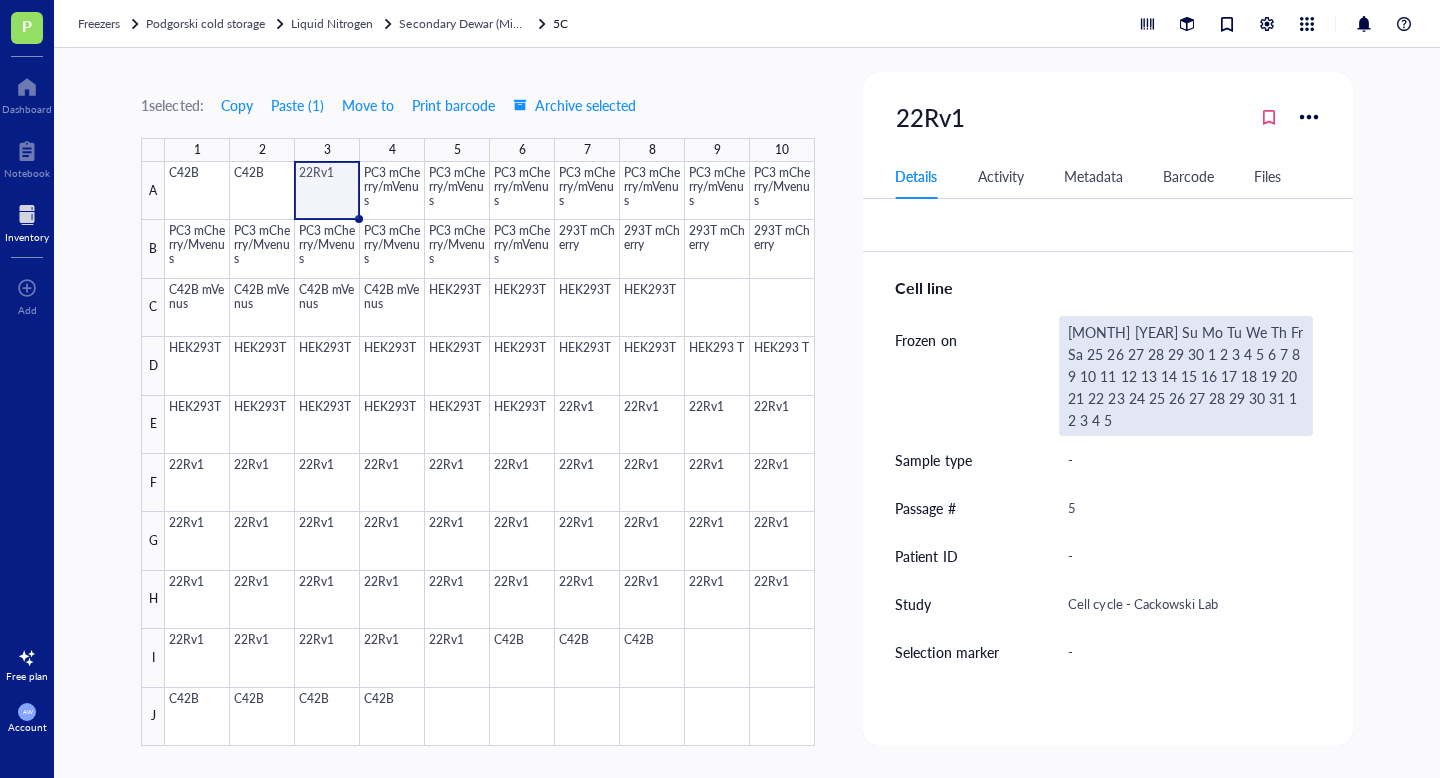 click on "[MONTH] [YEAR] Su Mo Tu We Th Fr Sa 25 26 27 28 29 30 1 2 3 4 5 6 7 8 9 10 11 12 13 14 15 16 17 18 19 20 21 22 23 24 25 26 27 28 29 30 31 1 2 3 4 5" at bounding box center (1185, 376) 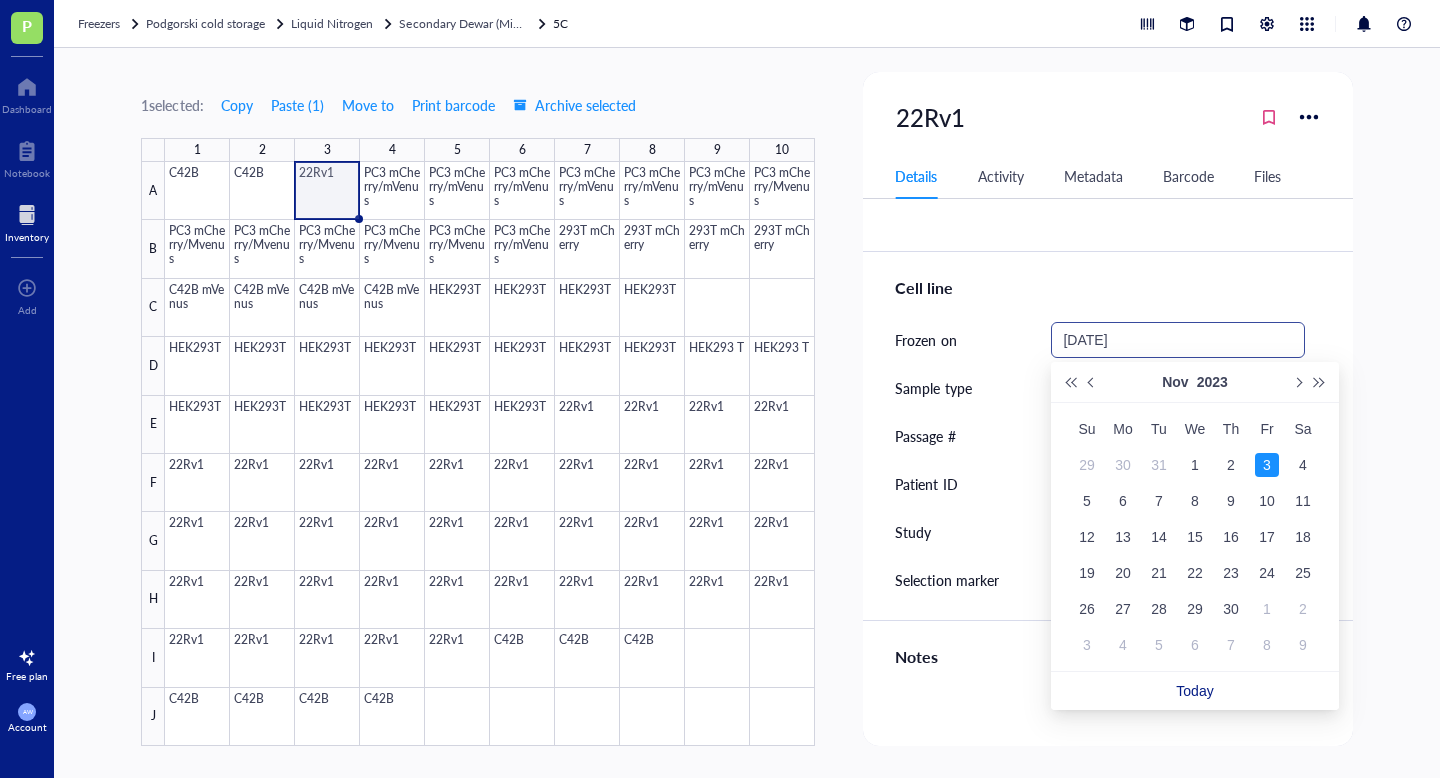 click on "[DATE]" at bounding box center (1168, 340) 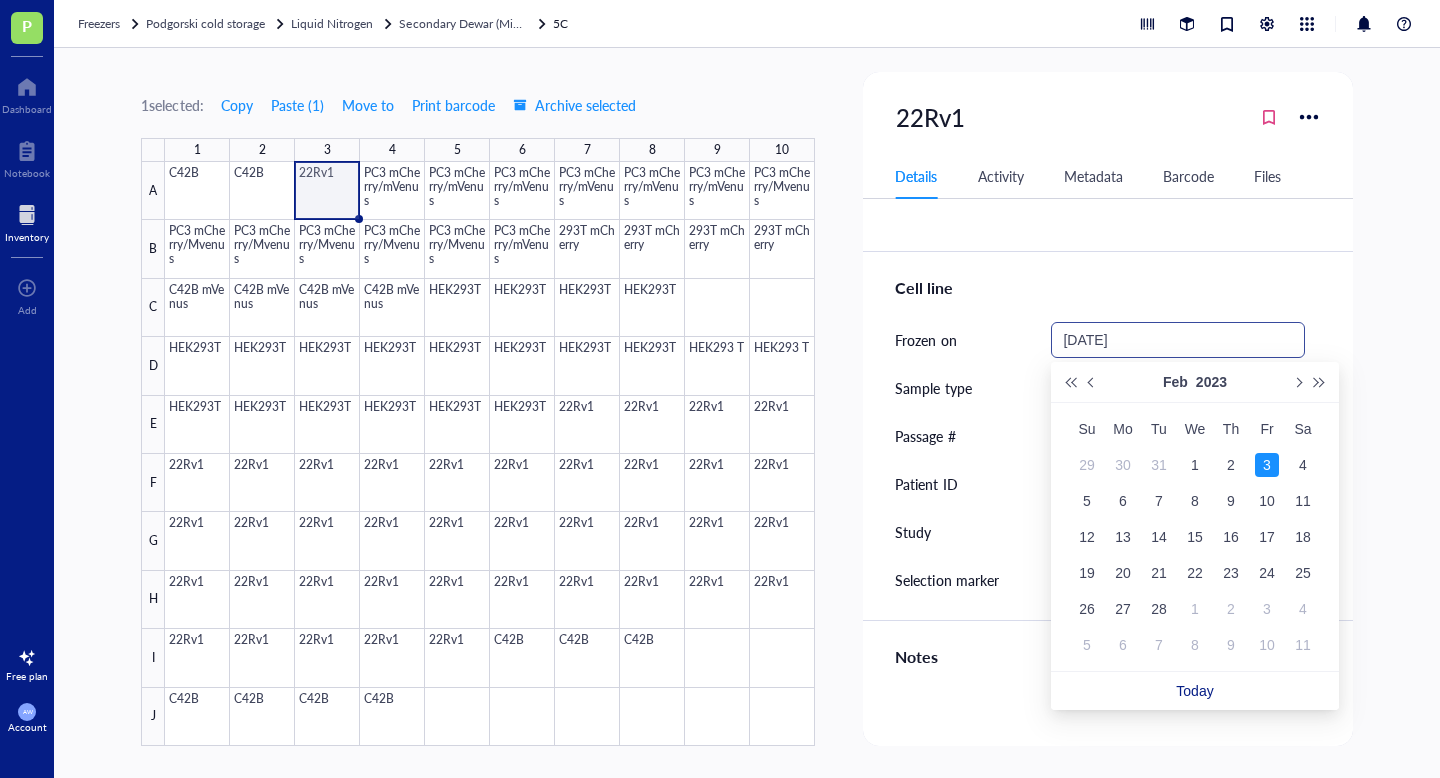 click on "[DATE]" at bounding box center [1168, 340] 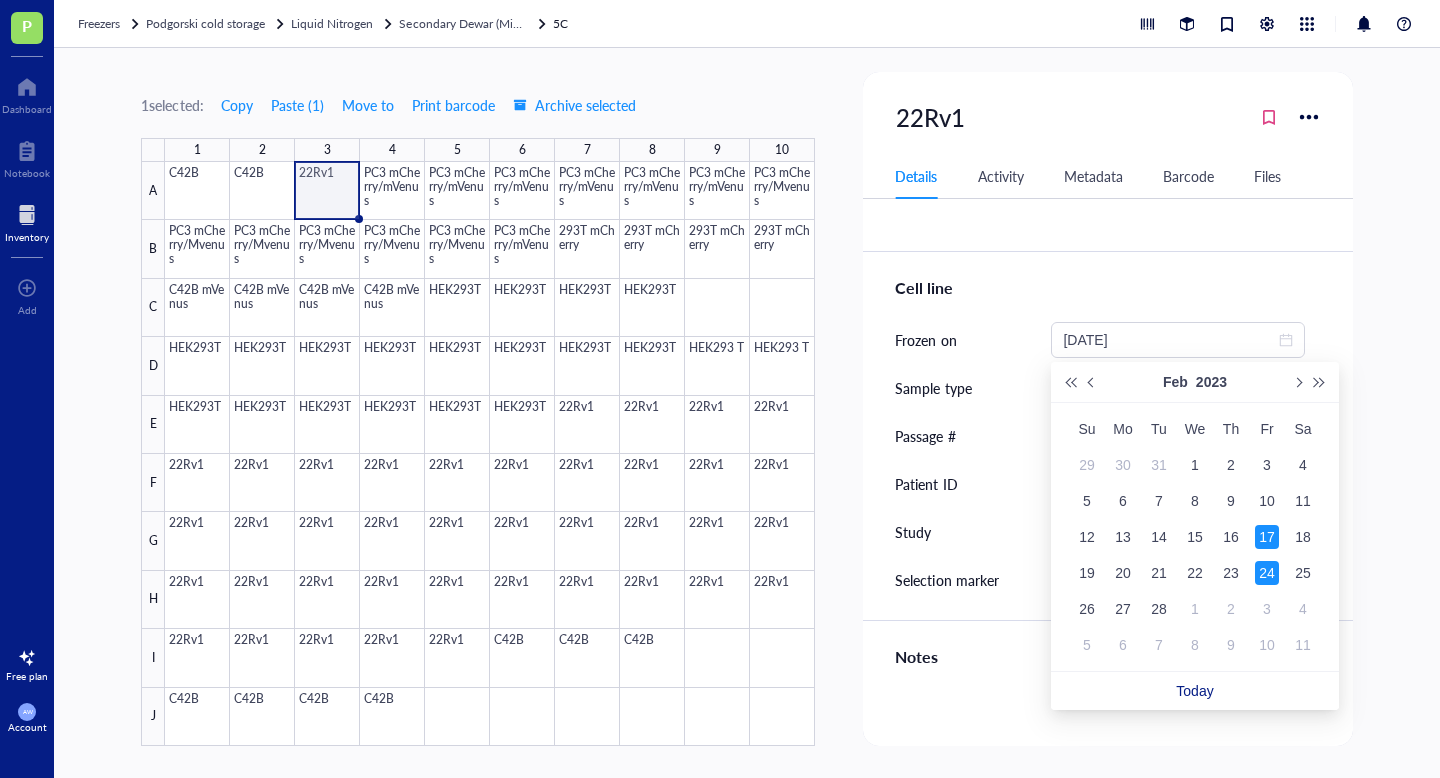 type on "[DATE]" 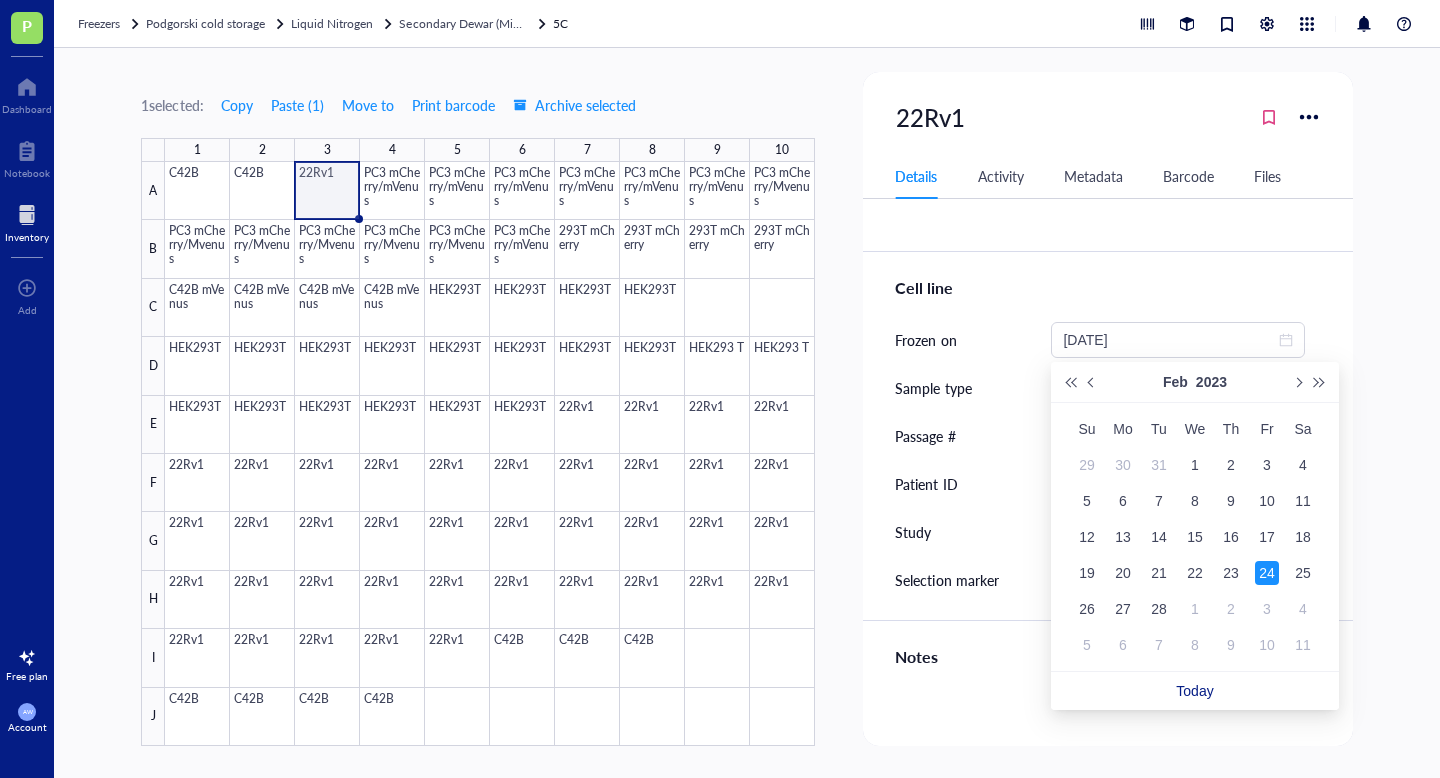 click on "24" at bounding box center (1267, 573) 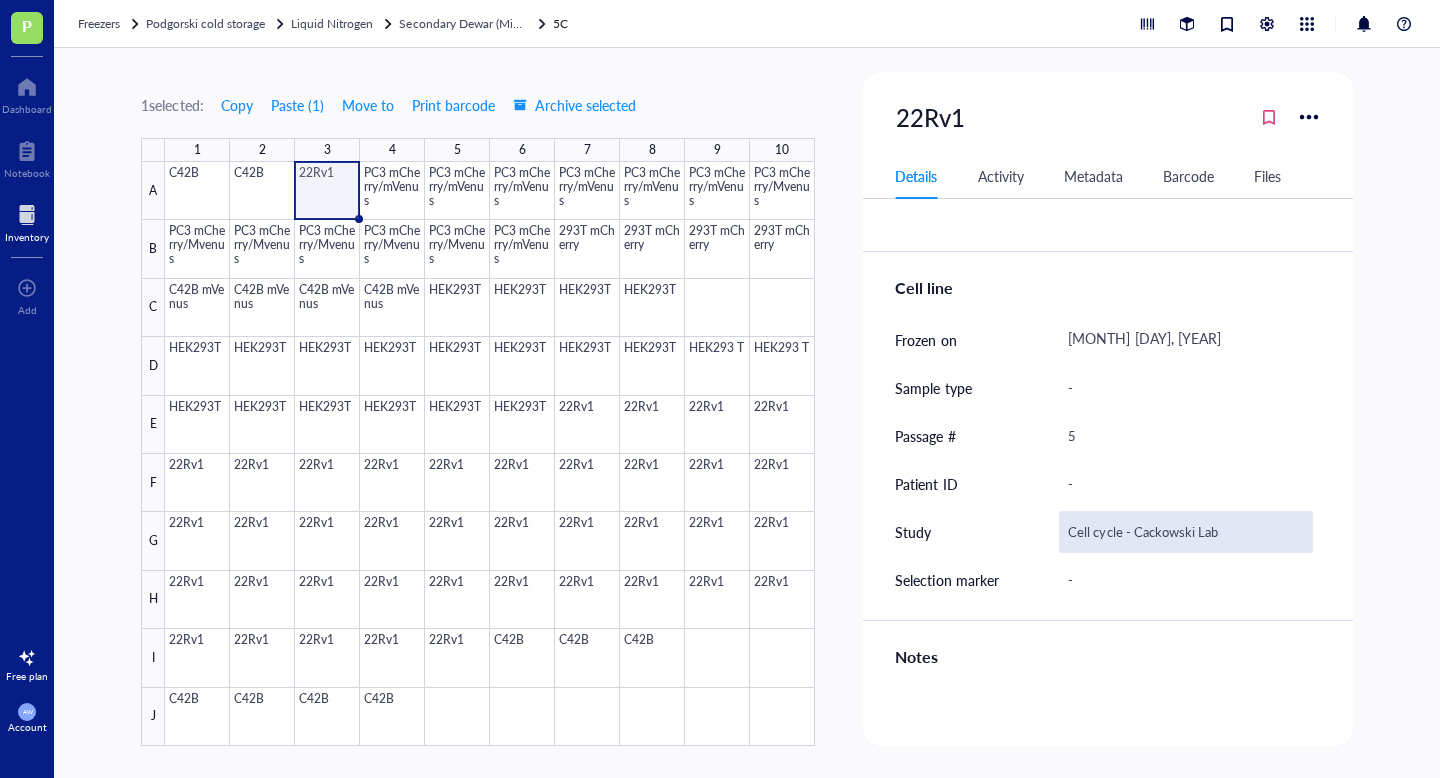 click on "Cell cycle - Cackowski Lab" at bounding box center (1185, 532) 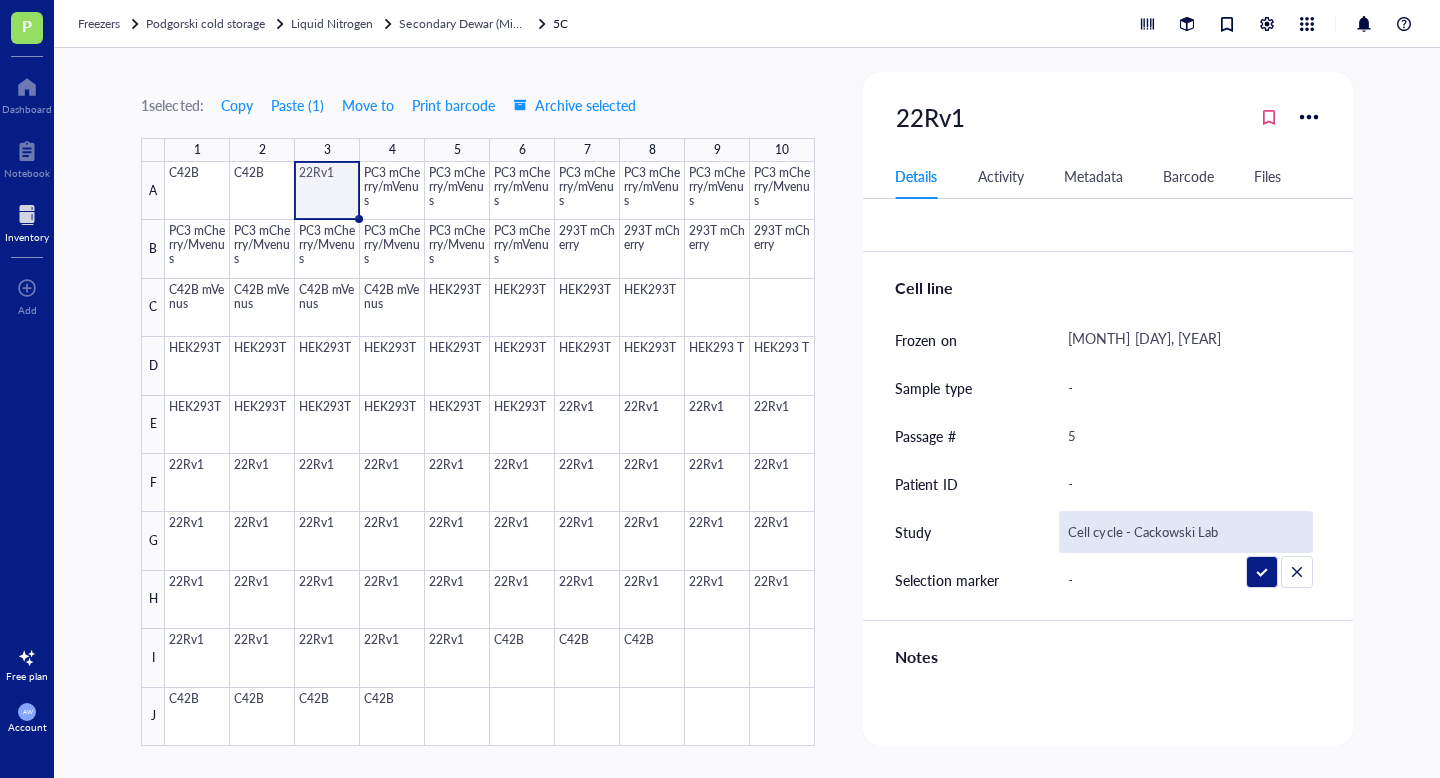 drag, startPoint x: 1238, startPoint y: 528, endPoint x: 975, endPoint y: 528, distance: 263 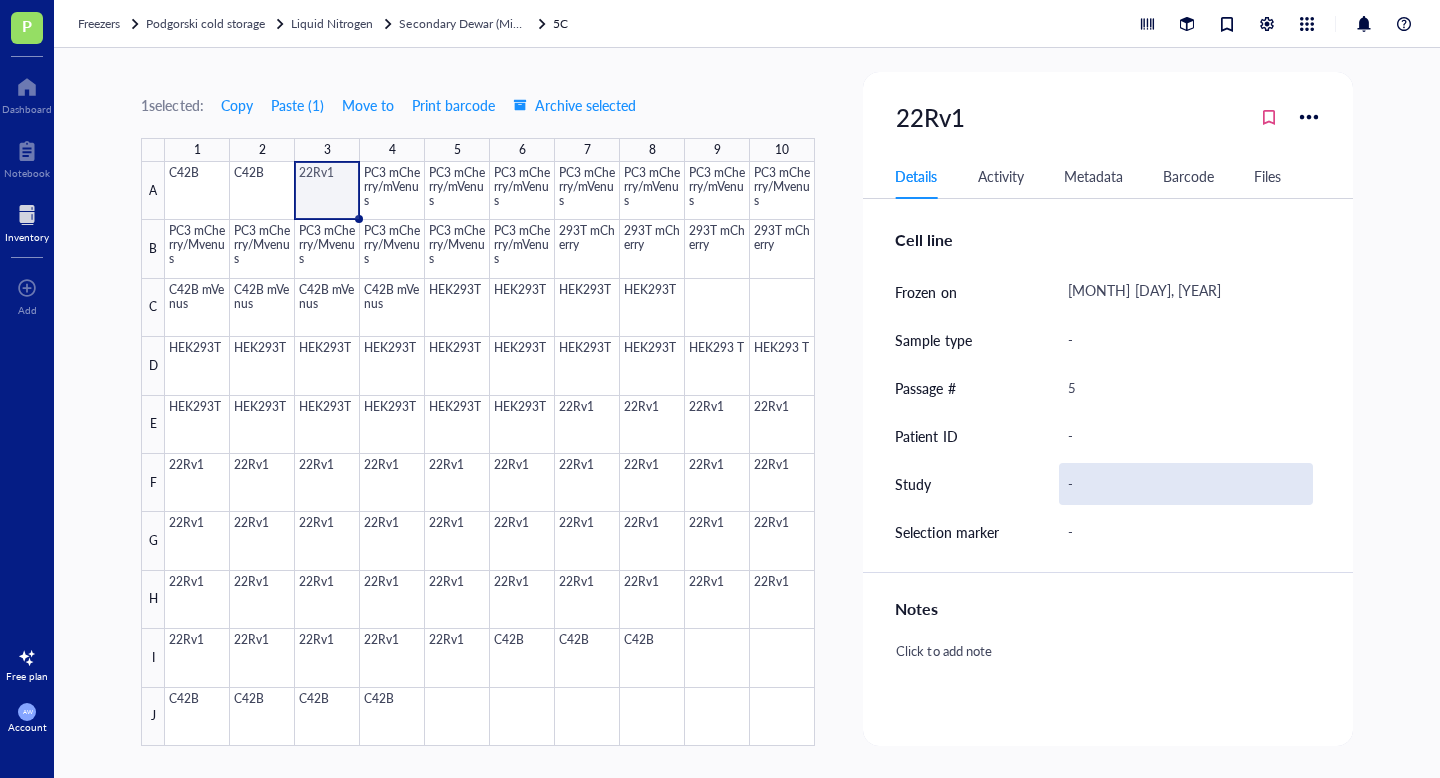 scroll, scrollTop: 469, scrollLeft: 0, axis: vertical 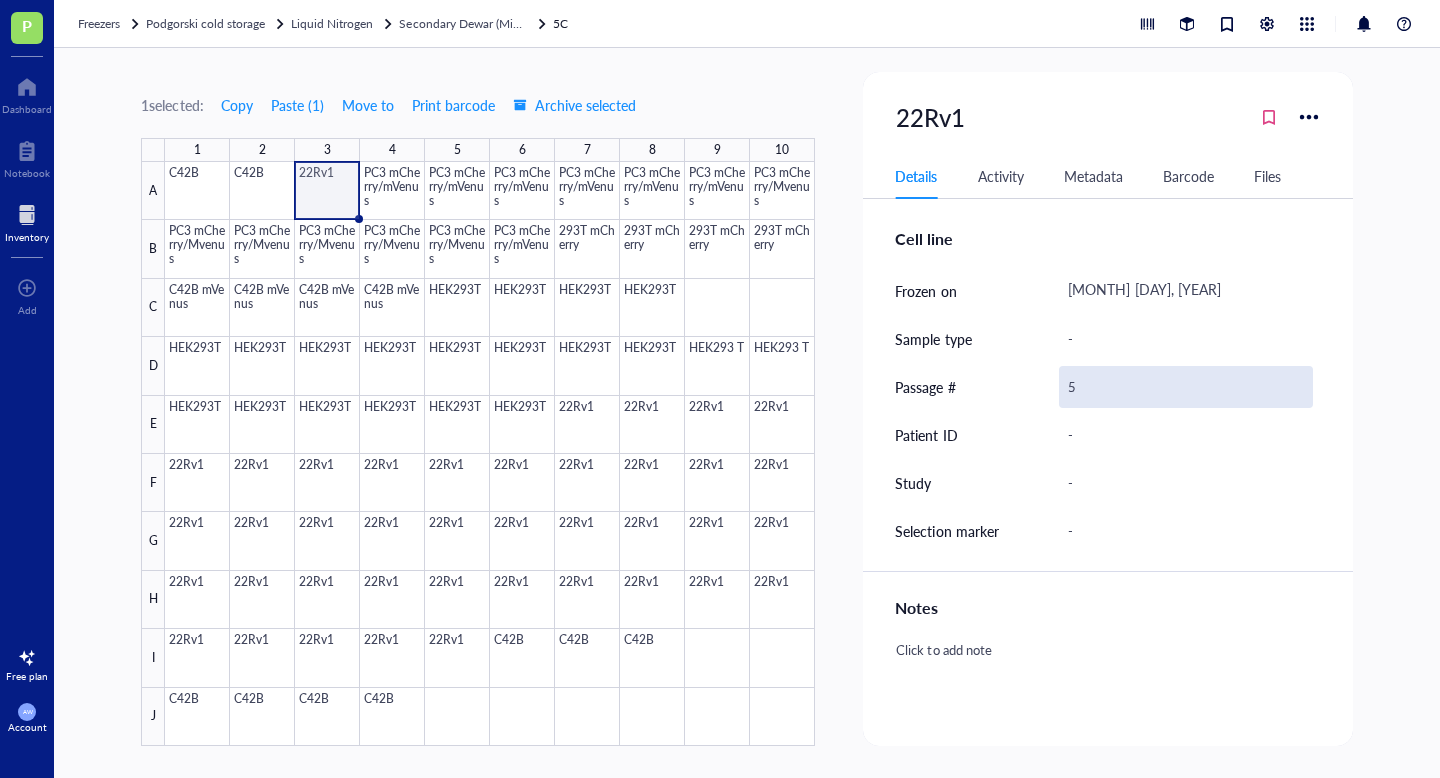 click on "5" at bounding box center (1185, 387) 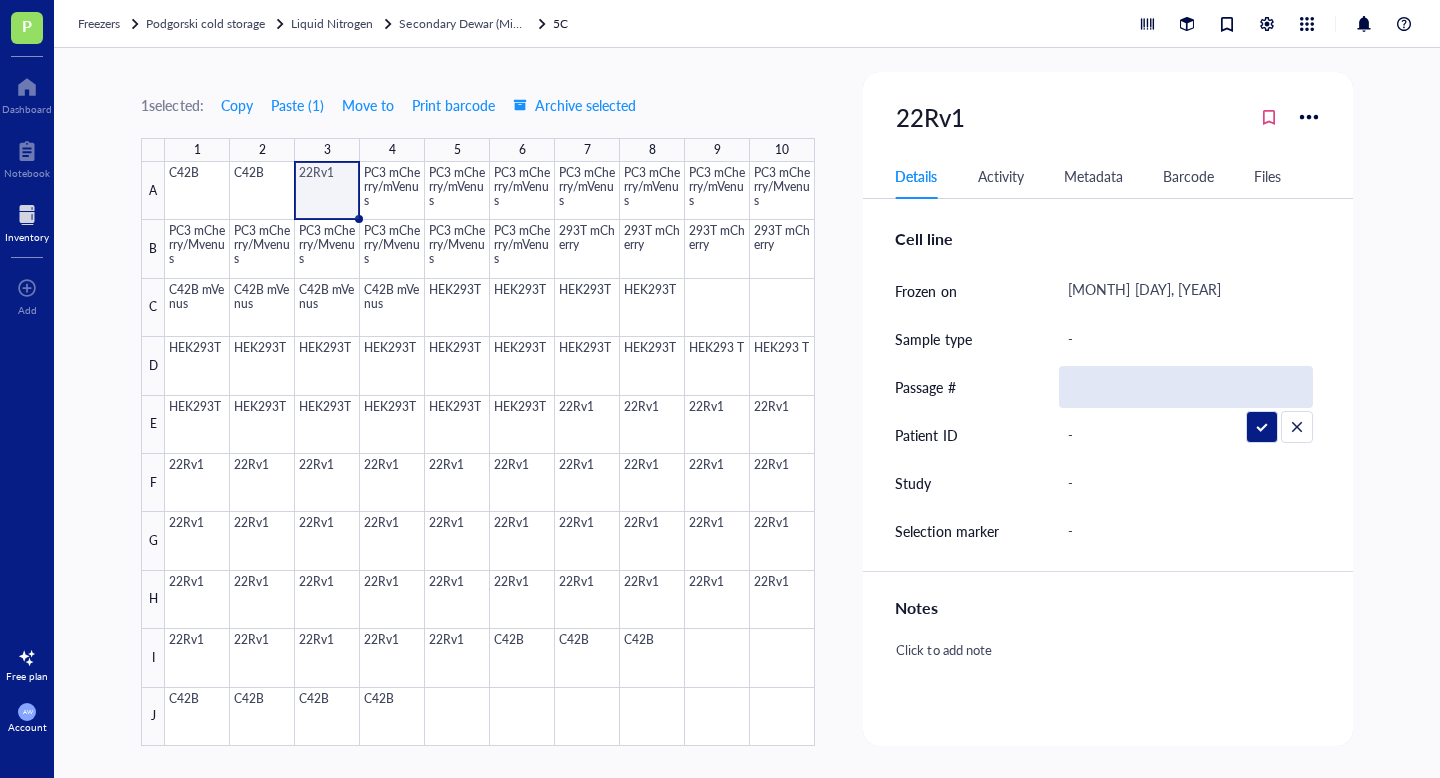 type on "7" 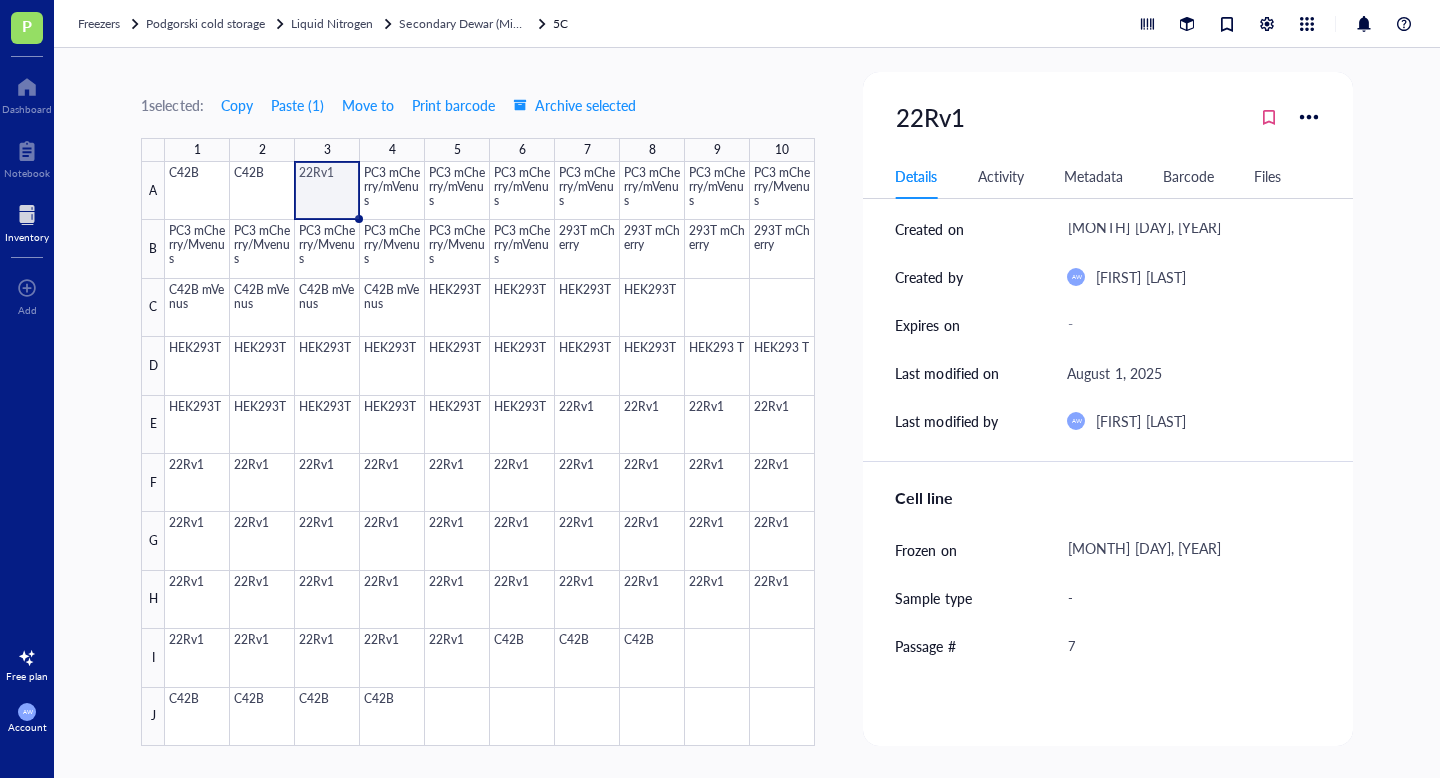 scroll, scrollTop: 0, scrollLeft: 0, axis: both 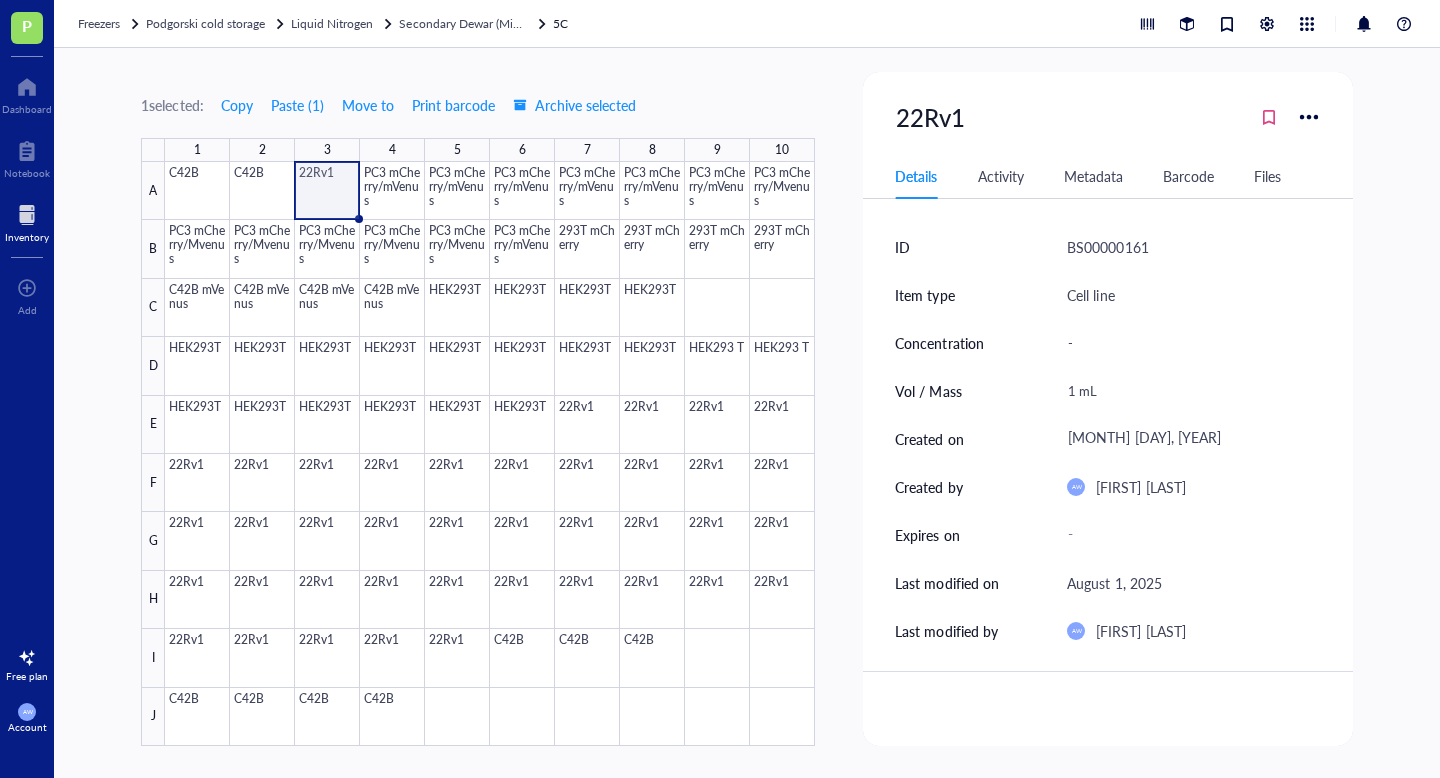 click on "4" at bounding box center [392, 150] 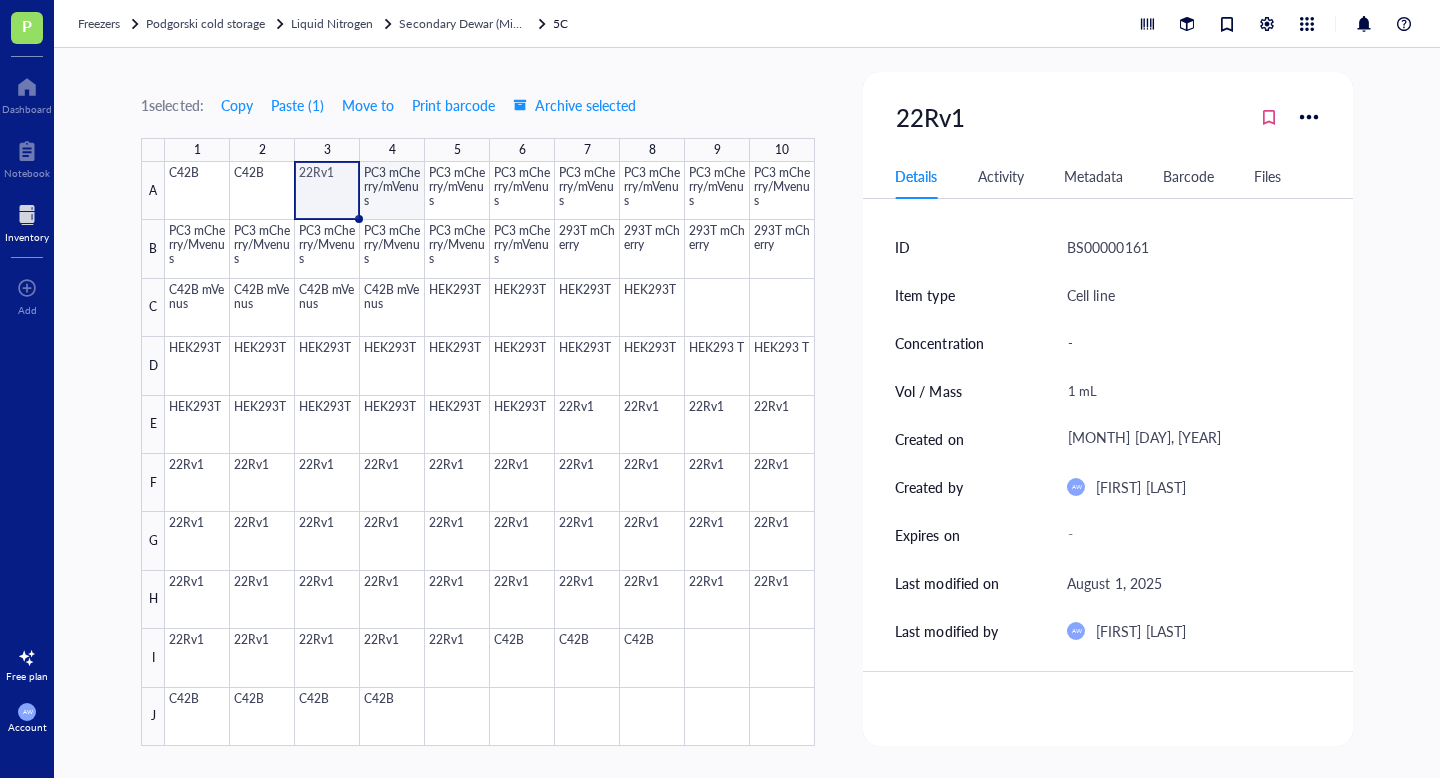 click at bounding box center (490, 454) 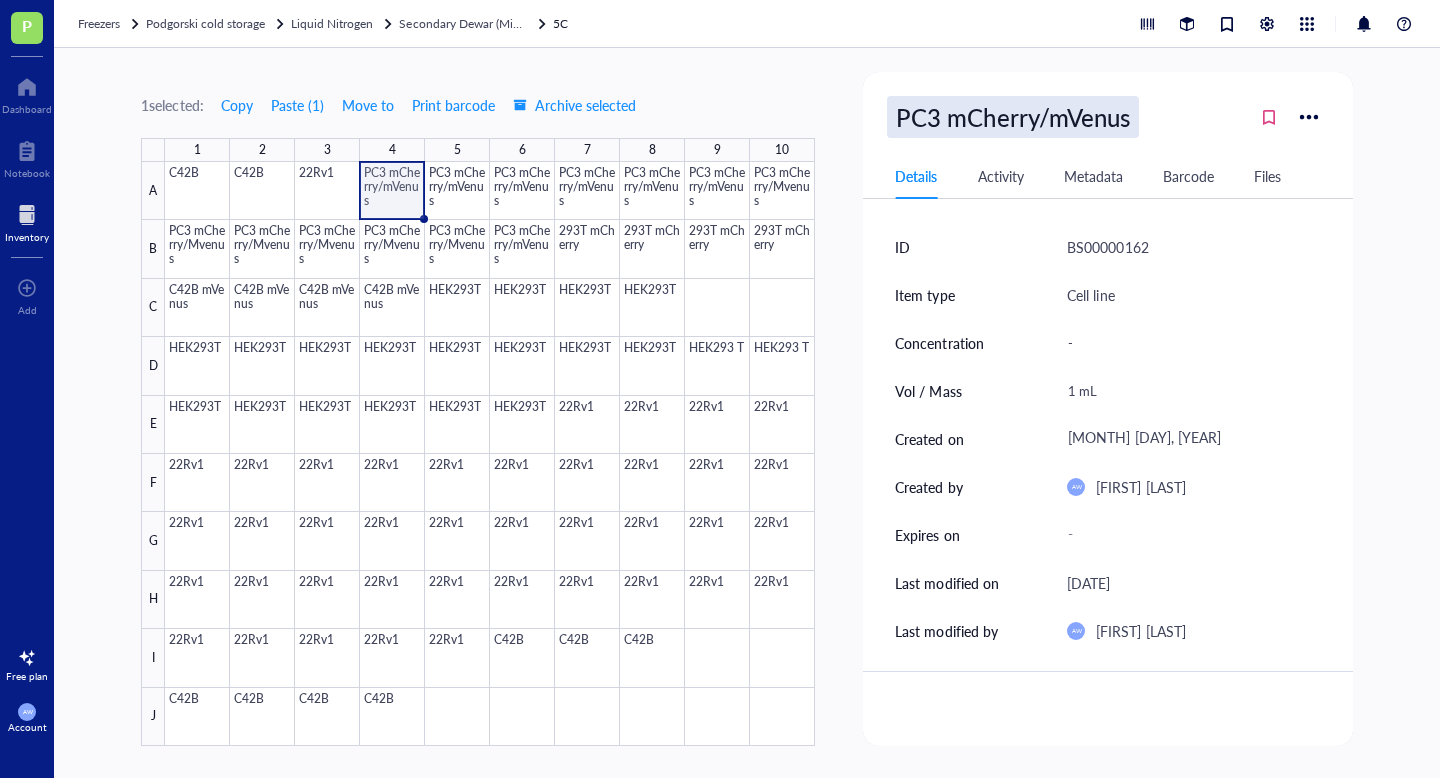click on "PC3 mCherry/mVenus" at bounding box center [1012, 117] 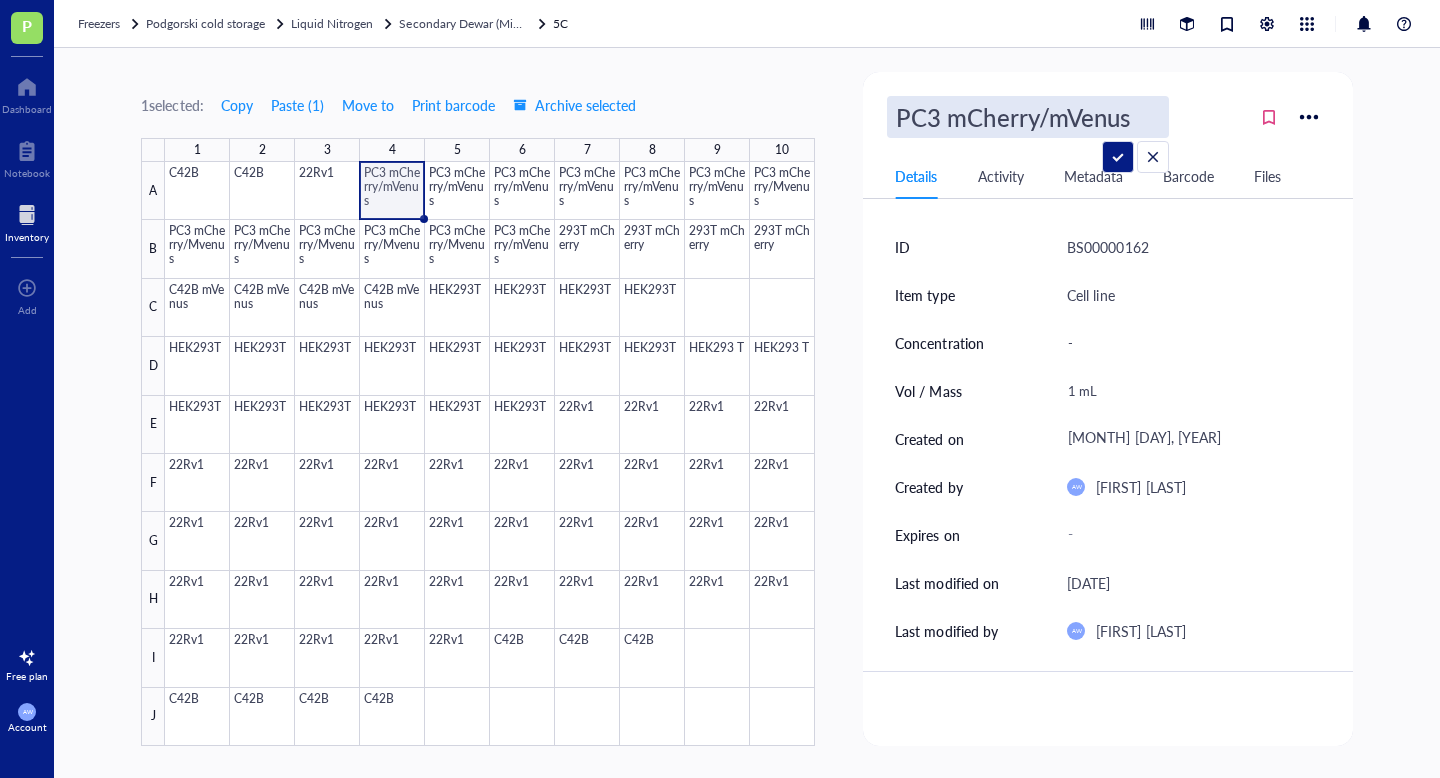 drag, startPoint x: 1025, startPoint y: 117, endPoint x: 797, endPoint y: 109, distance: 228.1403 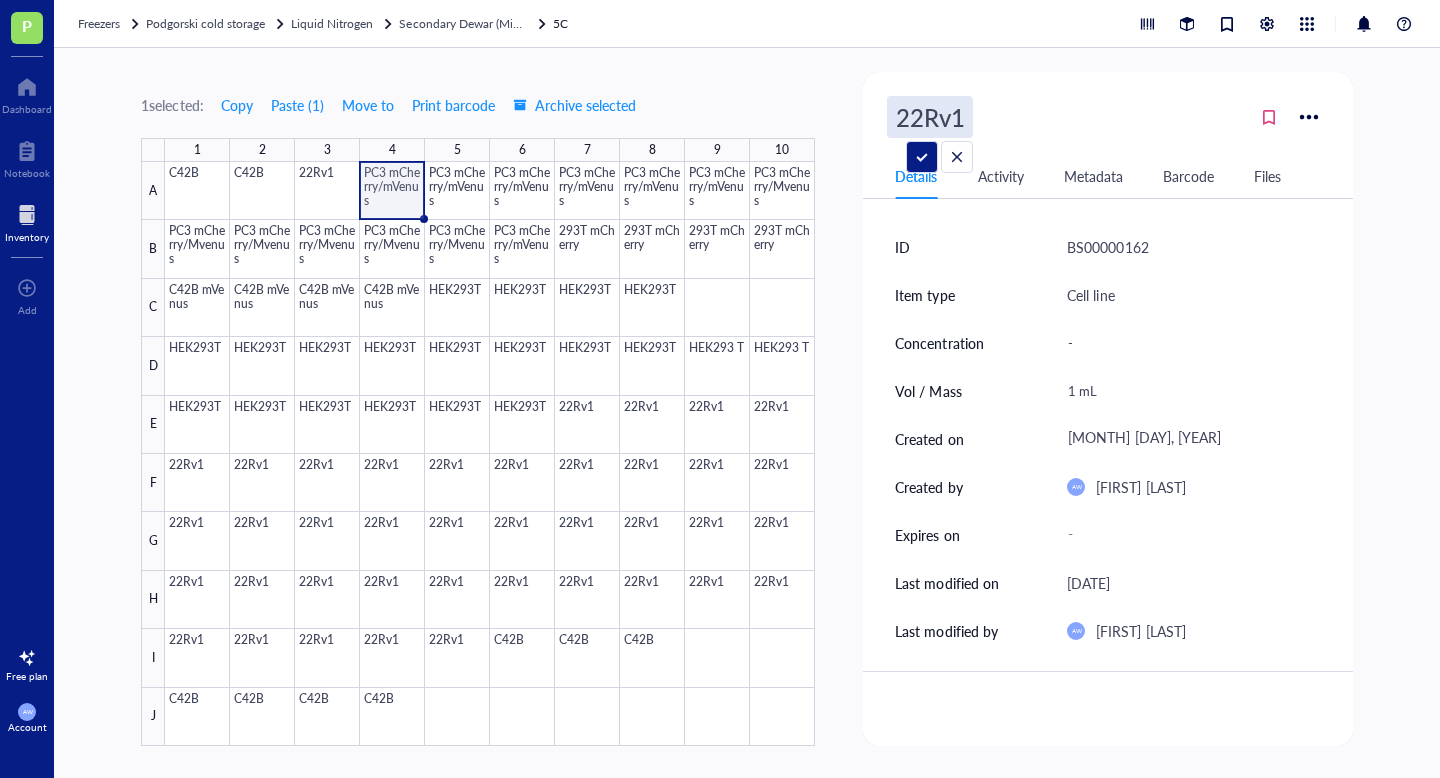 type on "22Rv1" 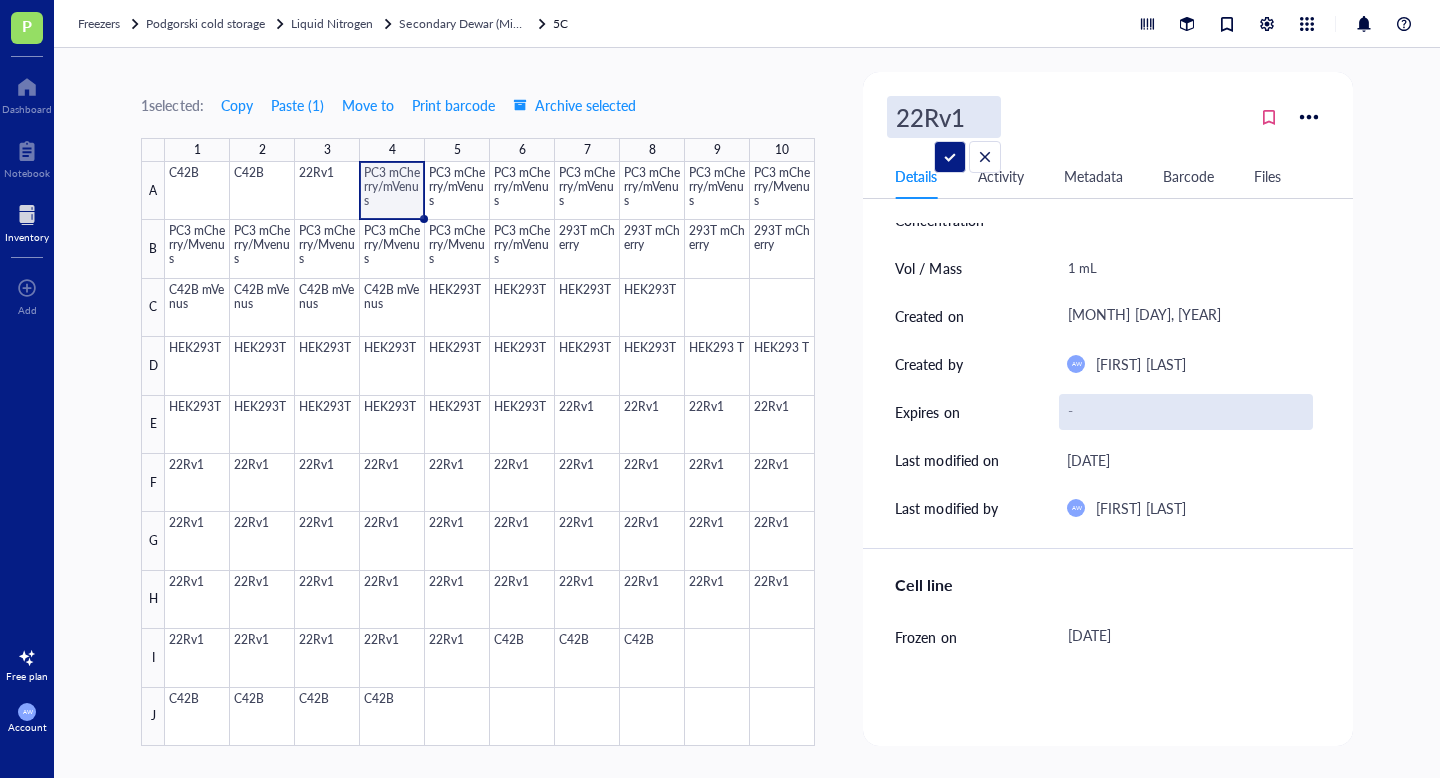 scroll, scrollTop: 317, scrollLeft: 0, axis: vertical 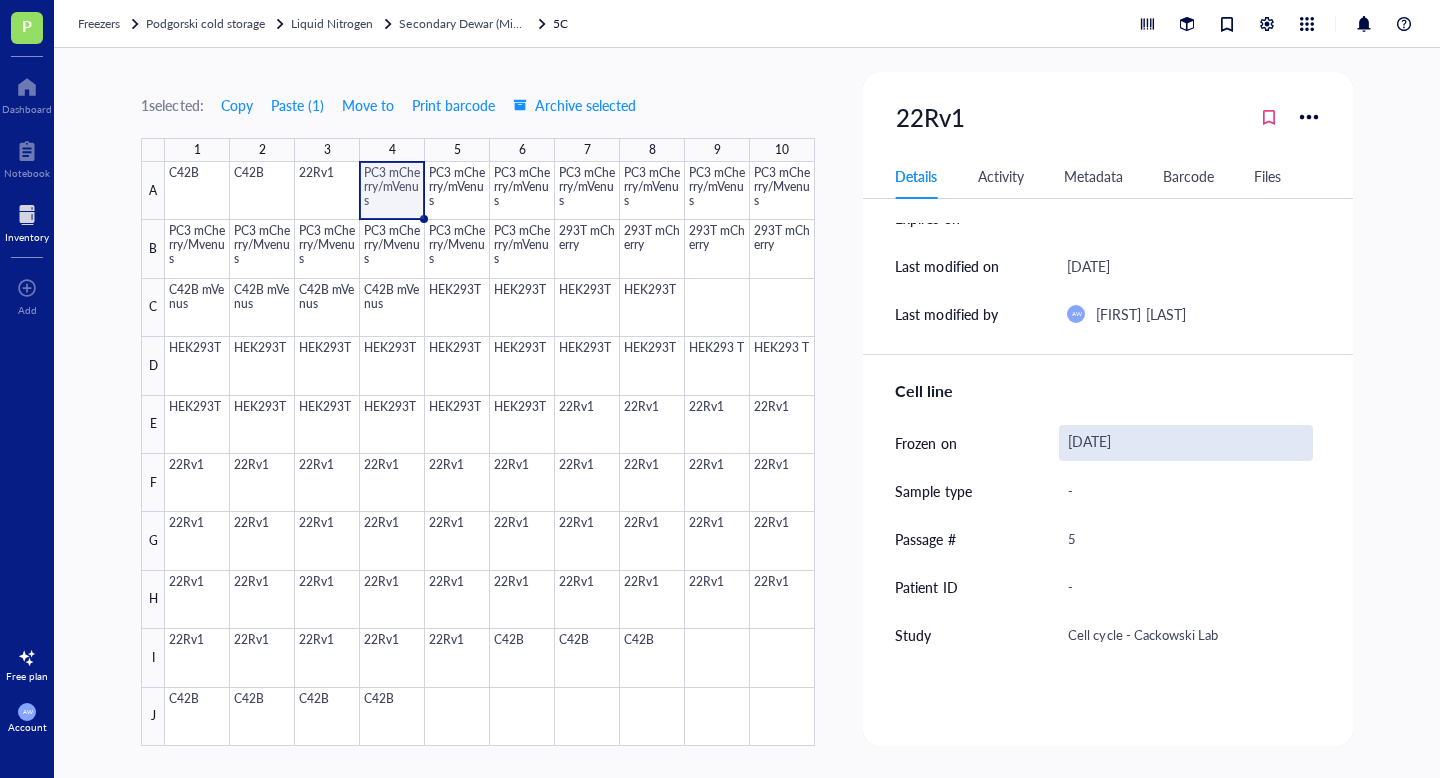 click on "[DATE]" at bounding box center (1185, 443) 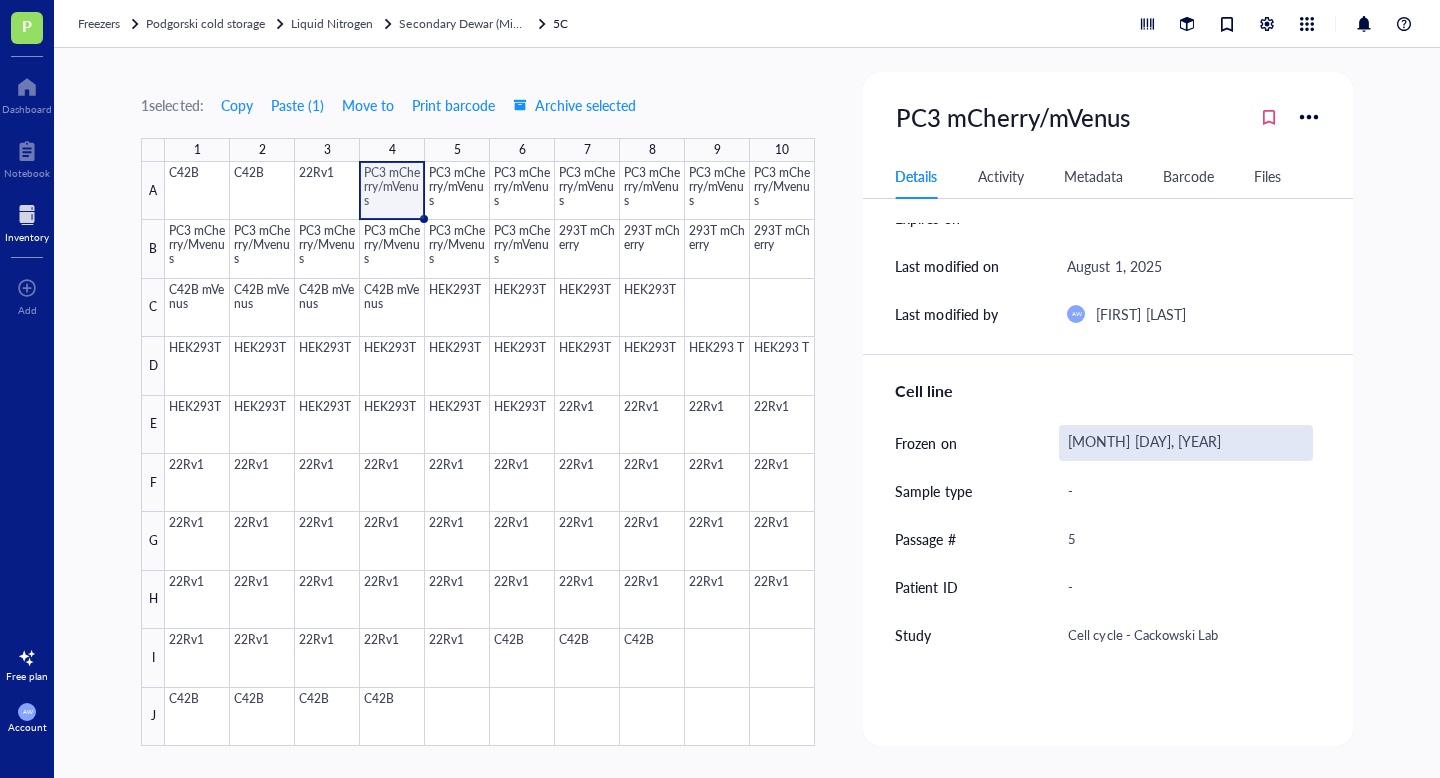 click on "[MONTH] [DAY], [YEAR]" at bounding box center [1185, 443] 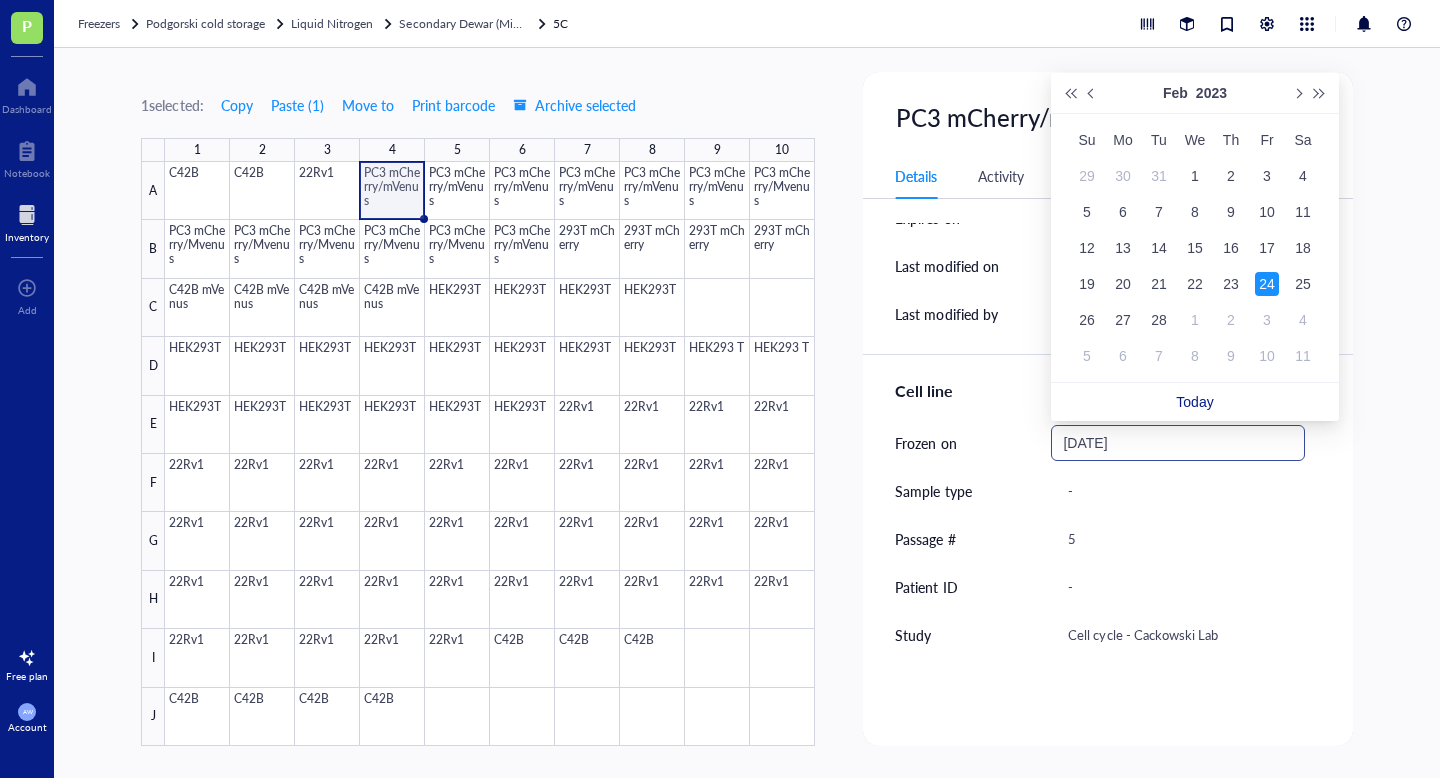 click on "[DATE]" at bounding box center (1168, 443) 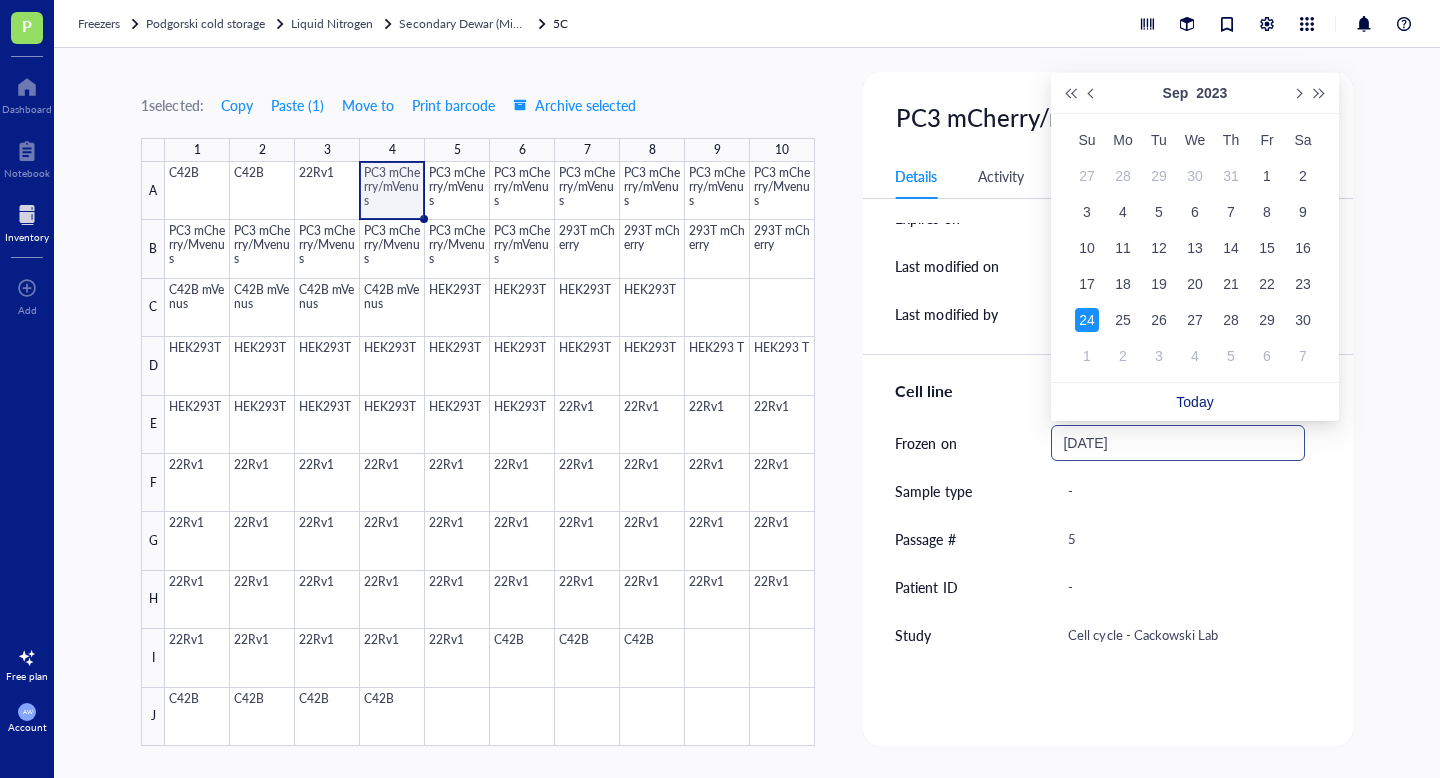 click on "[DATE]" at bounding box center (1168, 443) 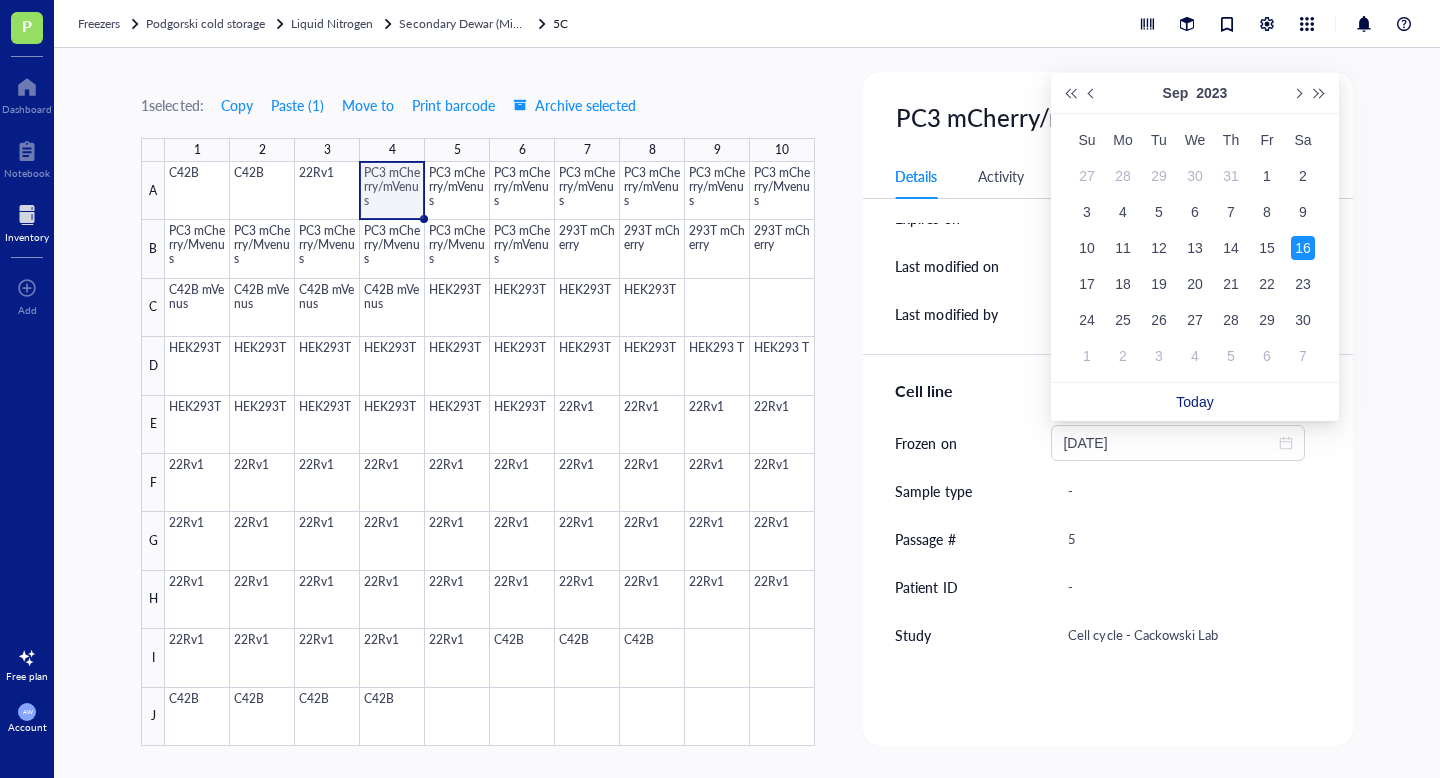type on "[DATE]" 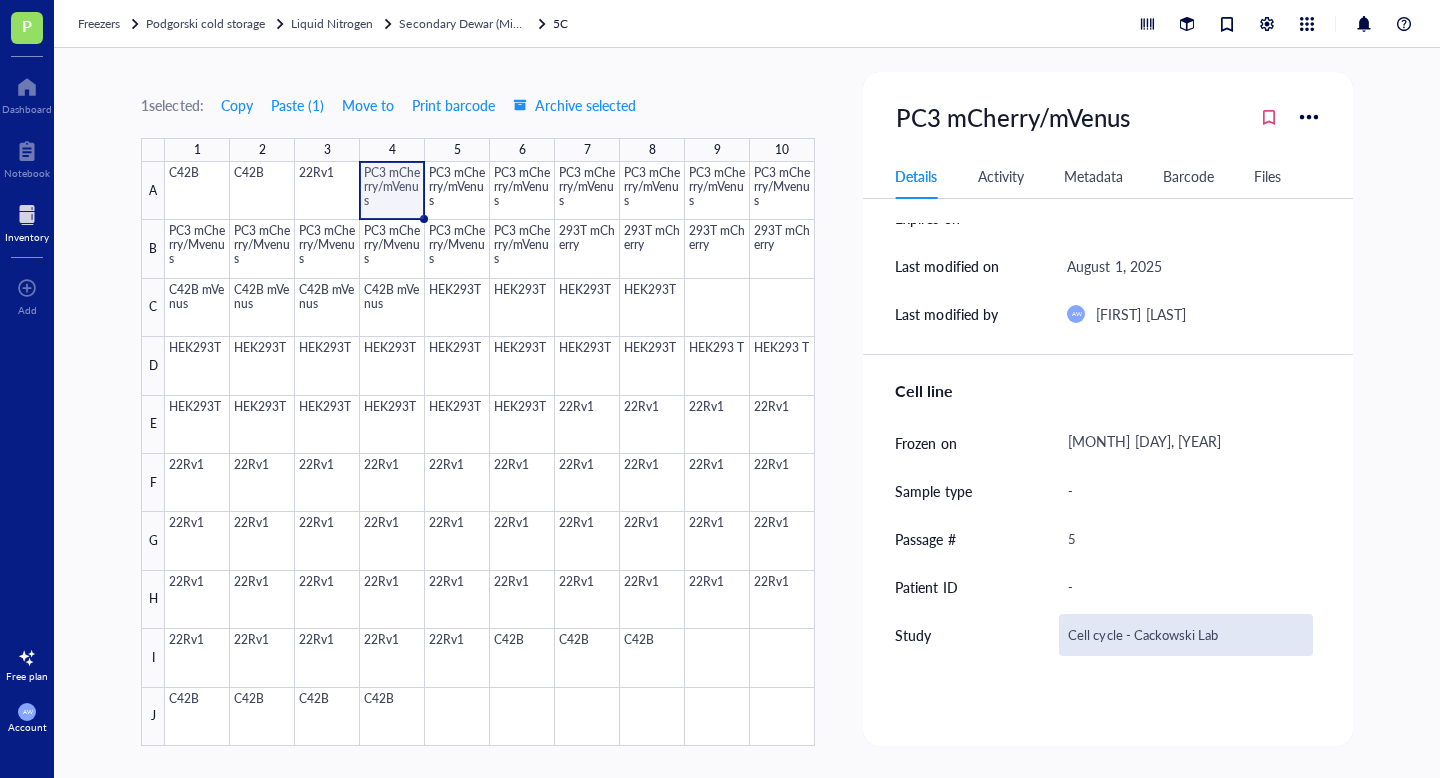 click on "Cell cycle - Cackowski Lab" at bounding box center (1185, 635) 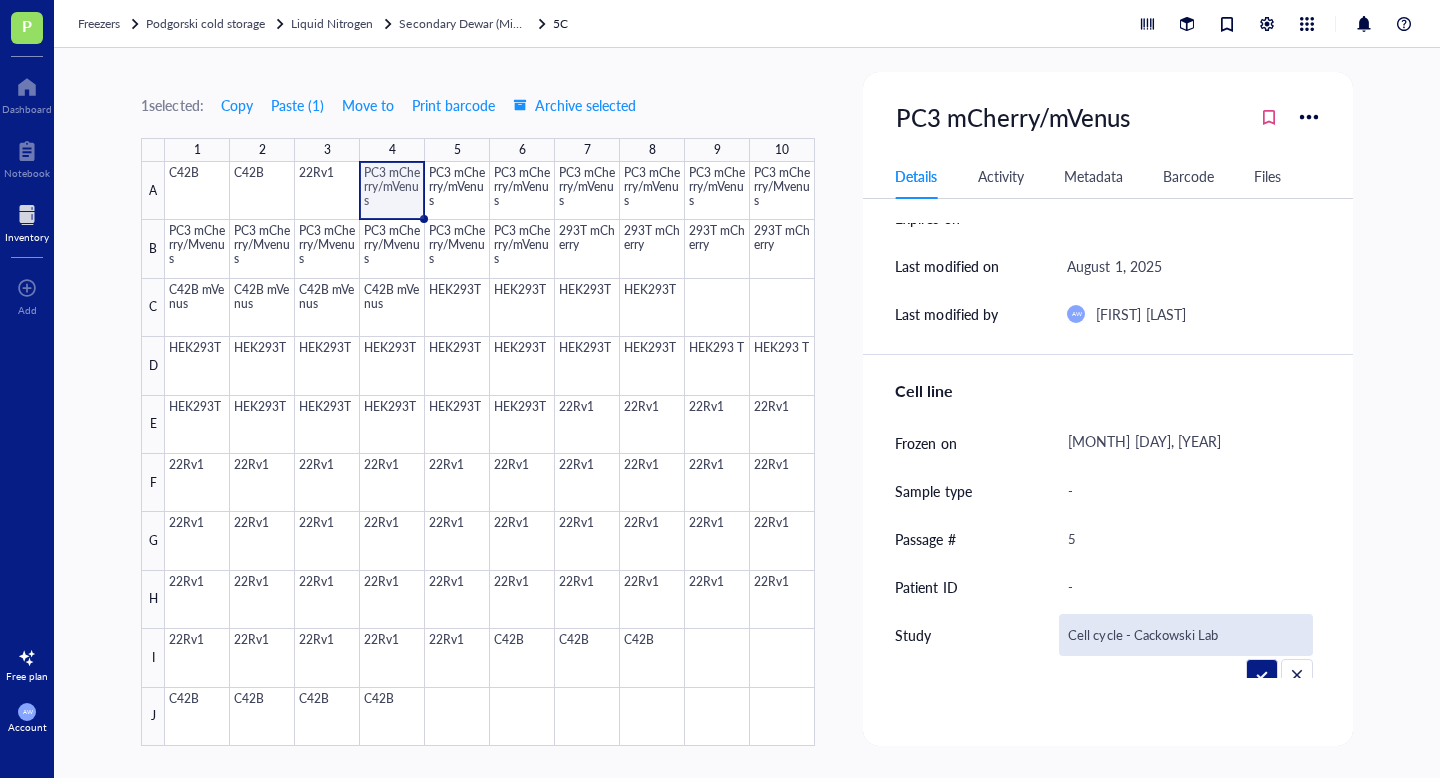 drag, startPoint x: 1232, startPoint y: 631, endPoint x: 1009, endPoint y: 631, distance: 223 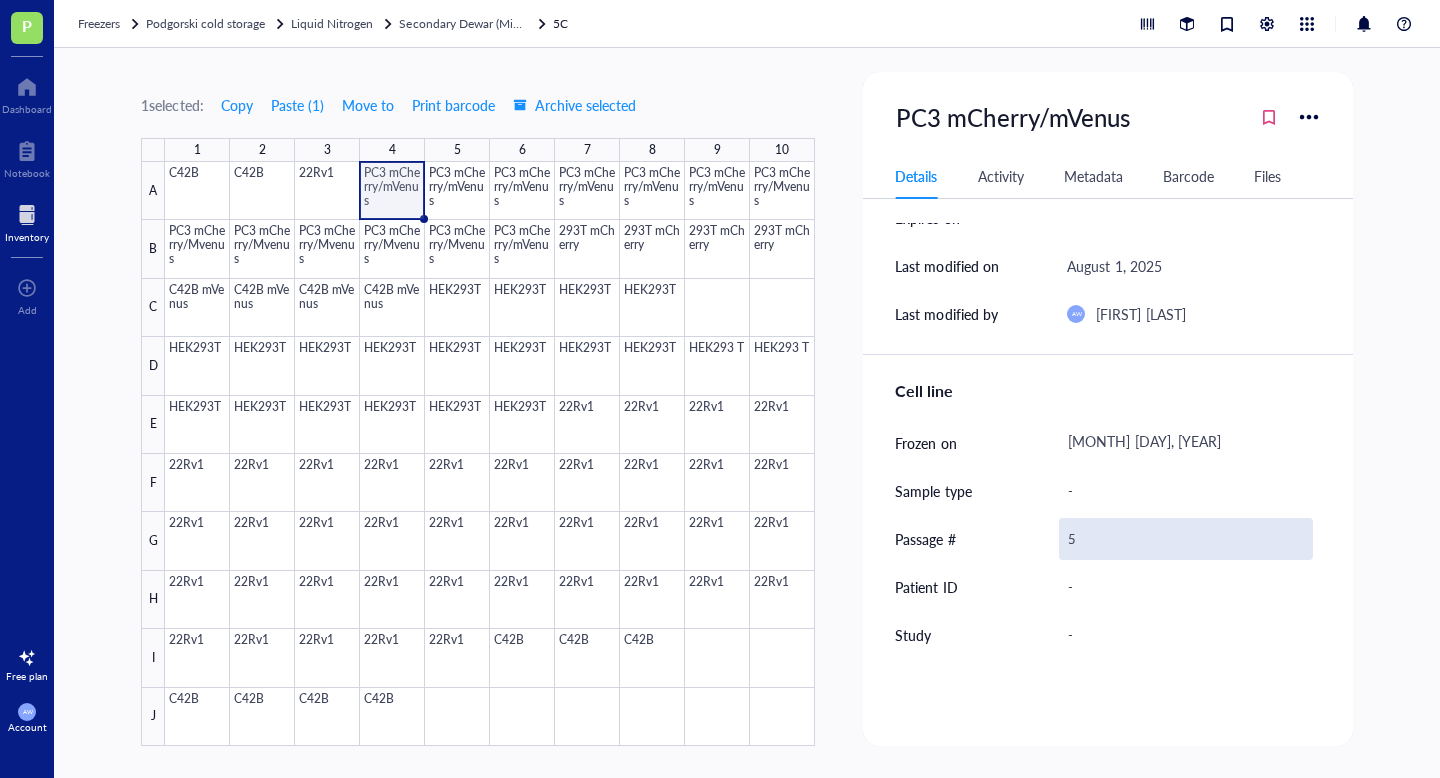click on "5" at bounding box center (1185, 539) 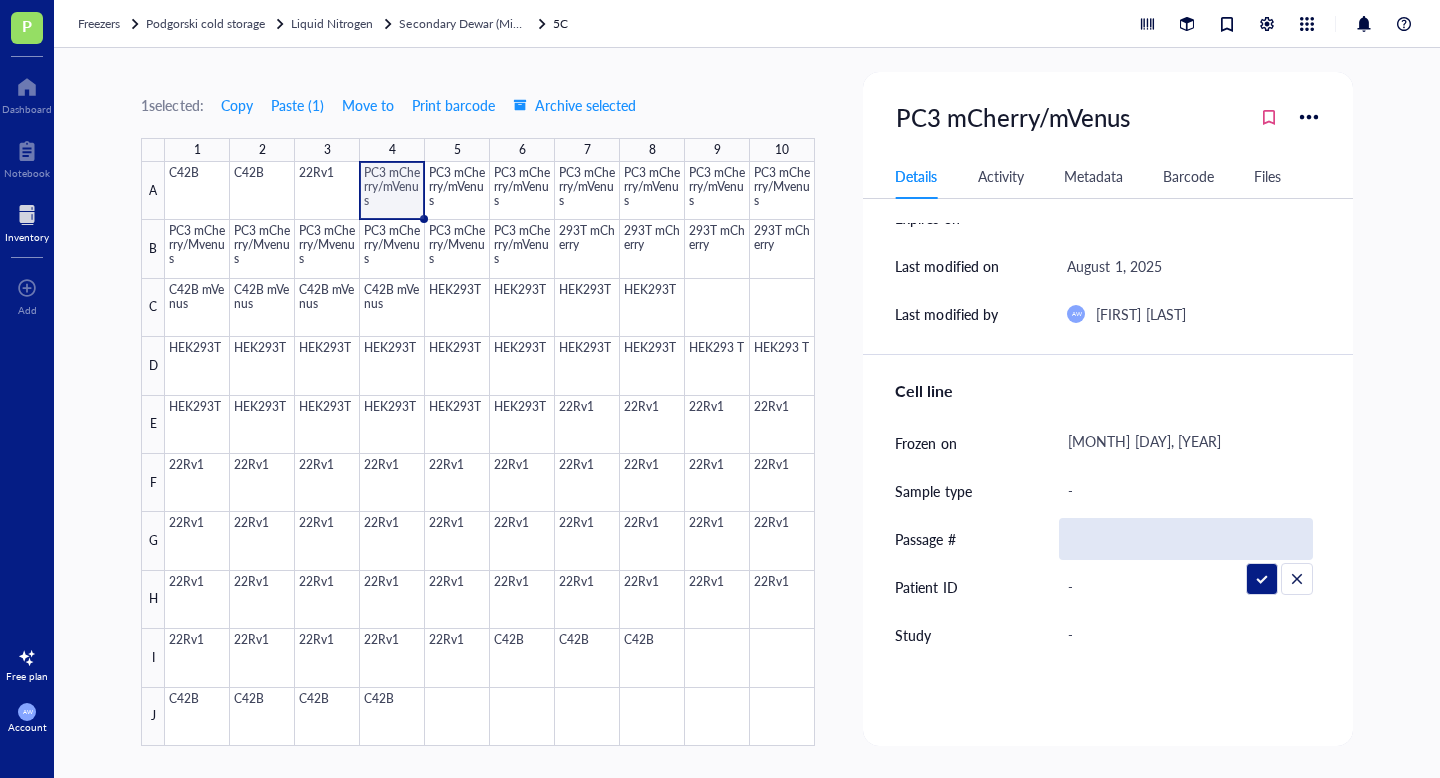 type on "9" 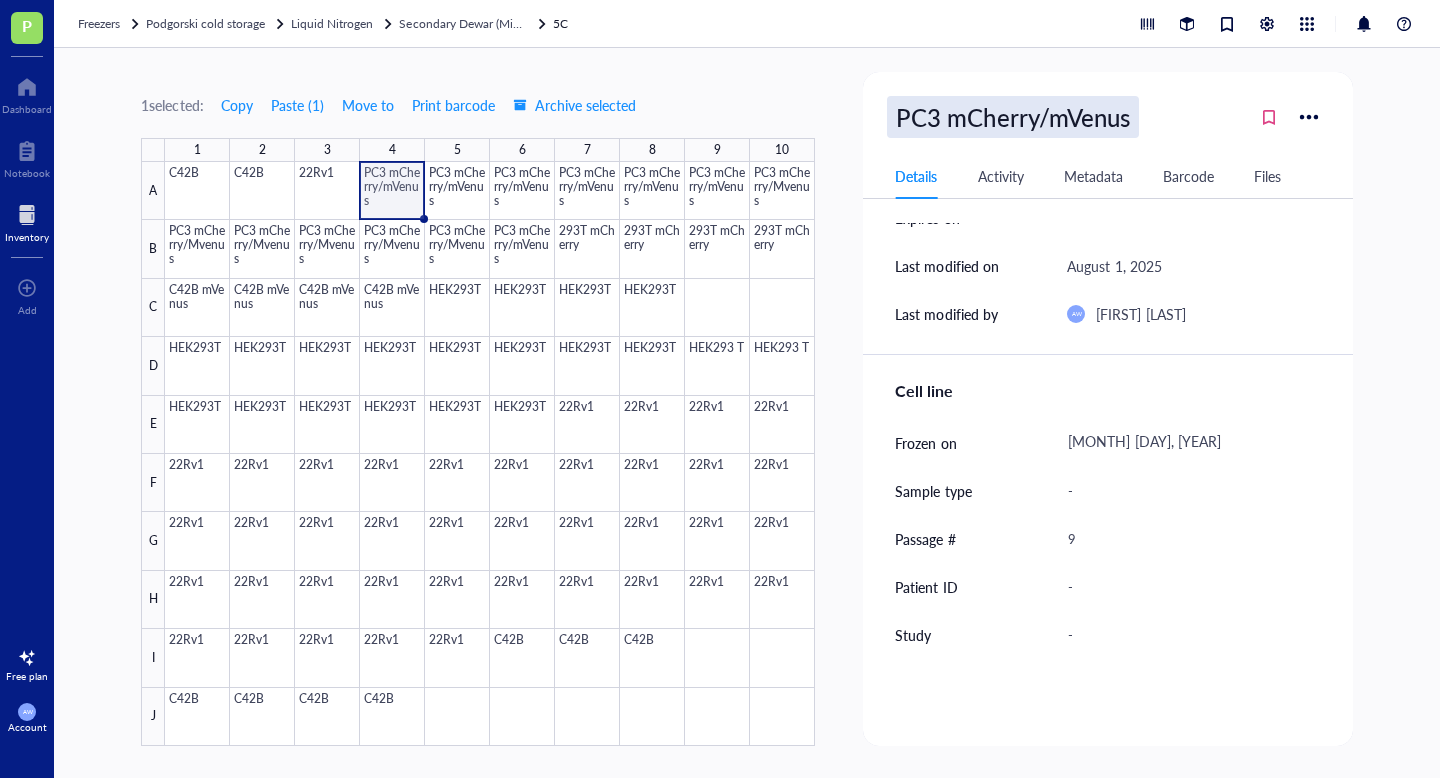 click on "PC3 mCherry/mVenus" at bounding box center (1012, 117) 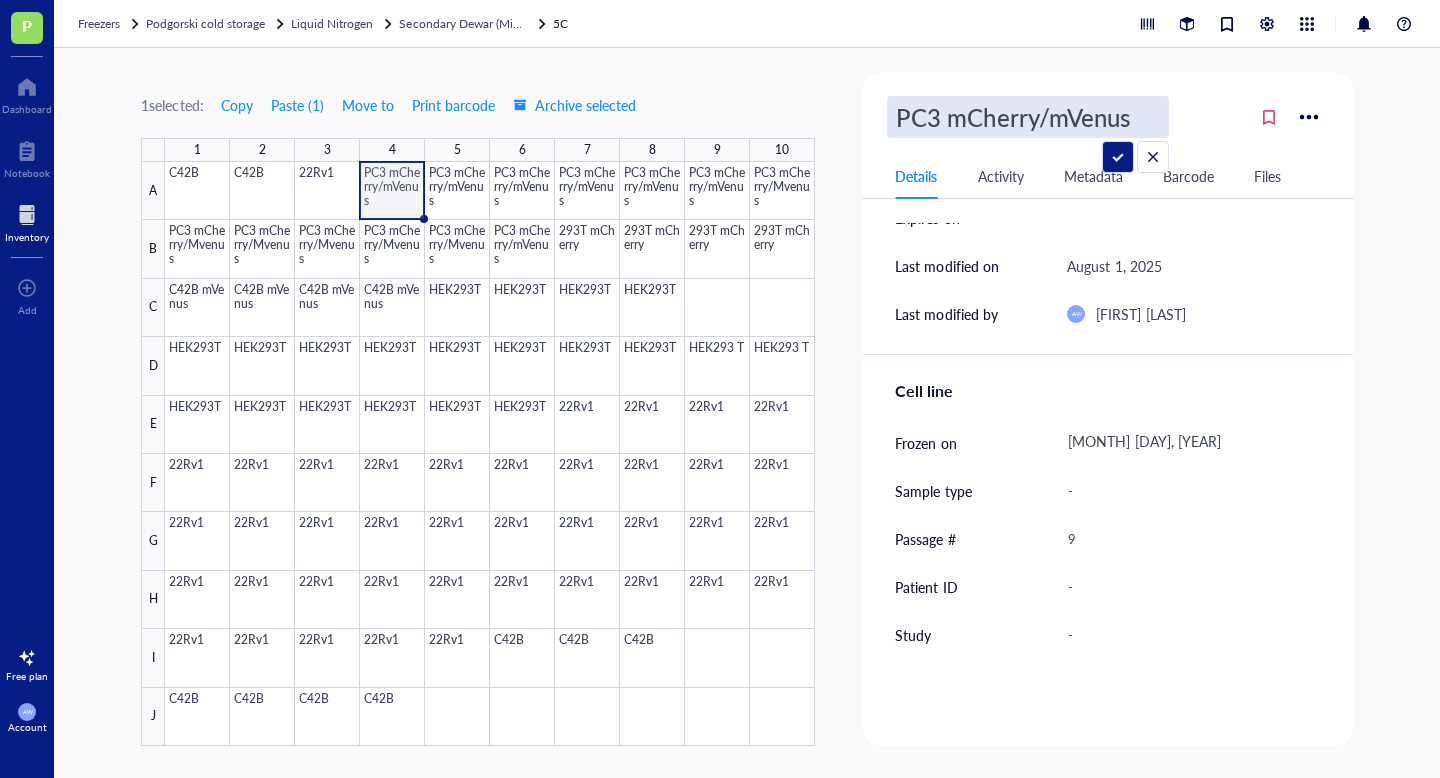drag, startPoint x: 1123, startPoint y: 118, endPoint x: 894, endPoint y: 121, distance: 229.01965 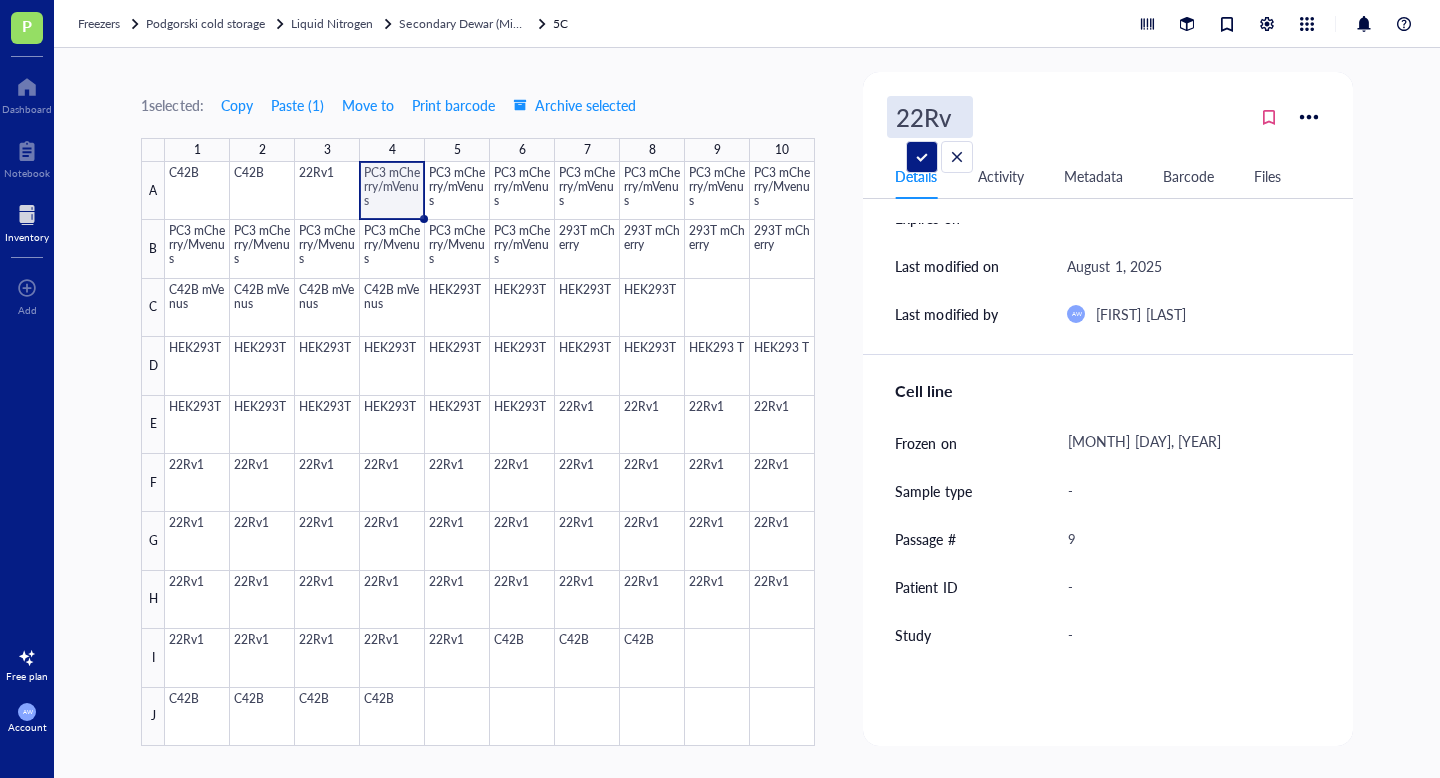 type on "22Rv1" 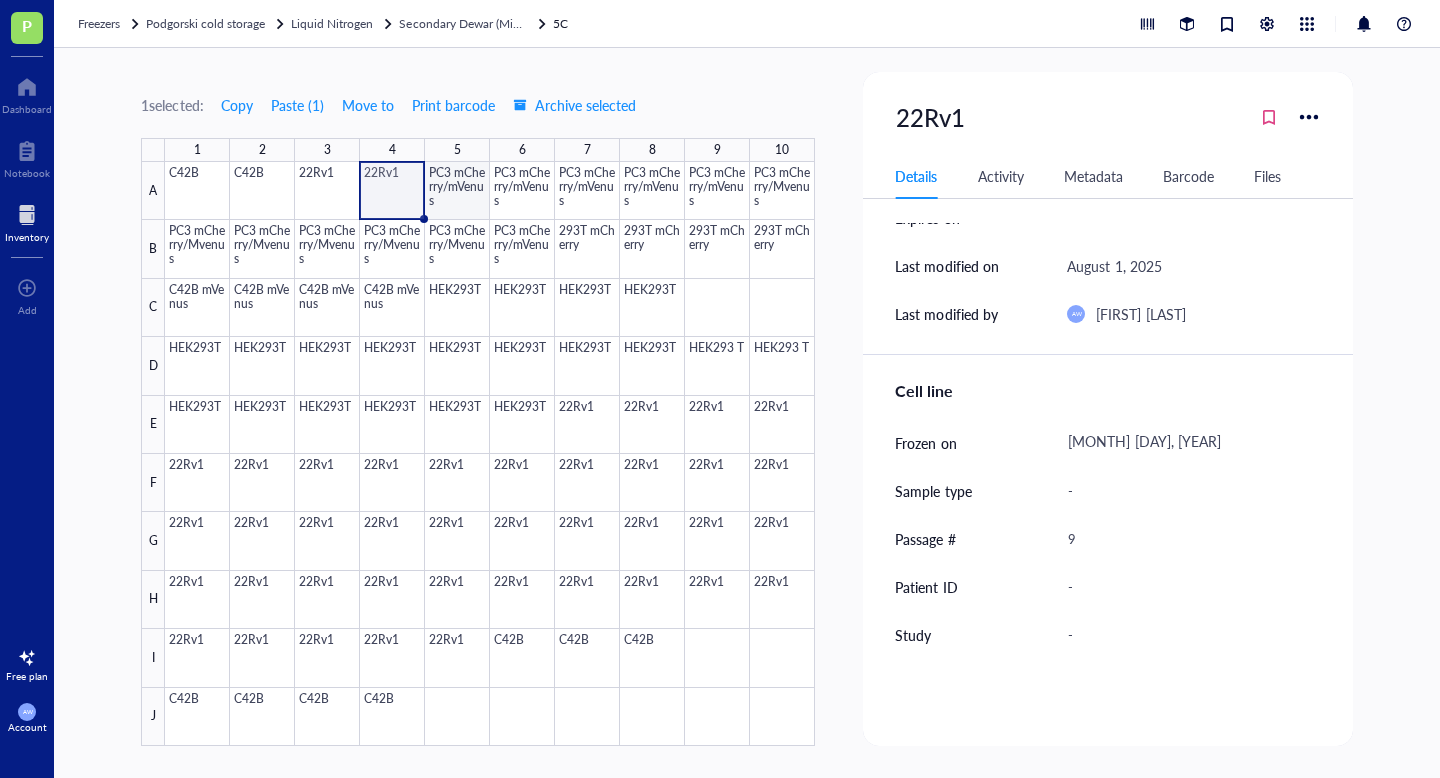 click at bounding box center [490, 454] 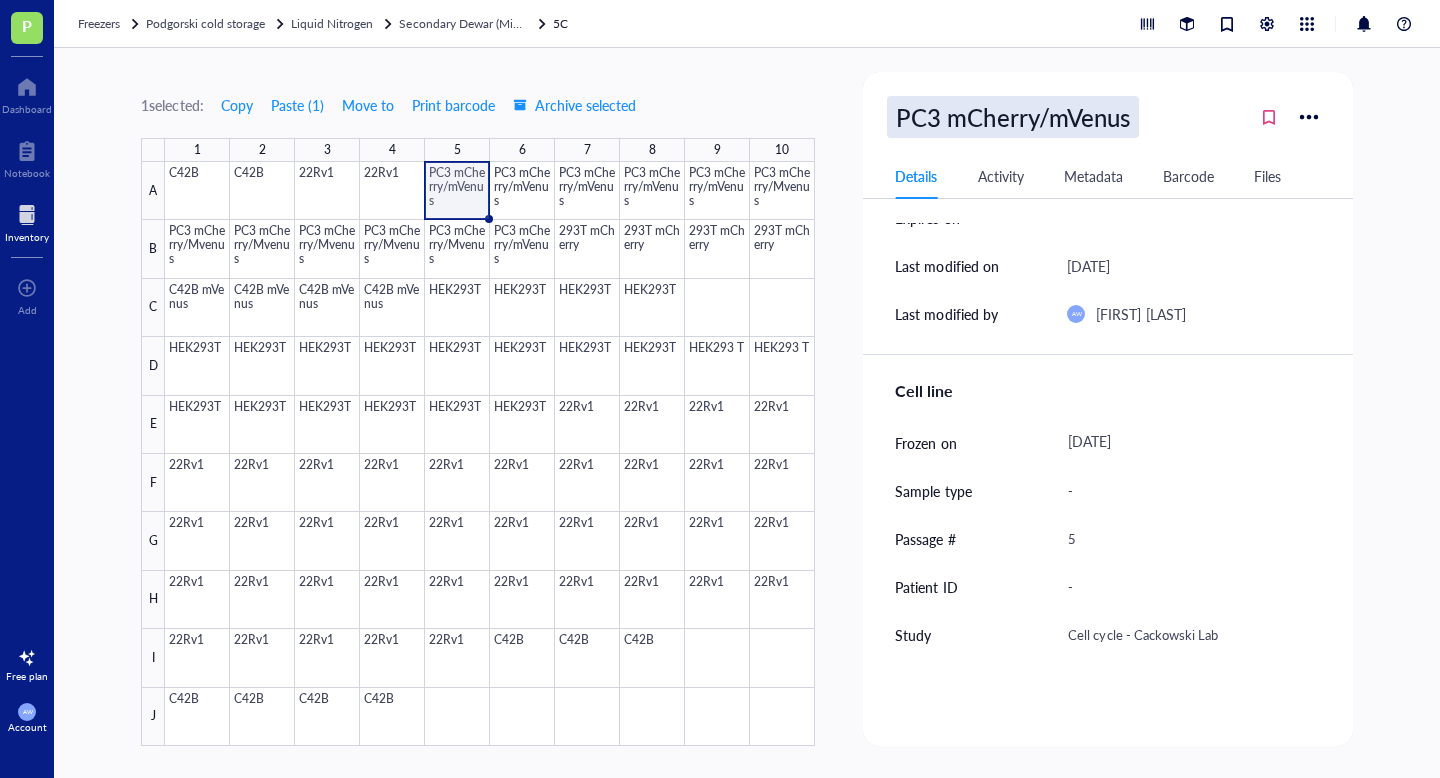 click on "PC3 mCherry/mVenus" at bounding box center [1012, 117] 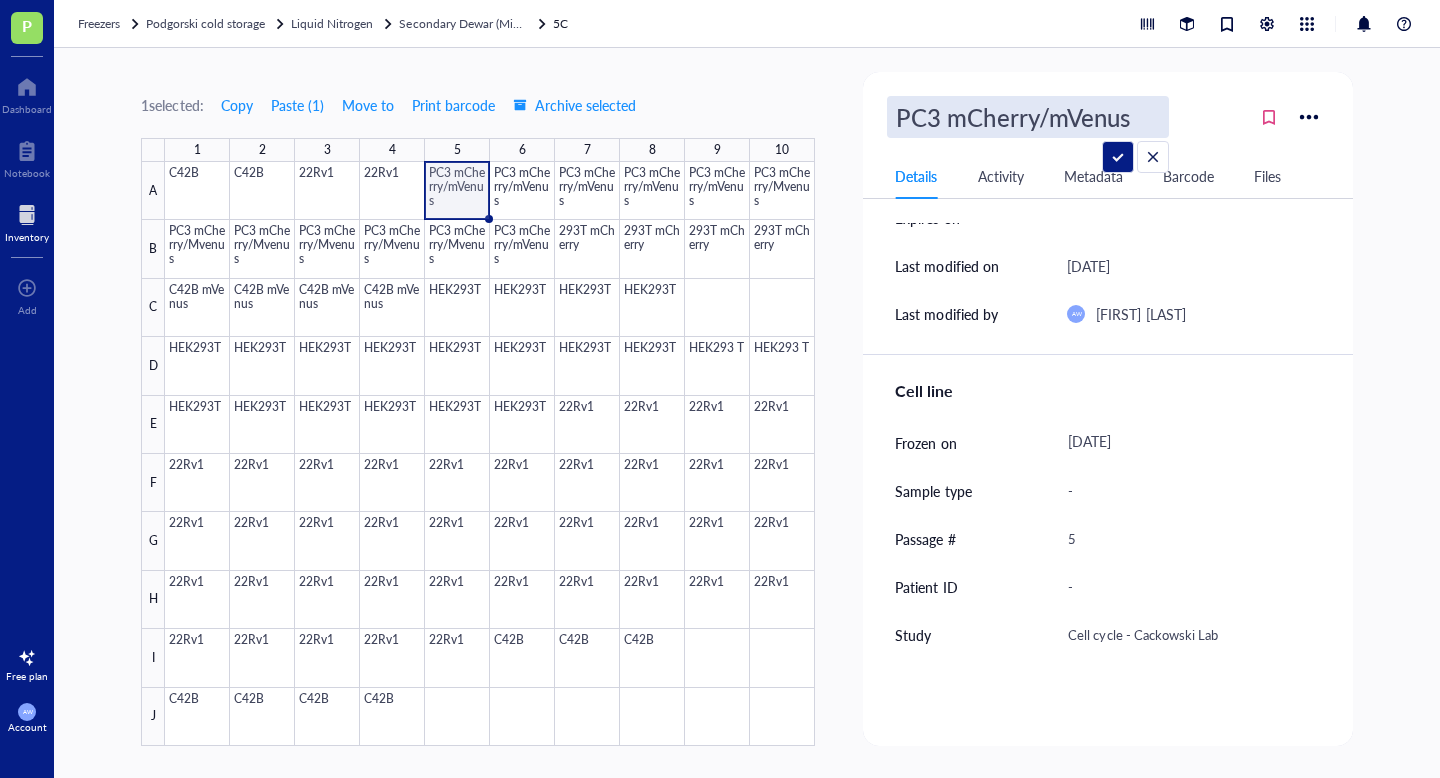 scroll, scrollTop: 1, scrollLeft: 0, axis: vertical 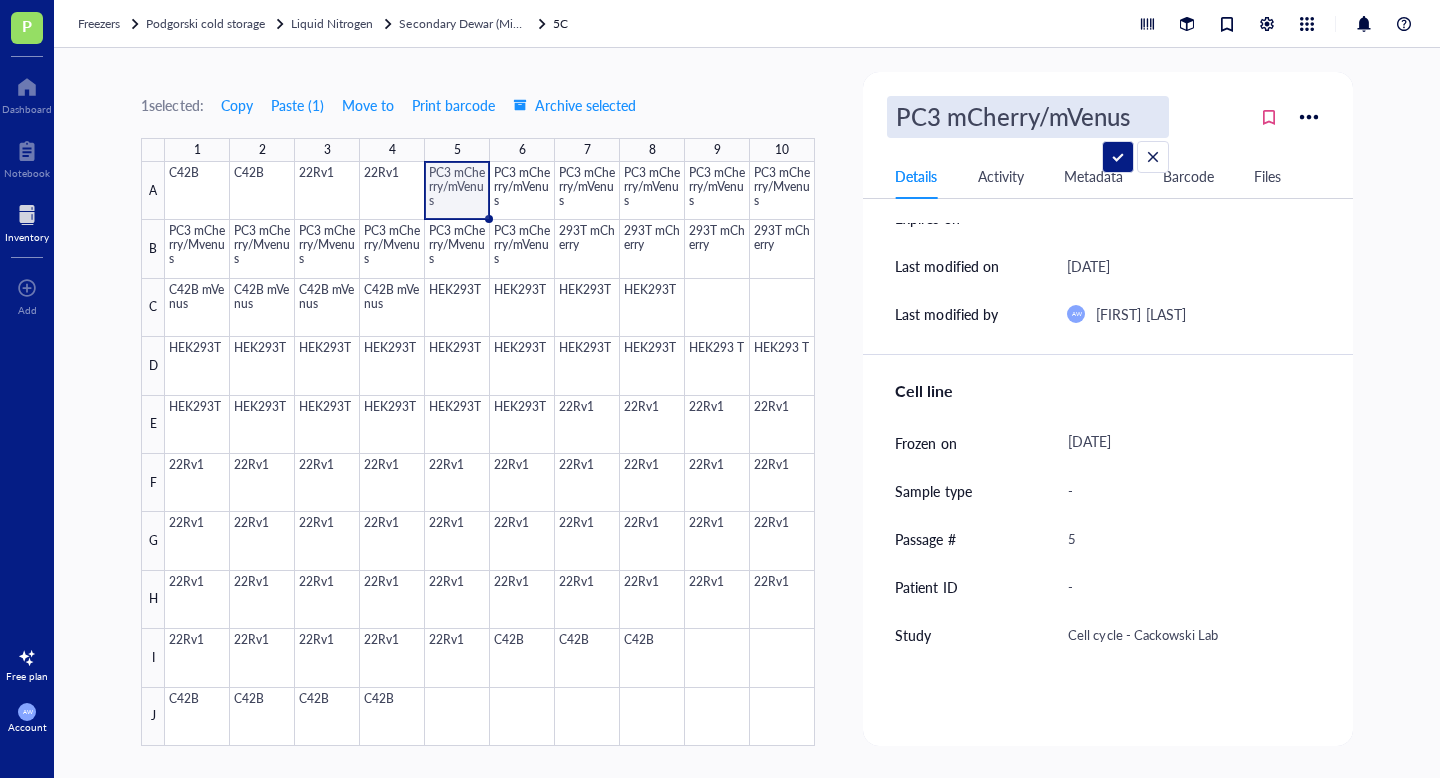 drag, startPoint x: 1004, startPoint y: 122, endPoint x: 704, endPoint y: 130, distance: 300.10666 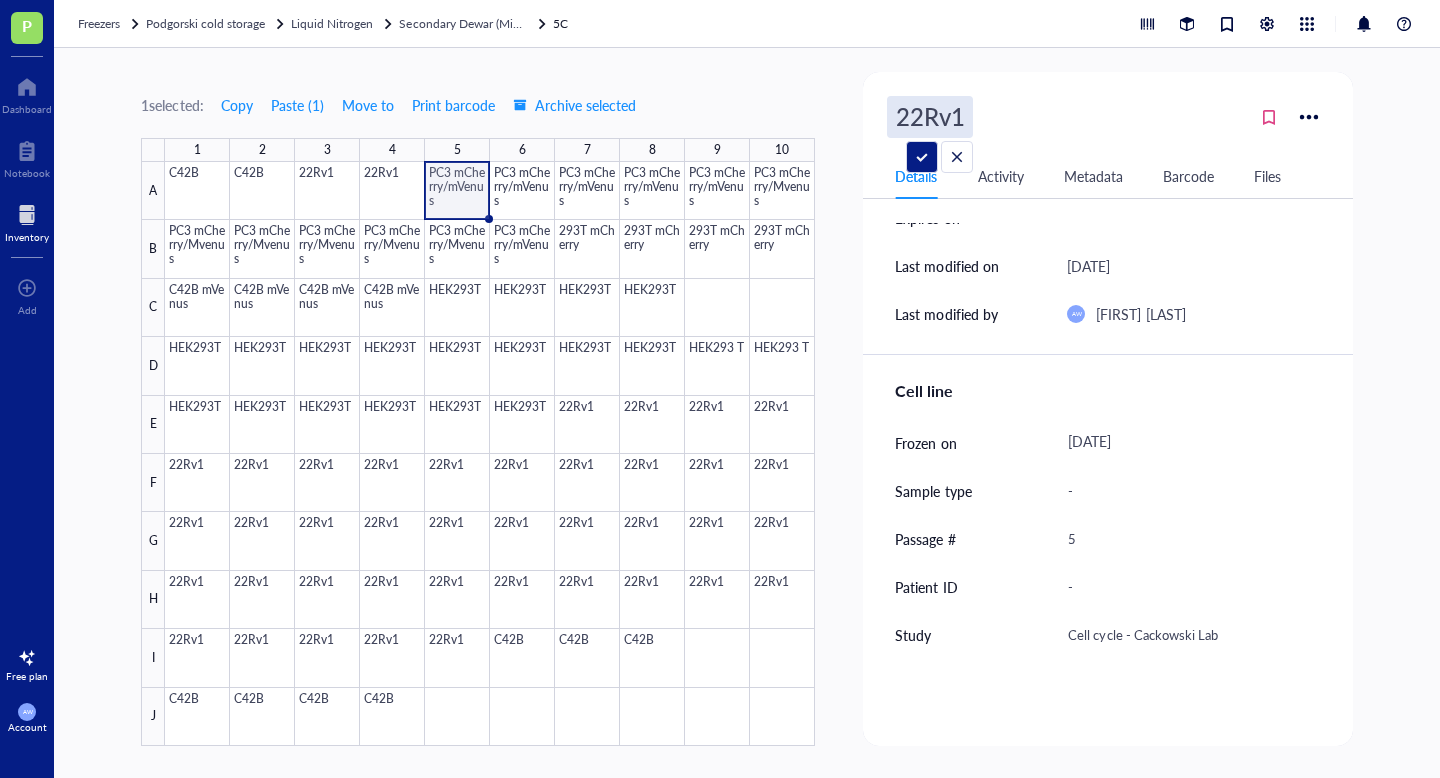 type on "22Rv1" 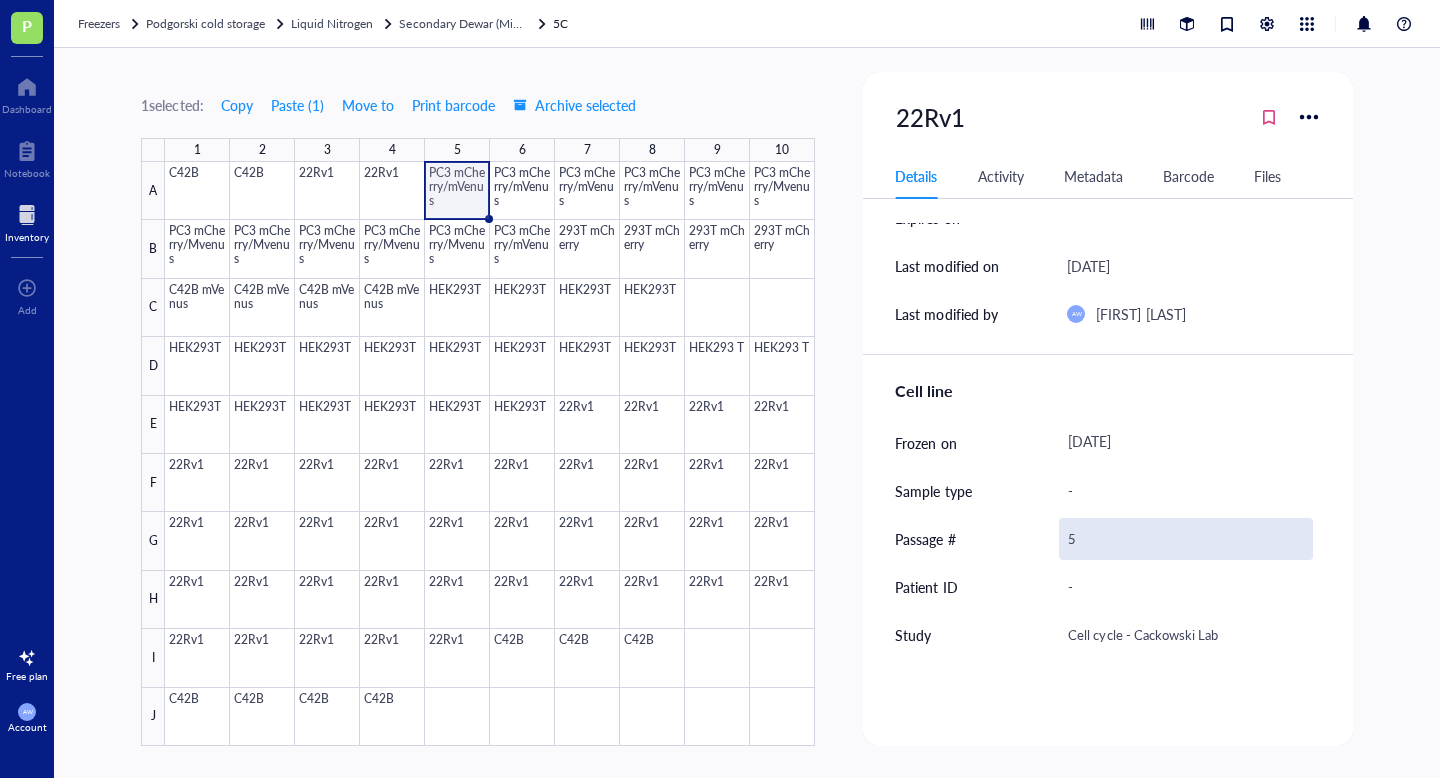 click on "5" at bounding box center (1185, 539) 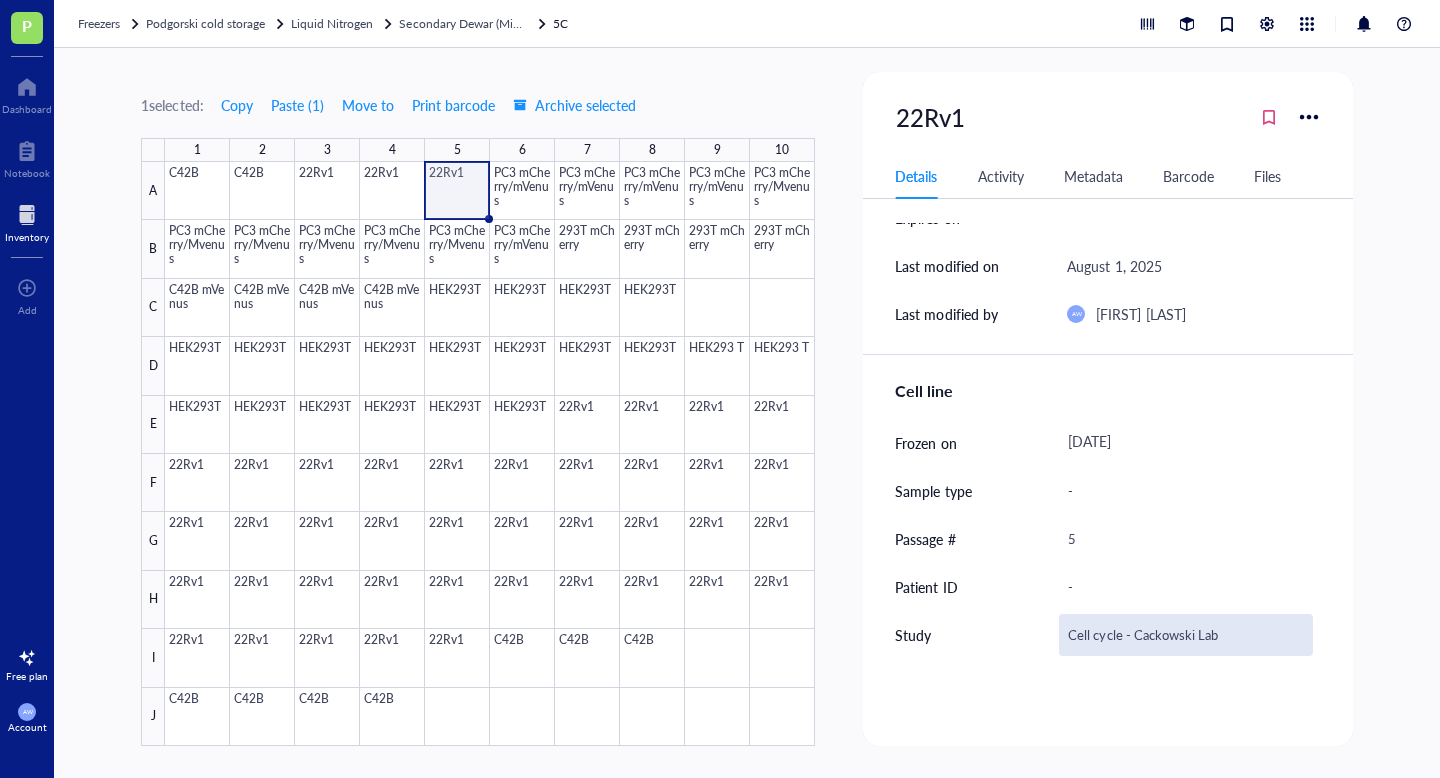 click on "Cell cycle - Cackowski Lab" at bounding box center (1185, 635) 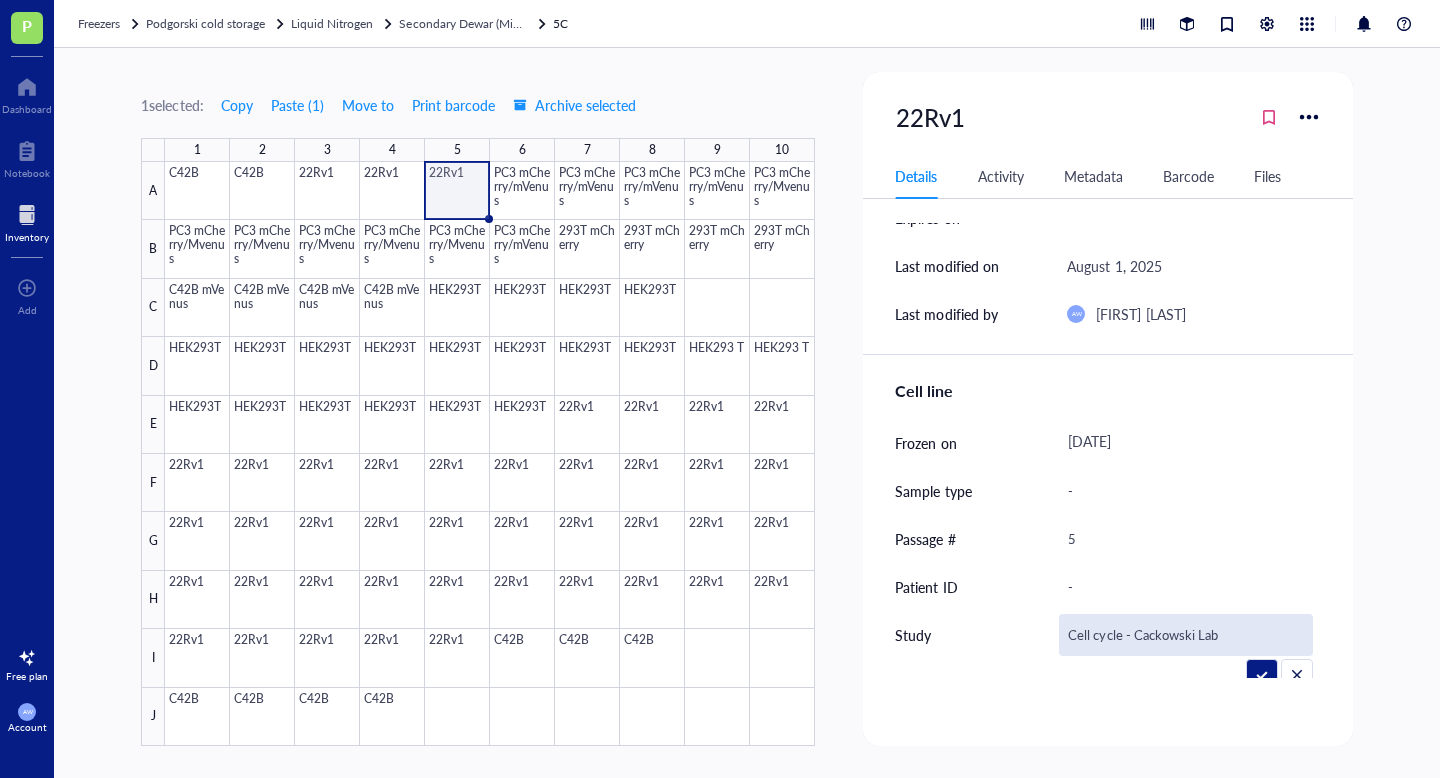 drag, startPoint x: 1222, startPoint y: 631, endPoint x: 1008, endPoint y: 603, distance: 215.824 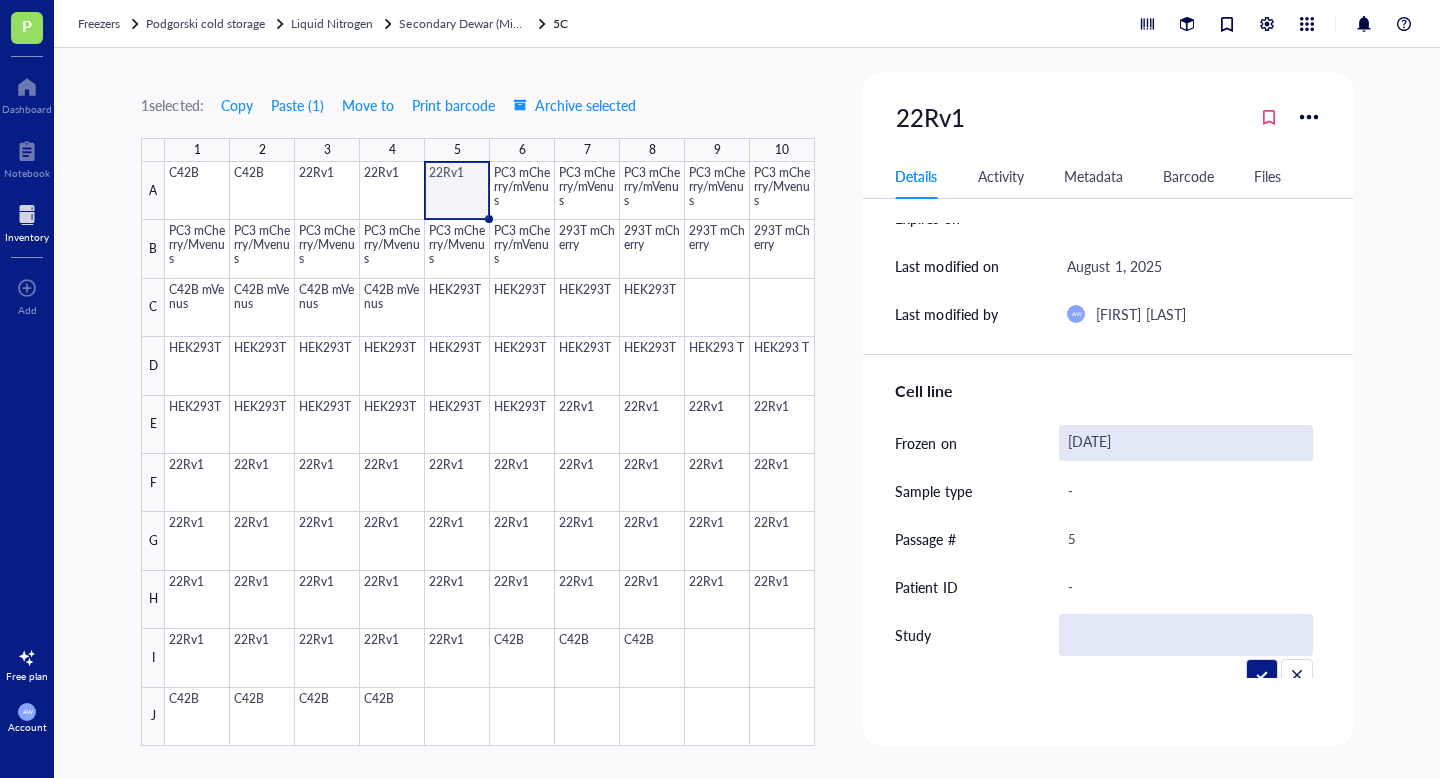 click on "[DATE]" at bounding box center (1185, 443) 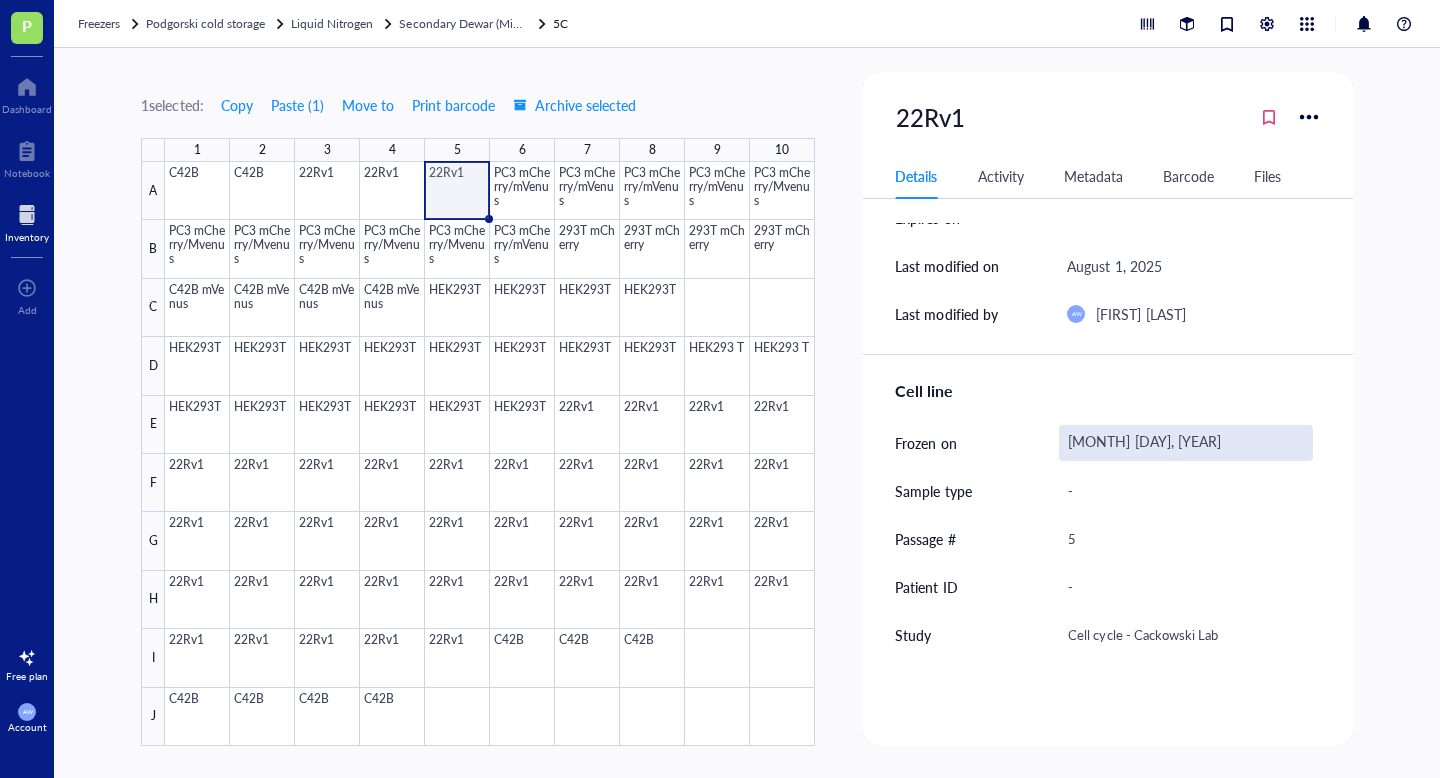 click on "[MONTH] [DAY], [YEAR]" at bounding box center (1185, 443) 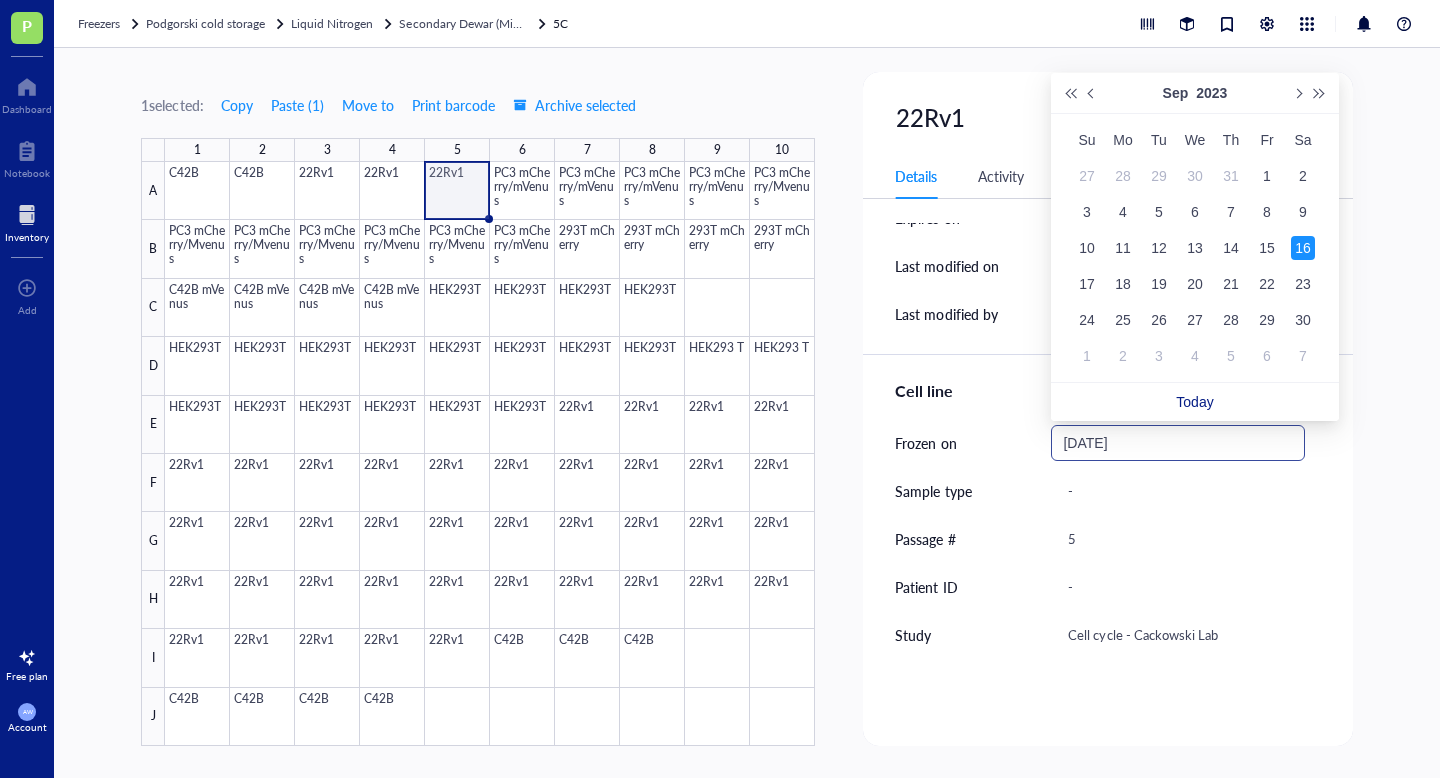 click on "[DATE]" at bounding box center (1168, 443) 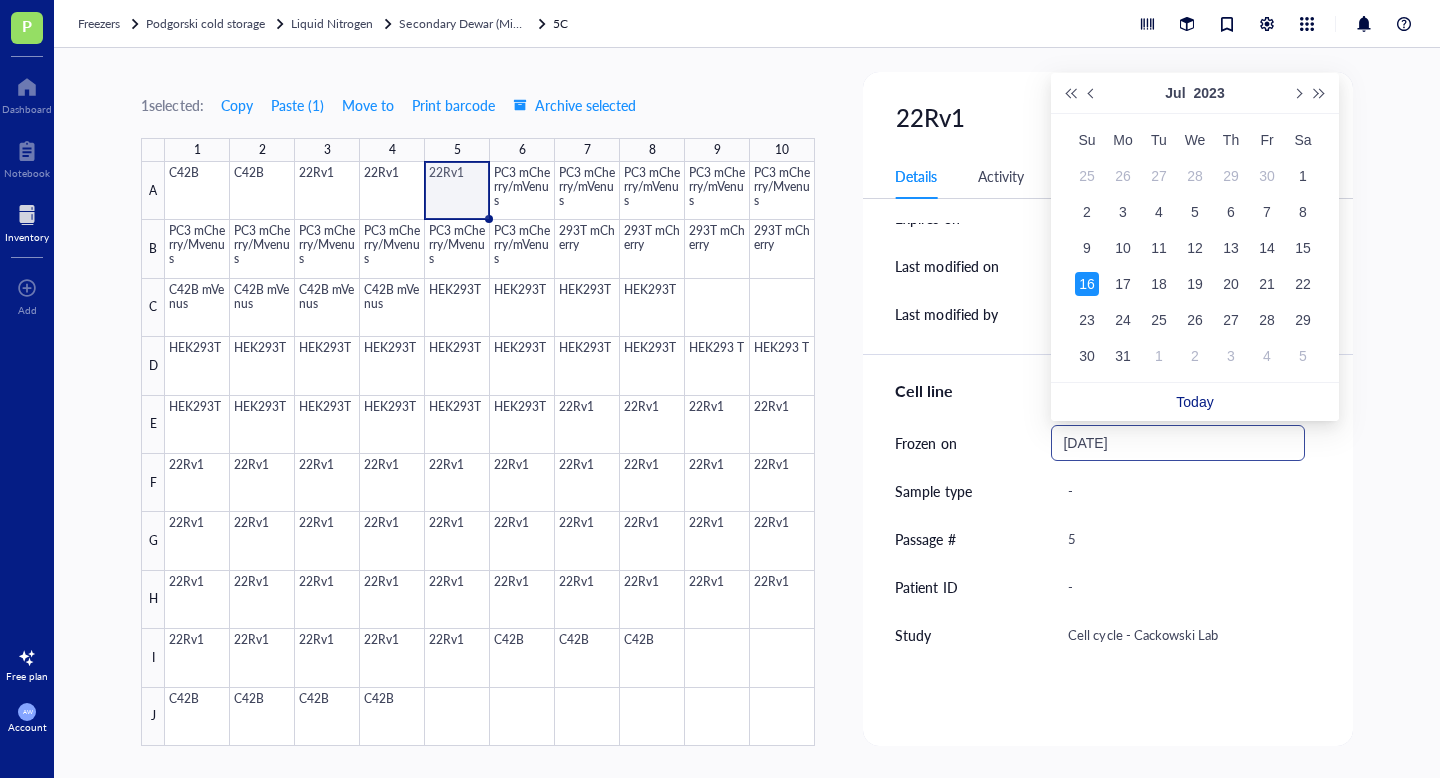 click on "[DATE]" at bounding box center (1168, 443) 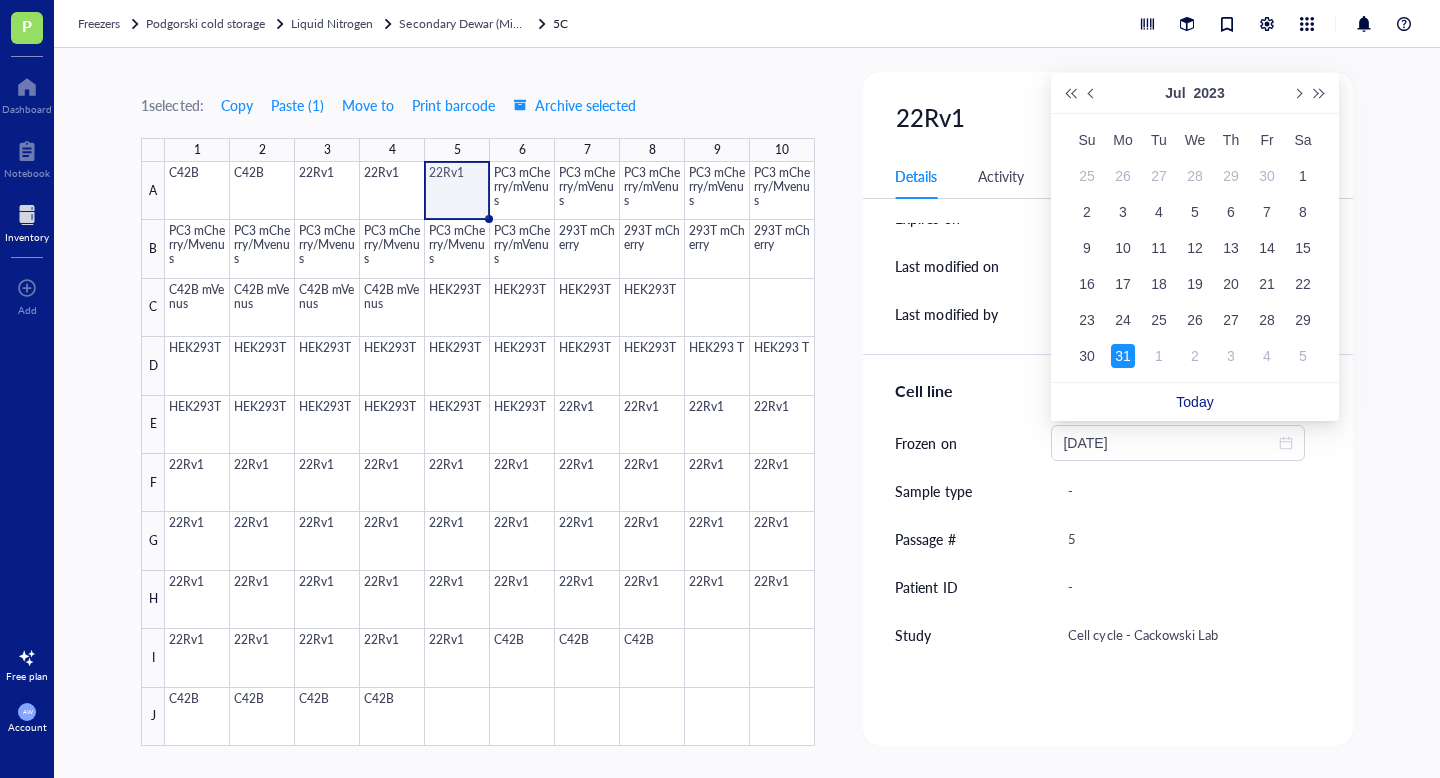 type on "[DATE]" 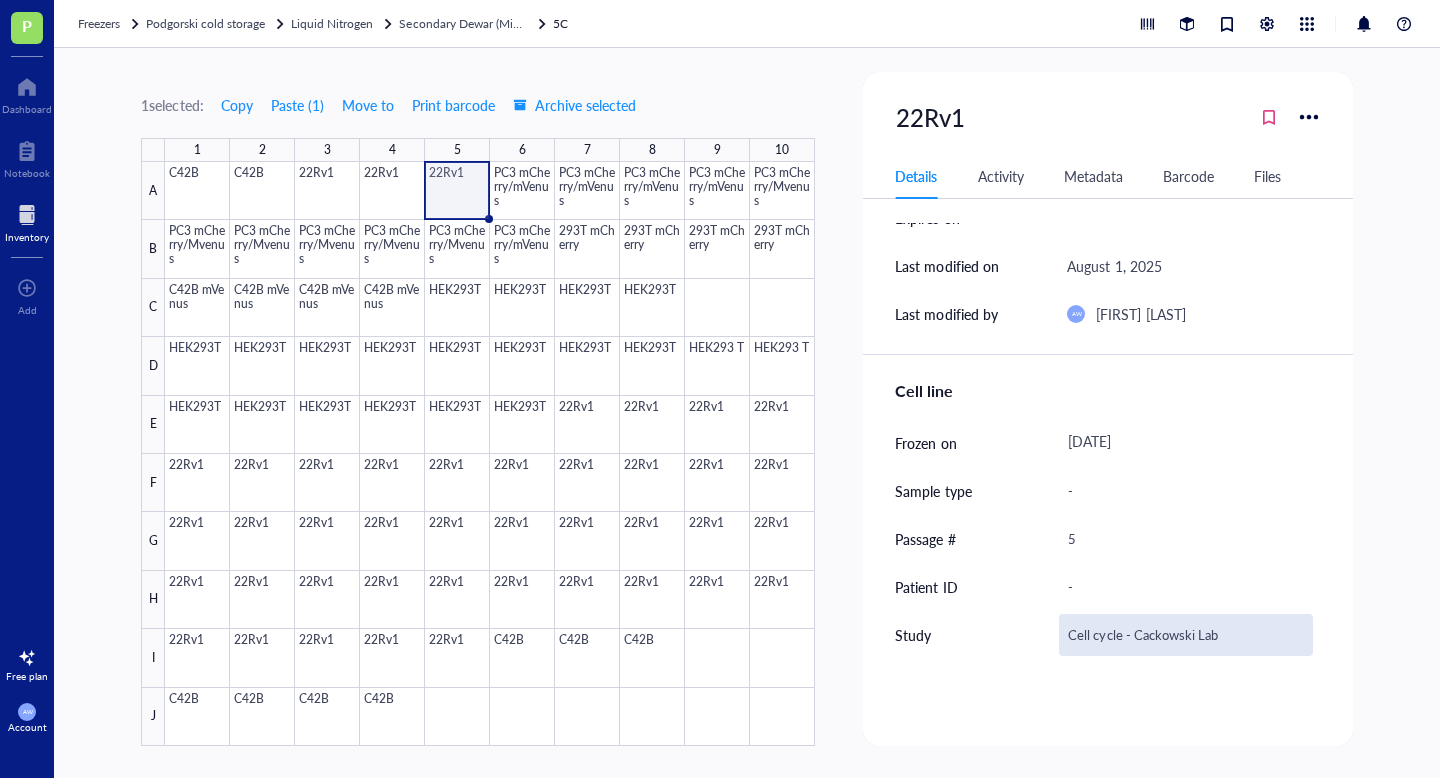 click on "Cell cycle - Cackowski Lab" at bounding box center (1185, 635) 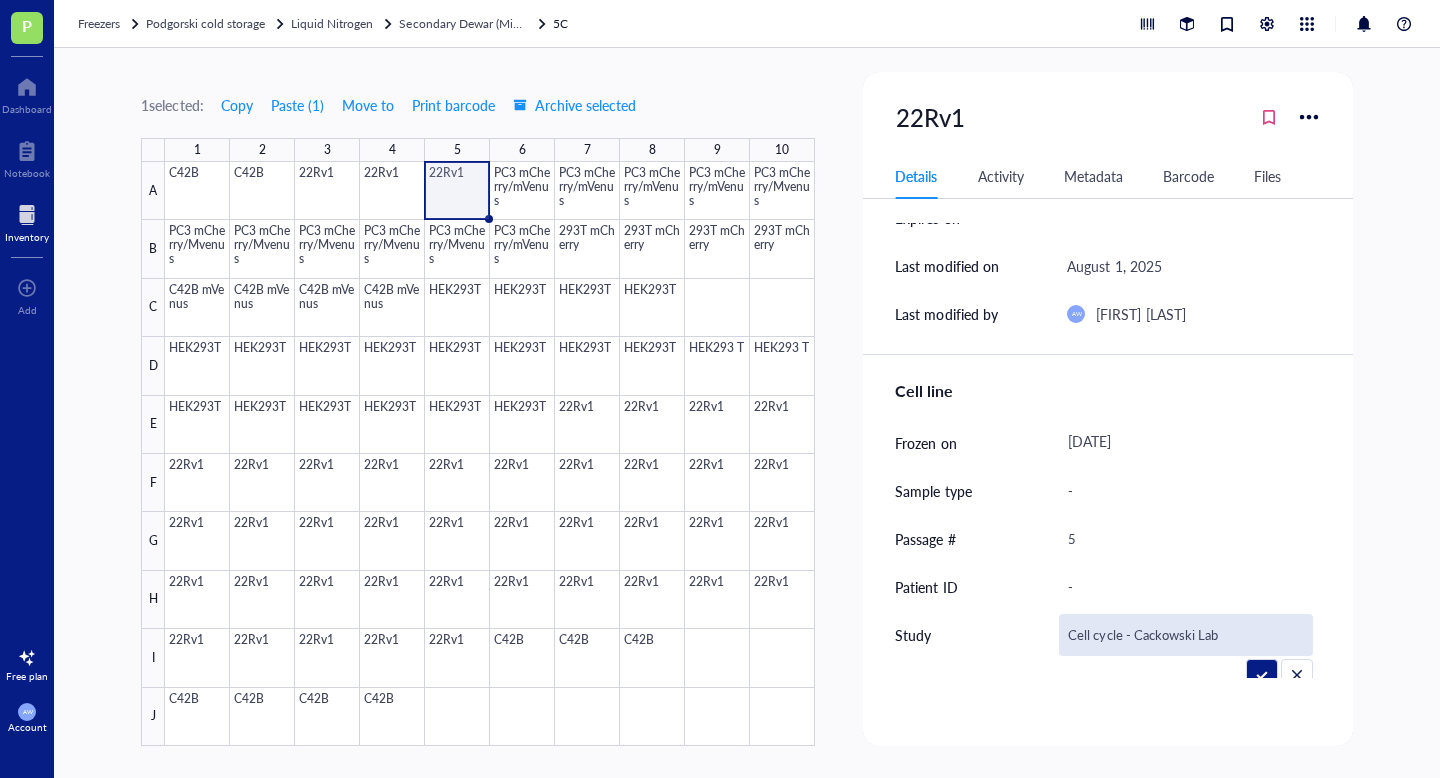drag, startPoint x: 1240, startPoint y: 625, endPoint x: 949, endPoint y: 625, distance: 291 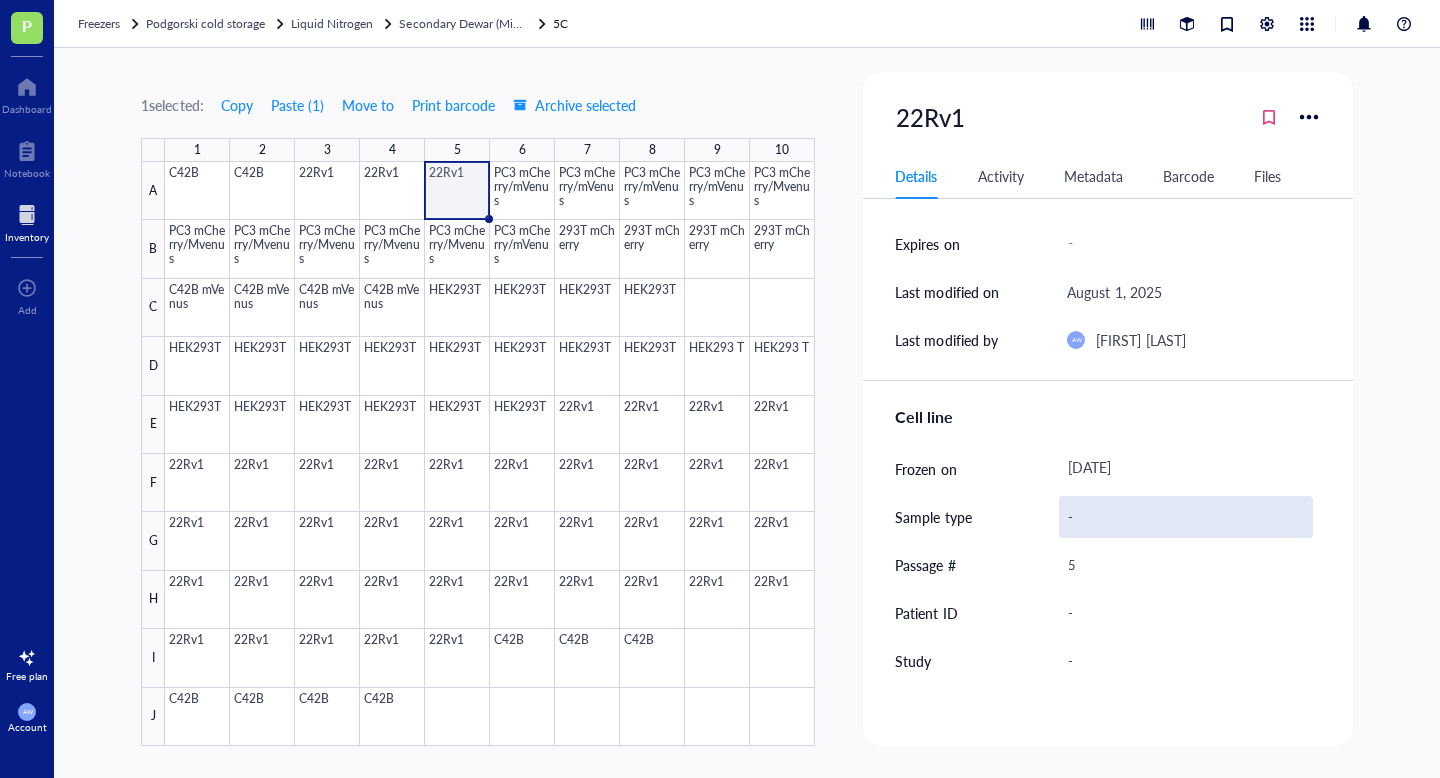 scroll, scrollTop: 0, scrollLeft: 0, axis: both 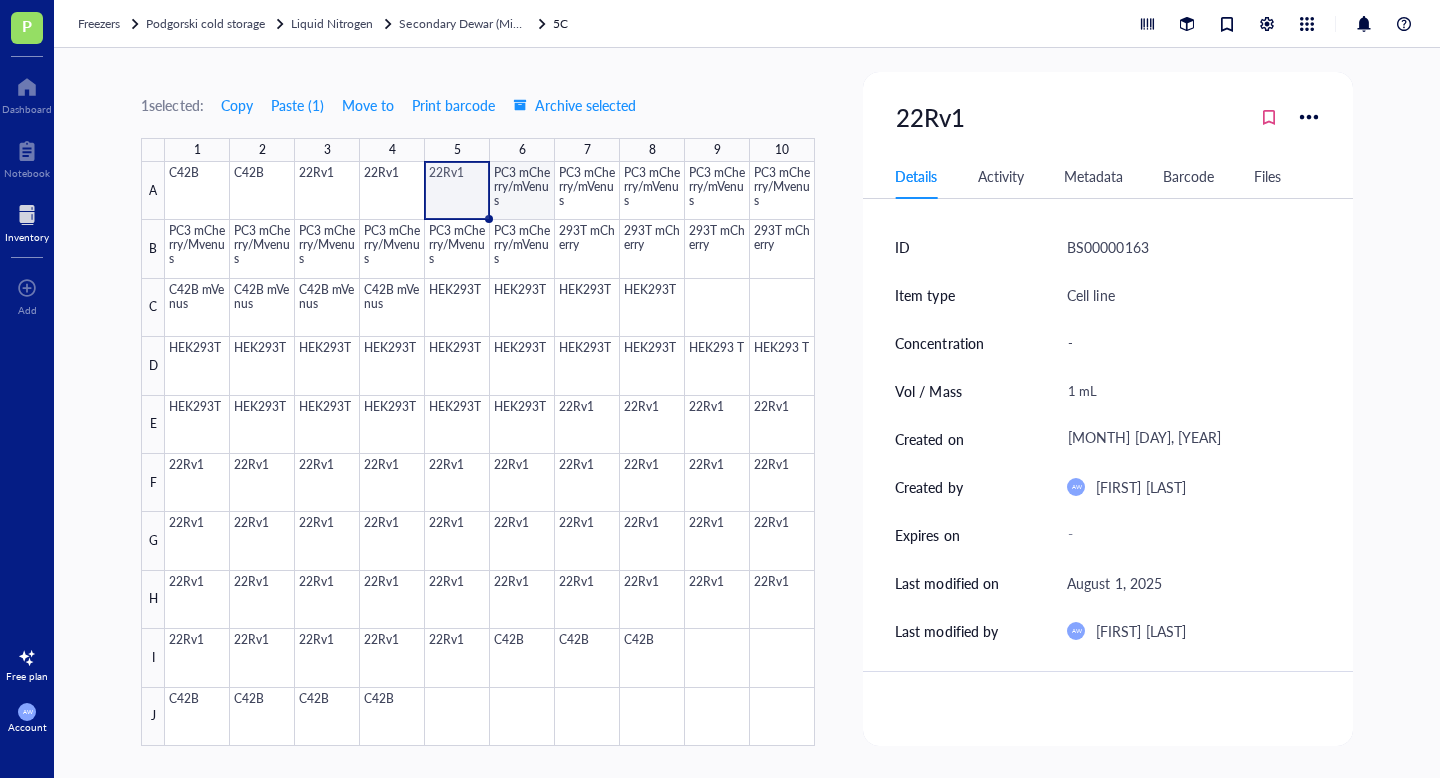 click at bounding box center [490, 454] 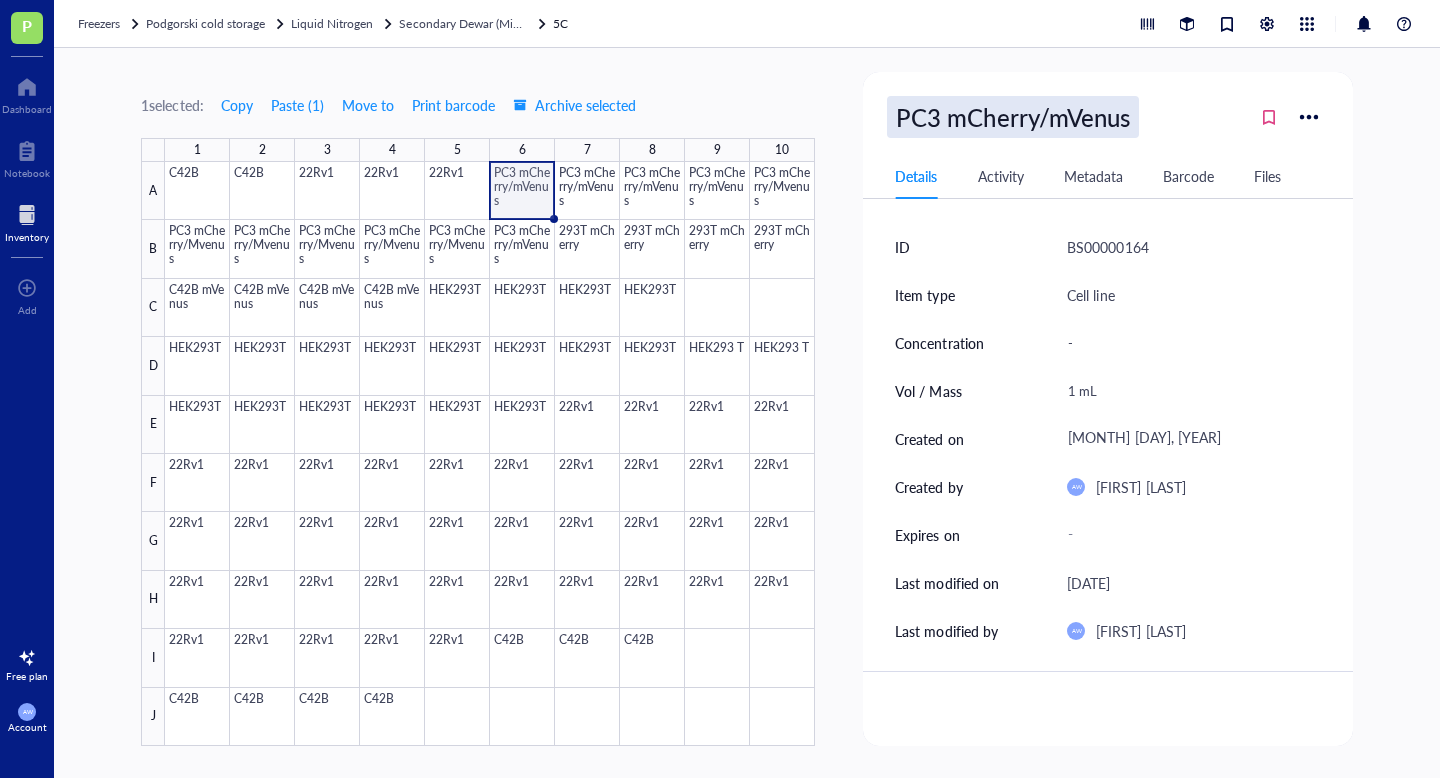 click on "PC3 mCherry/mVenus" at bounding box center [1012, 117] 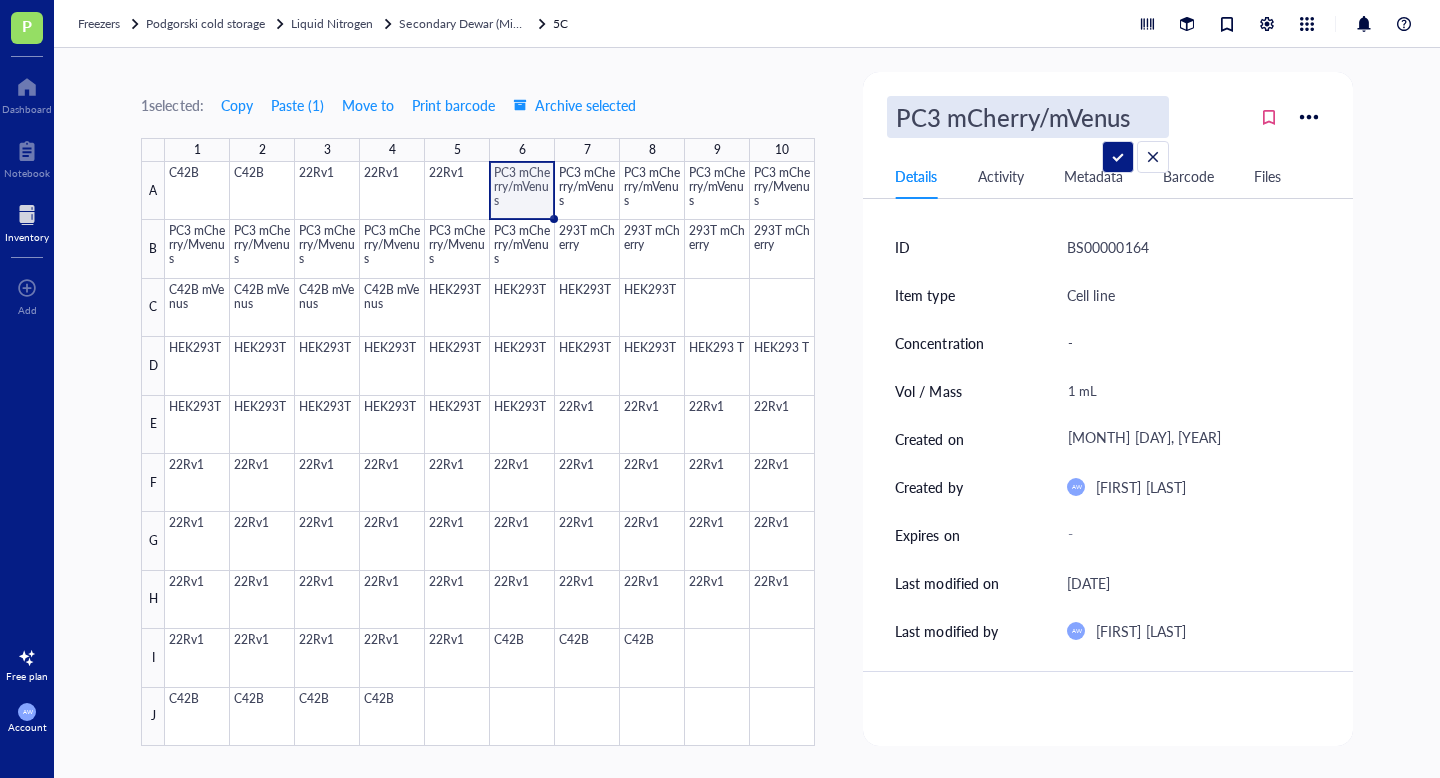 drag, startPoint x: 1149, startPoint y: 121, endPoint x: 818, endPoint y: 121, distance: 331 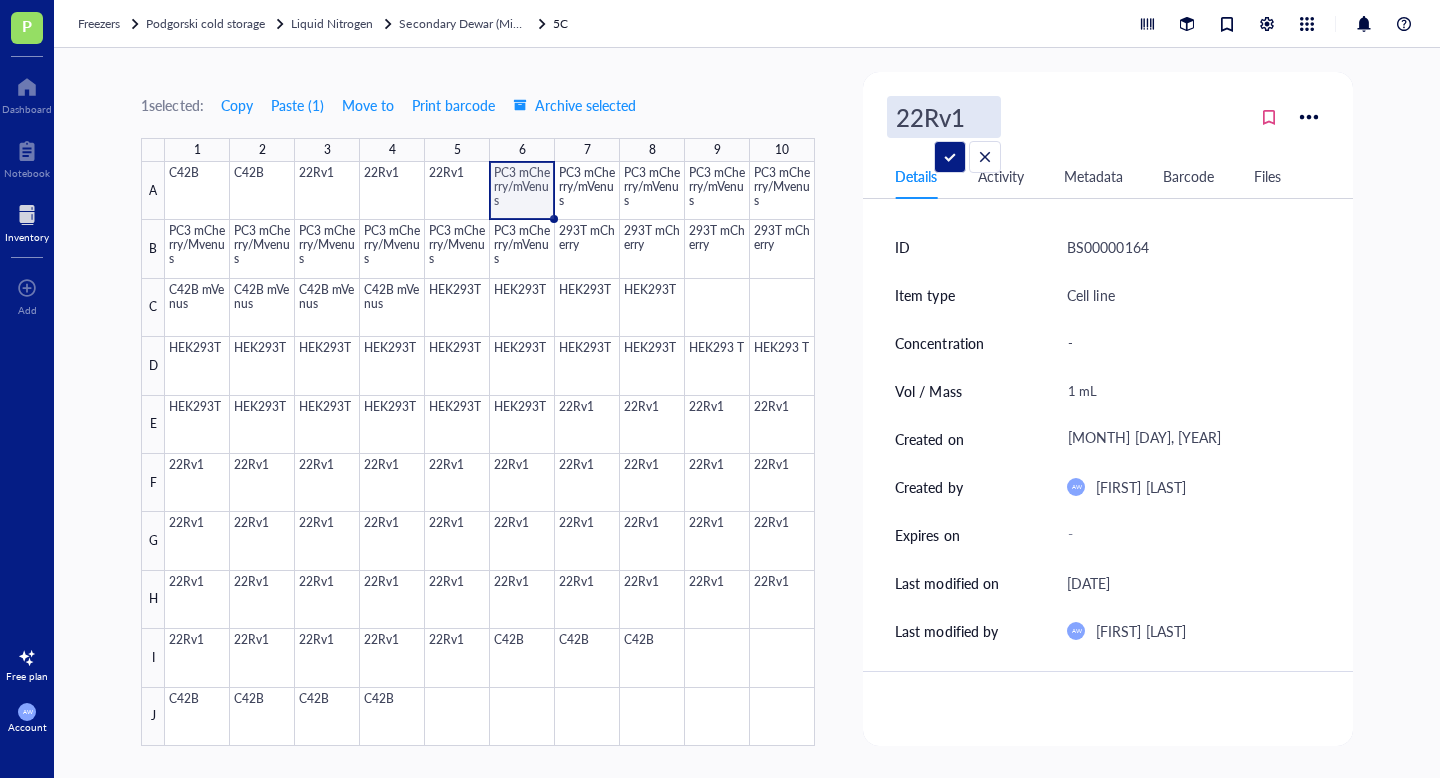 type on "22Rv1" 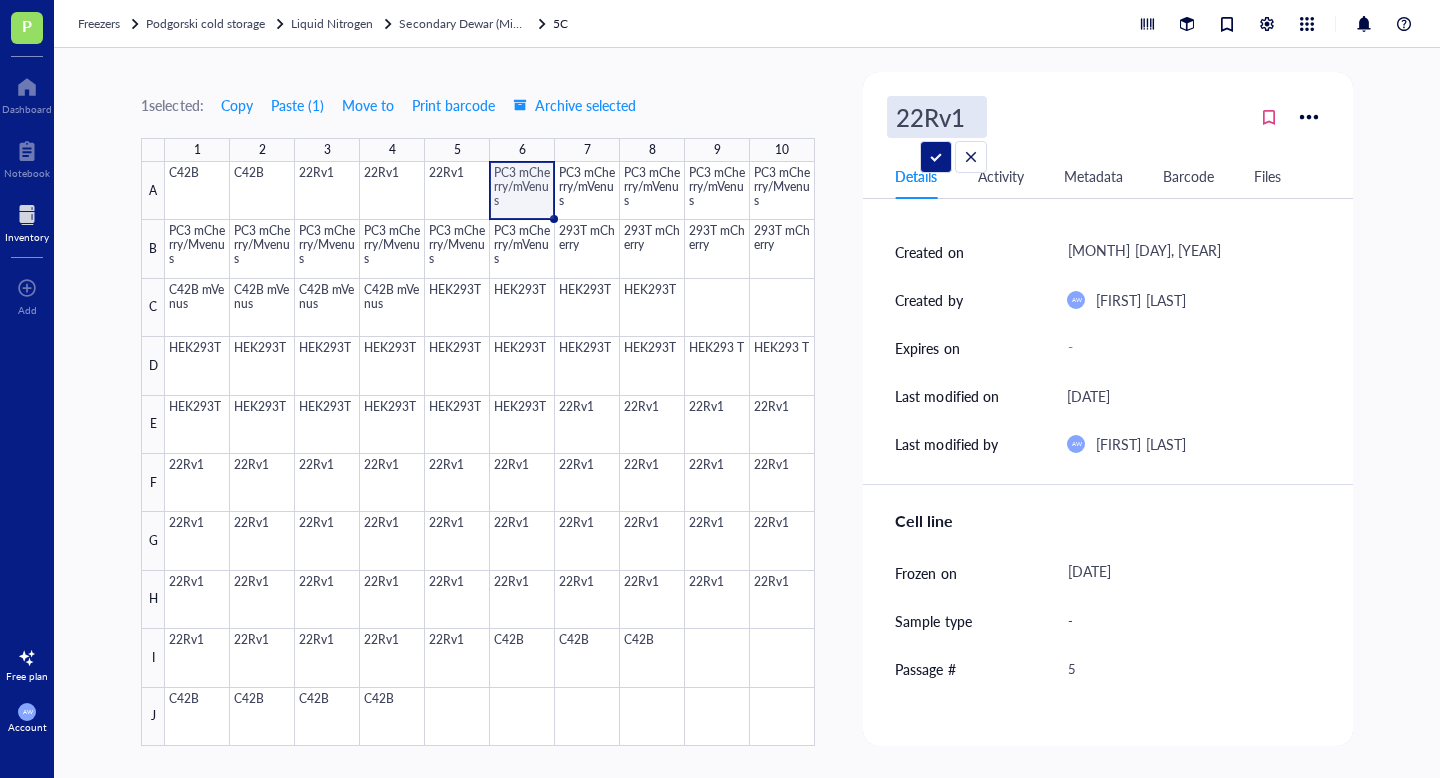 scroll, scrollTop: 203, scrollLeft: 0, axis: vertical 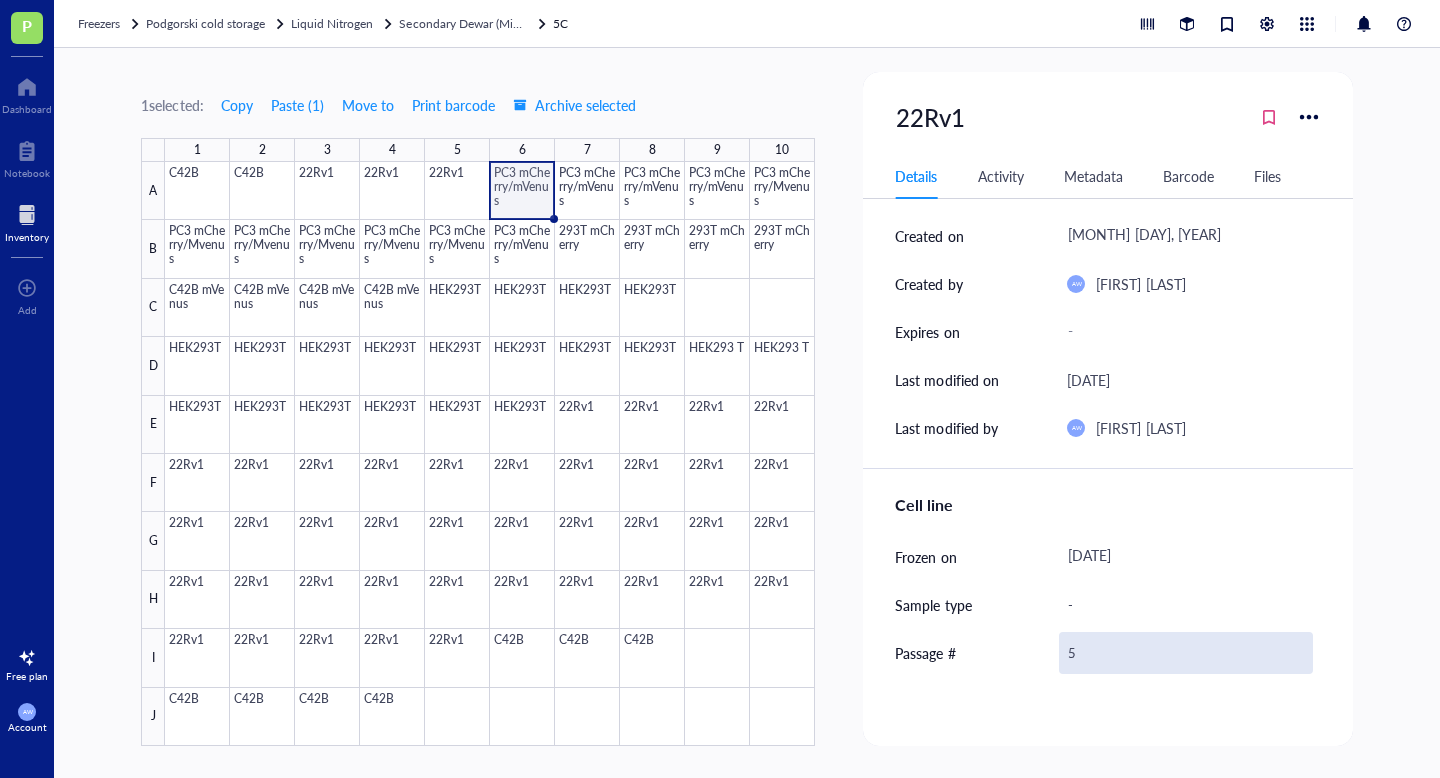 click on "5" at bounding box center (1185, 653) 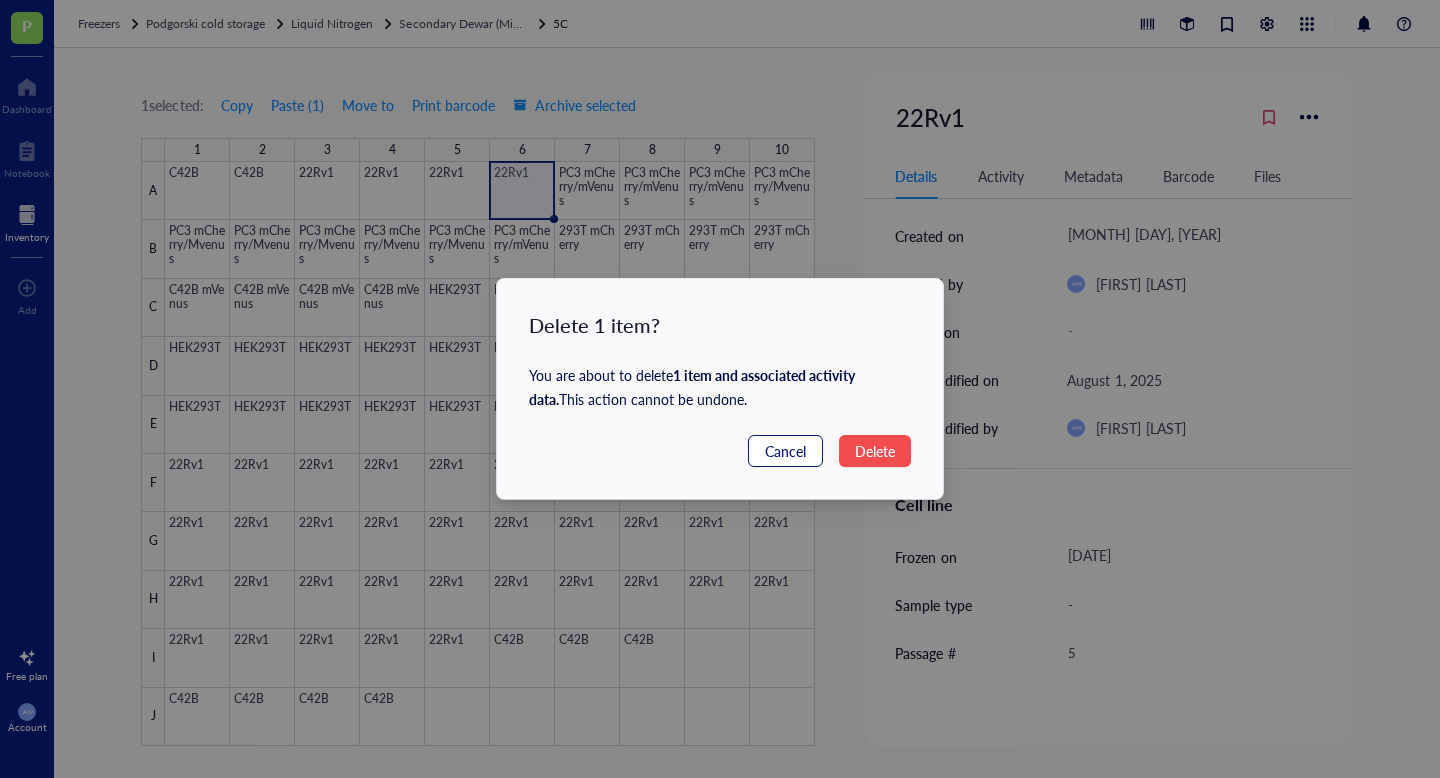 click on "Cancel" at bounding box center (785, 451) 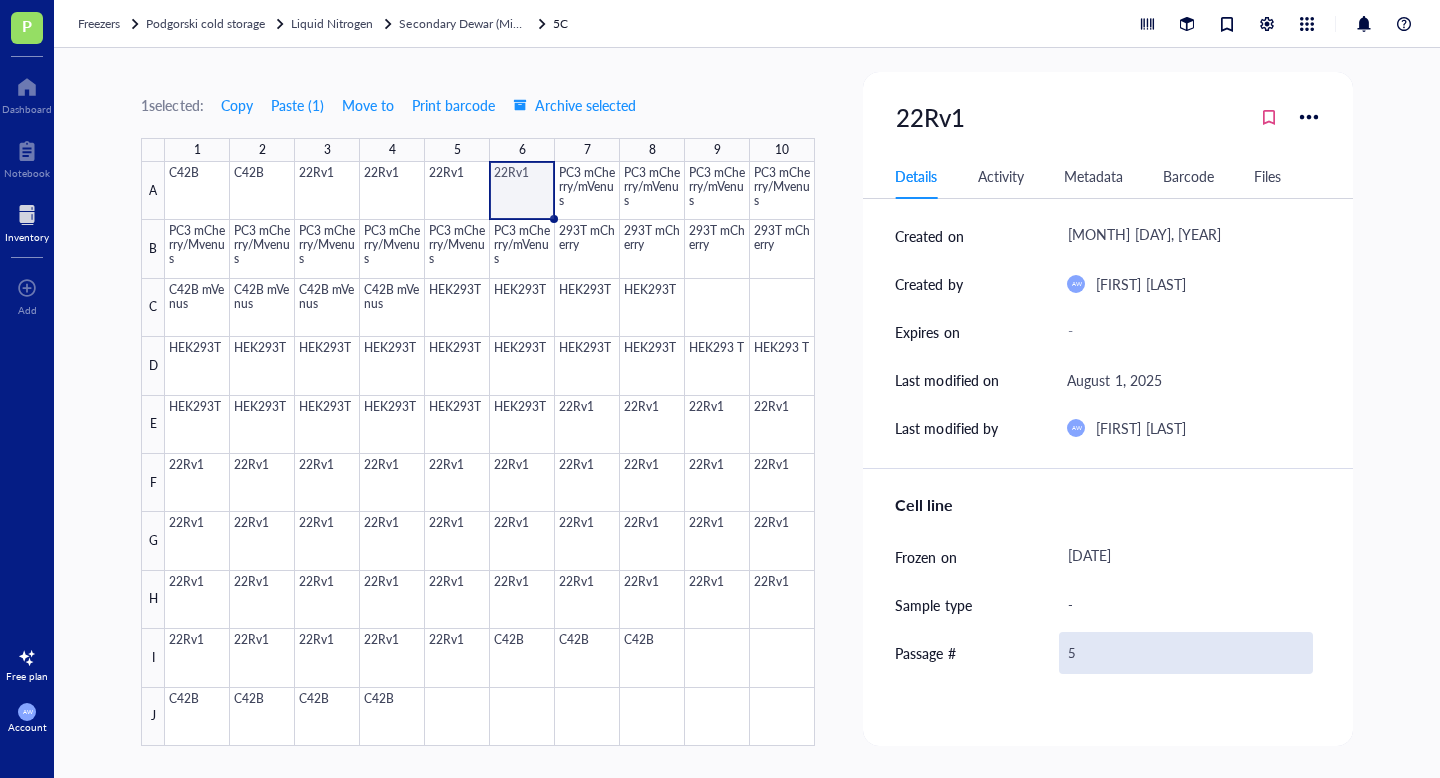 click on "5" at bounding box center (1185, 653) 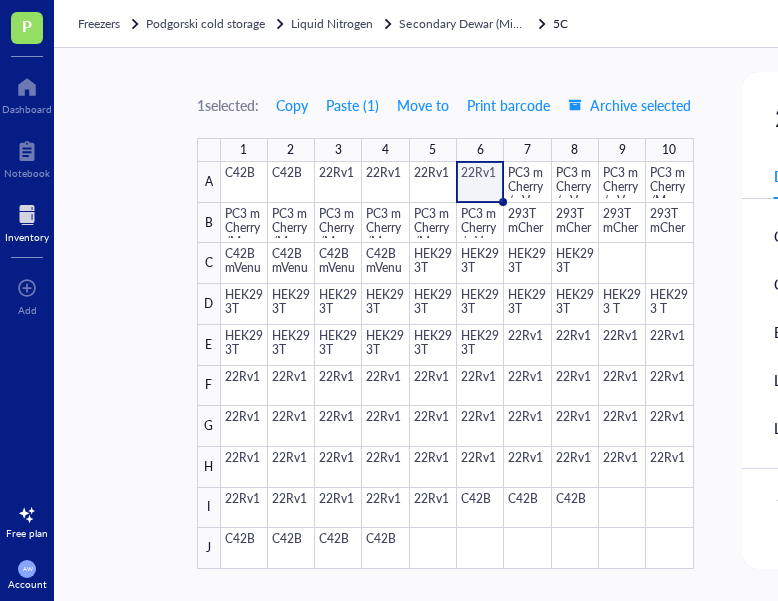 type on "6" 